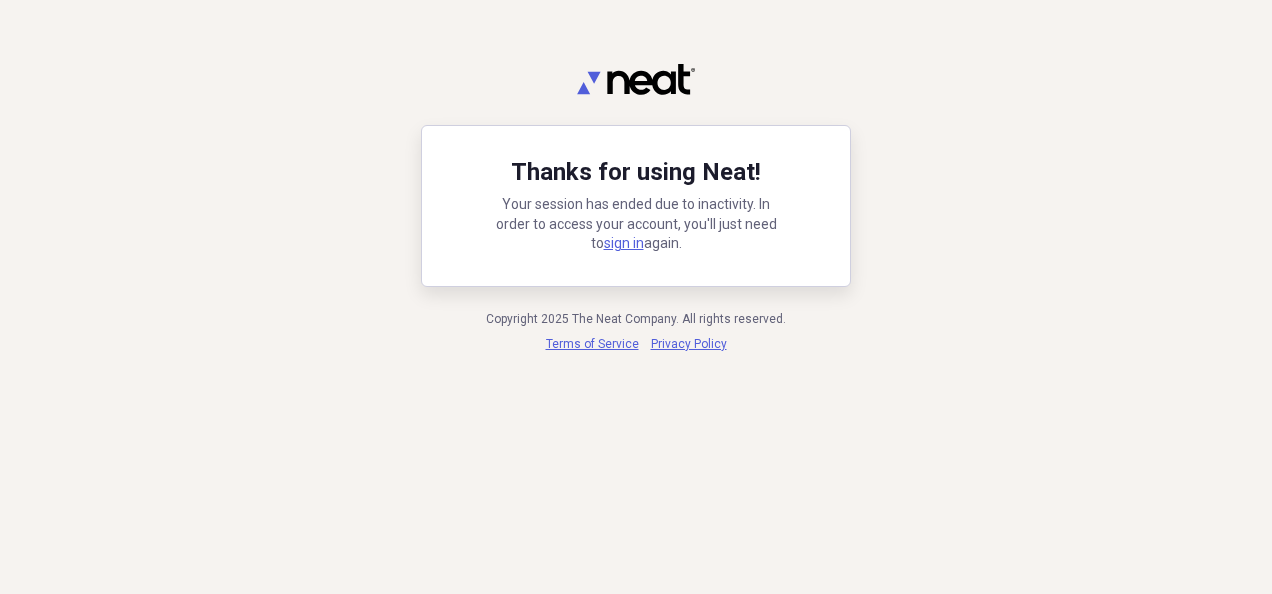 scroll, scrollTop: 0, scrollLeft: 0, axis: both 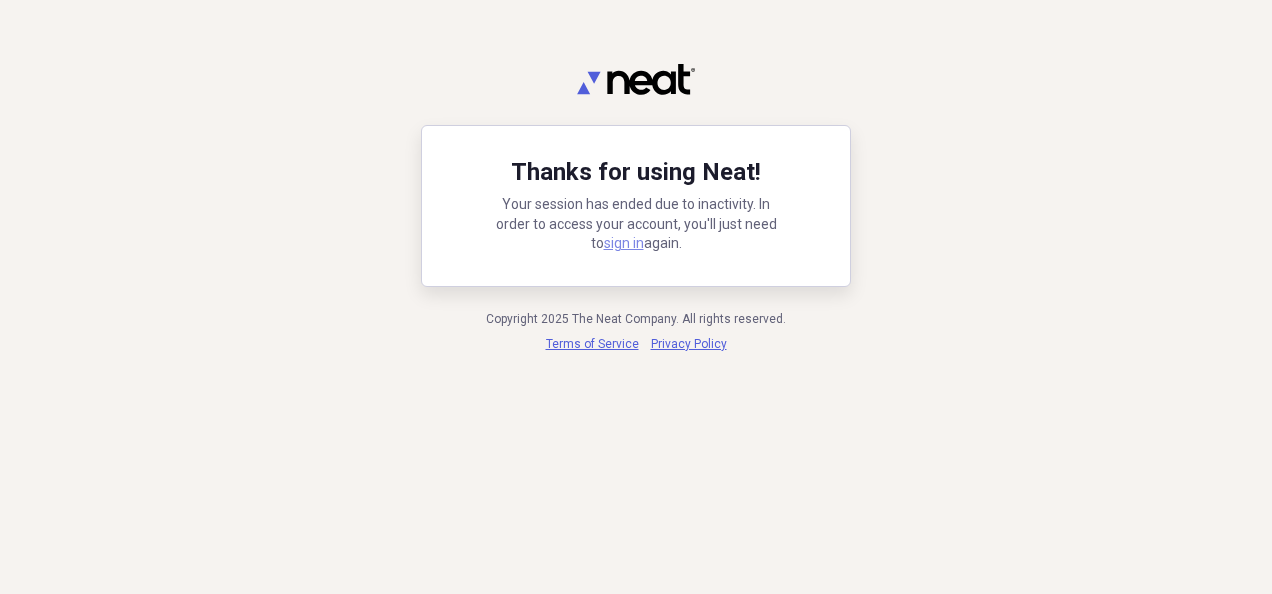 click on "sign in" at bounding box center [624, 243] 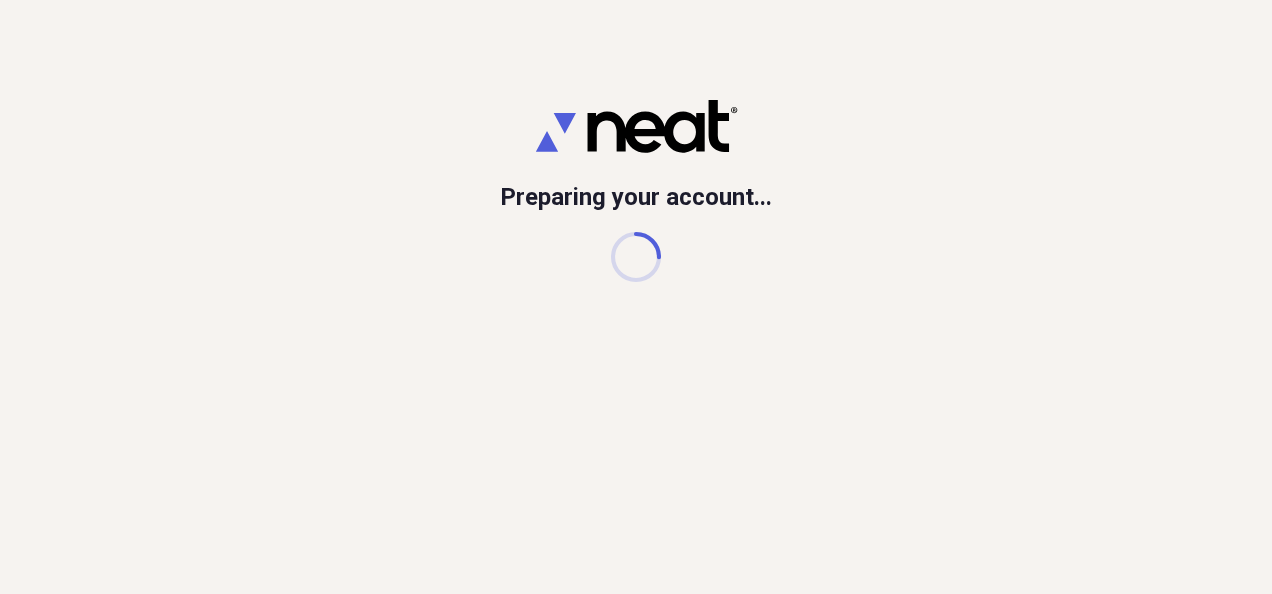 scroll, scrollTop: 0, scrollLeft: 0, axis: both 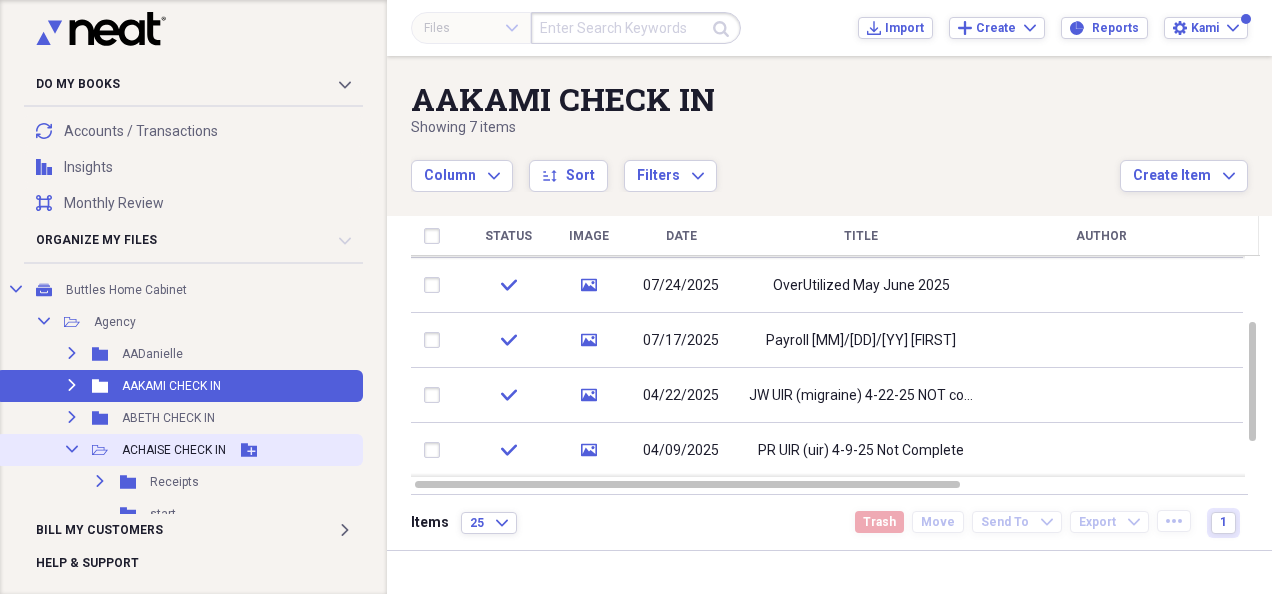 click on "ACHAISE CHECK IN" at bounding box center [174, 450] 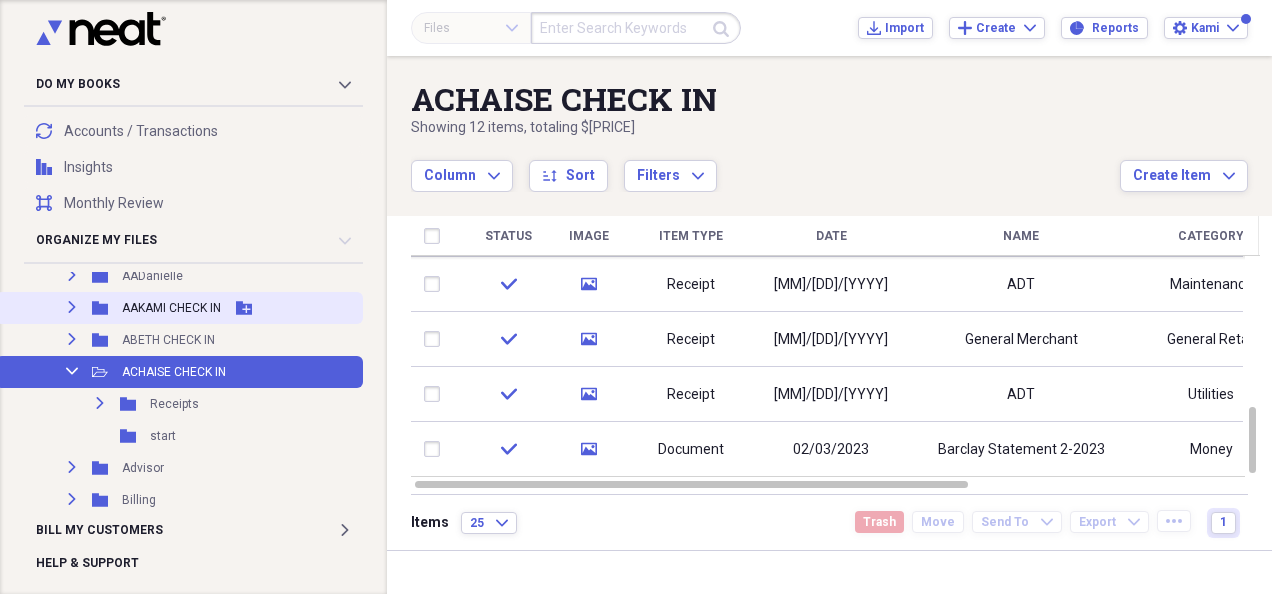 scroll, scrollTop: 205, scrollLeft: 0, axis: vertical 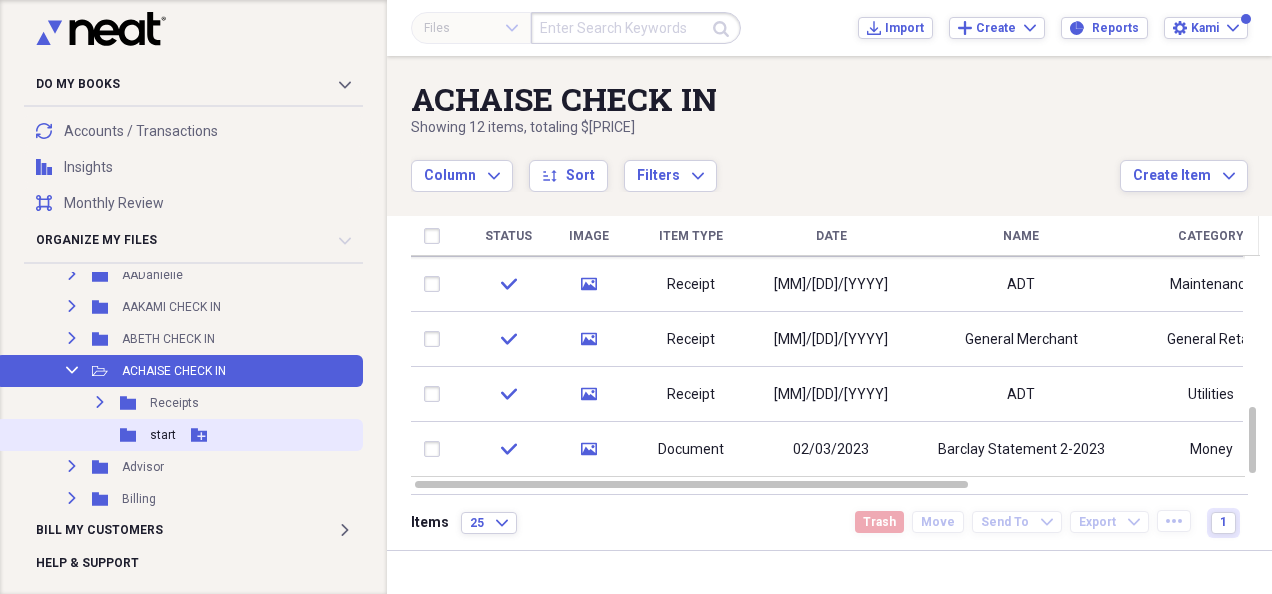 click on "start" at bounding box center [163, 435] 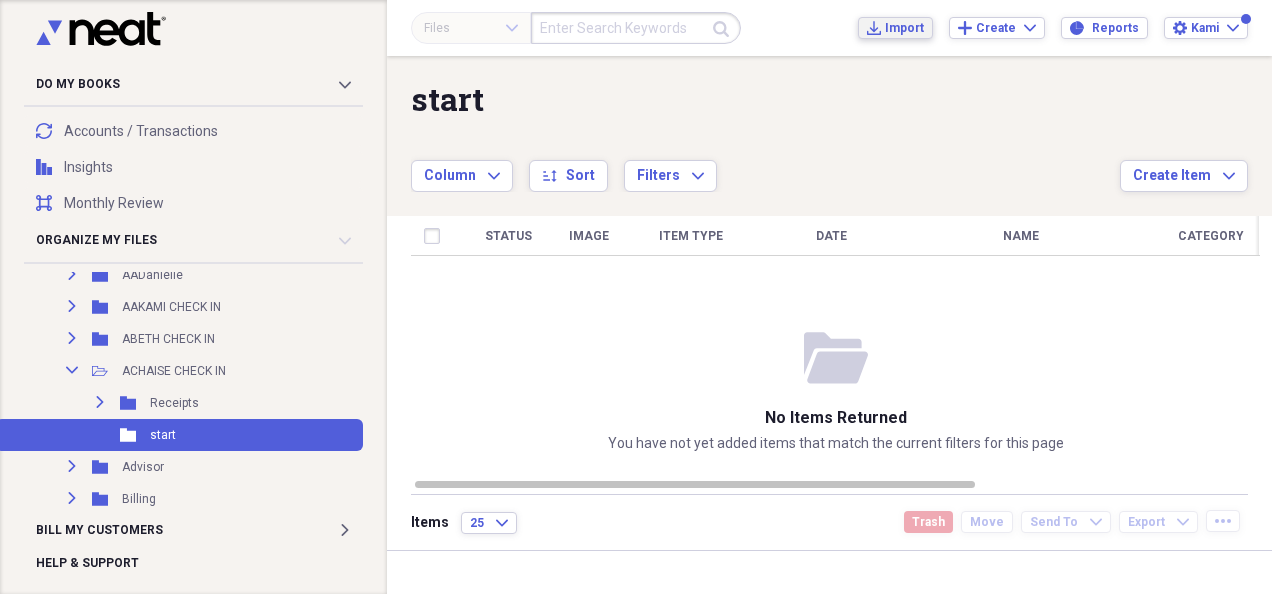 click on "Import" at bounding box center (904, 28) 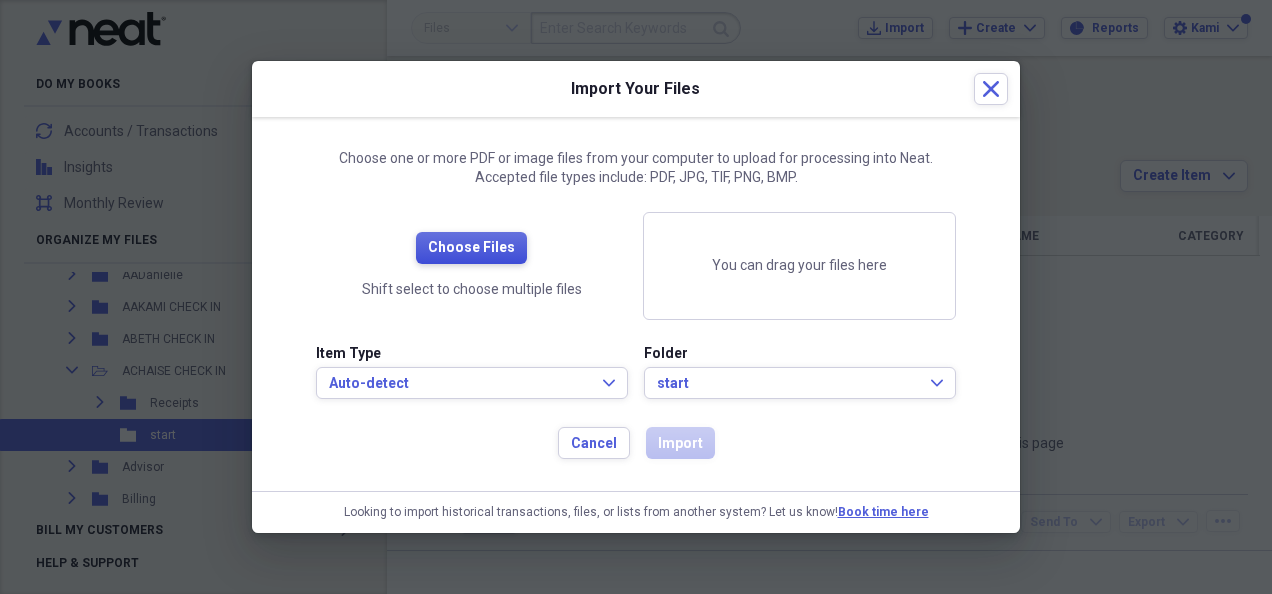 click on "Choose Files" at bounding box center [471, 248] 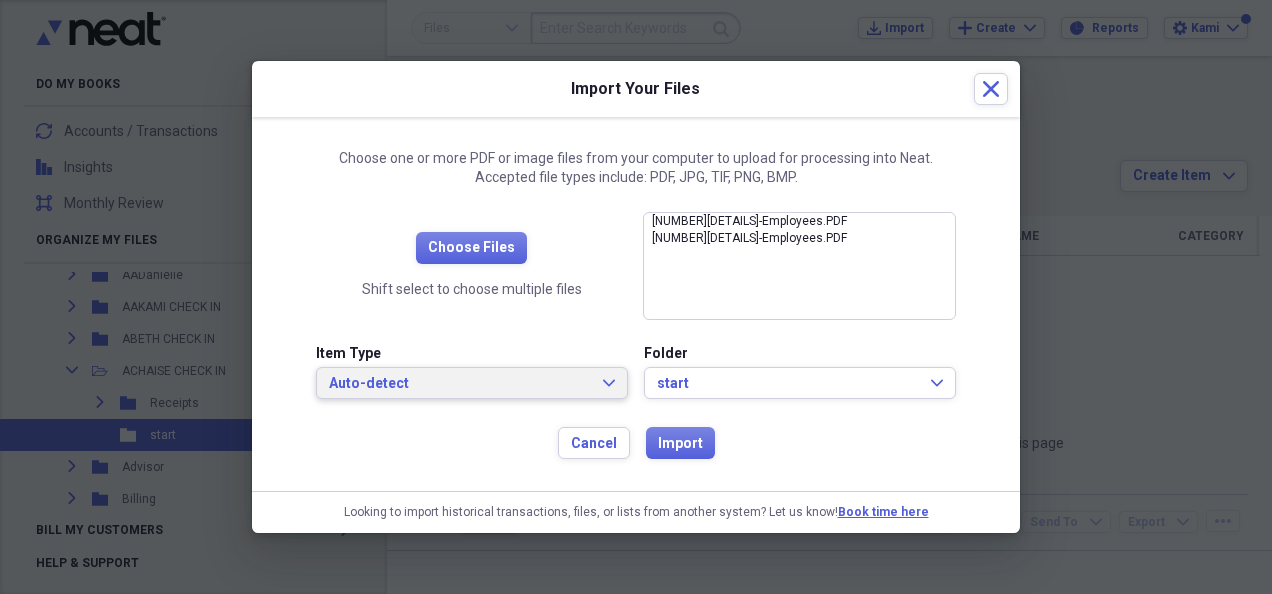 click on "Expand" 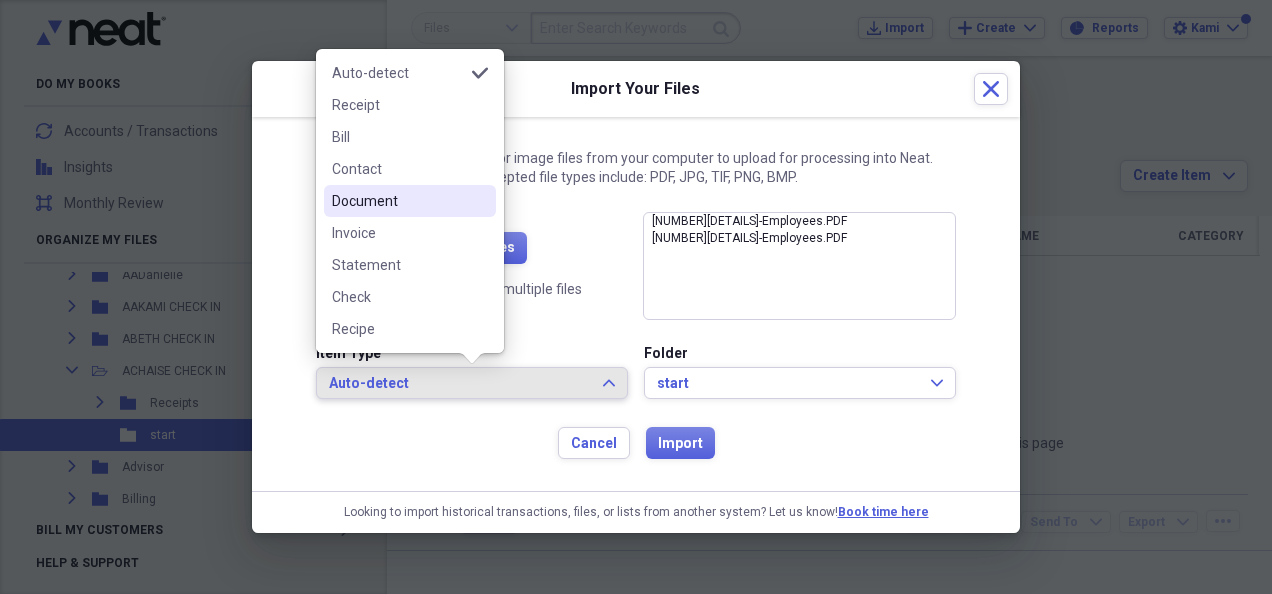 click on "Document" at bounding box center [398, 201] 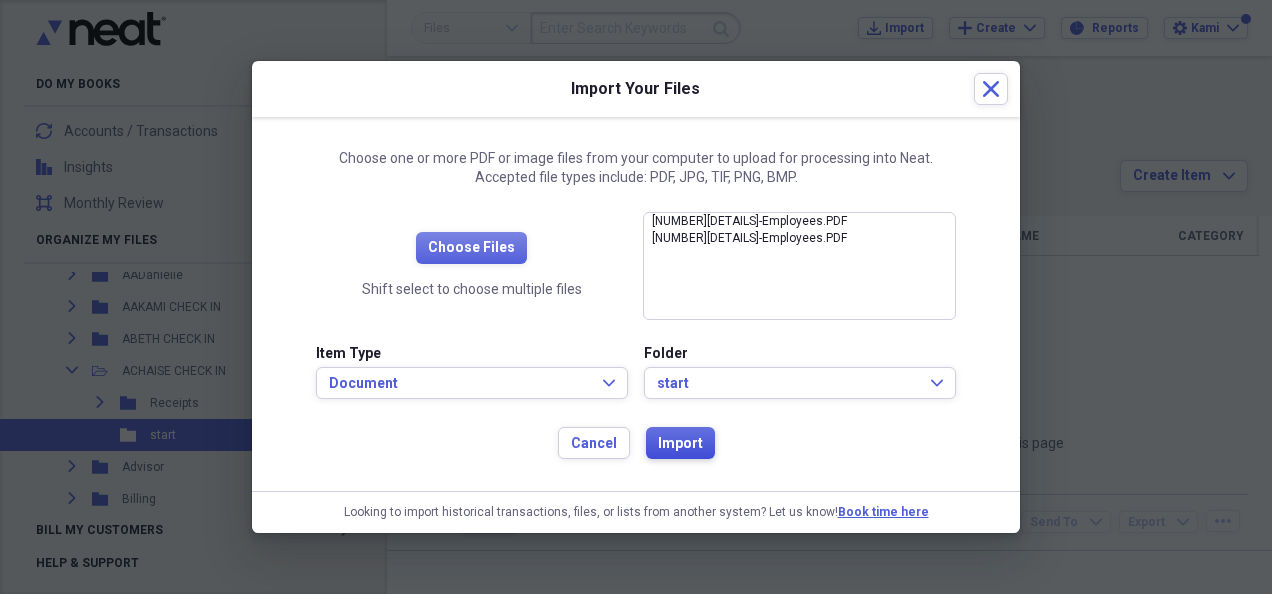 click on "Import" at bounding box center (680, 444) 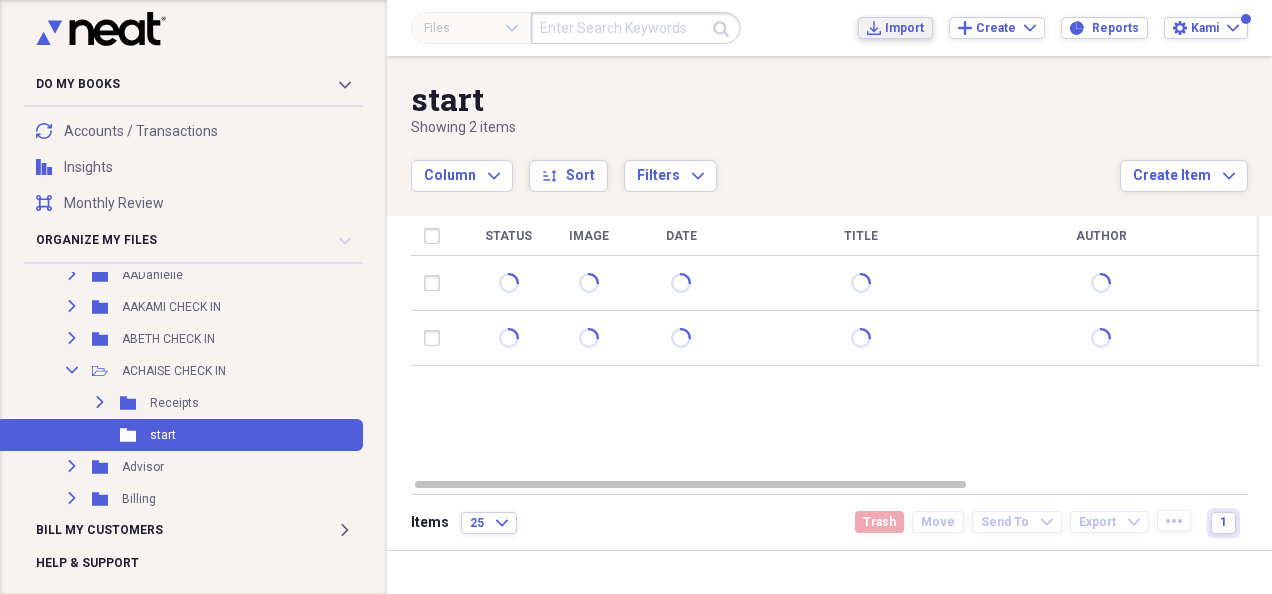 click on "Import" at bounding box center (904, 28) 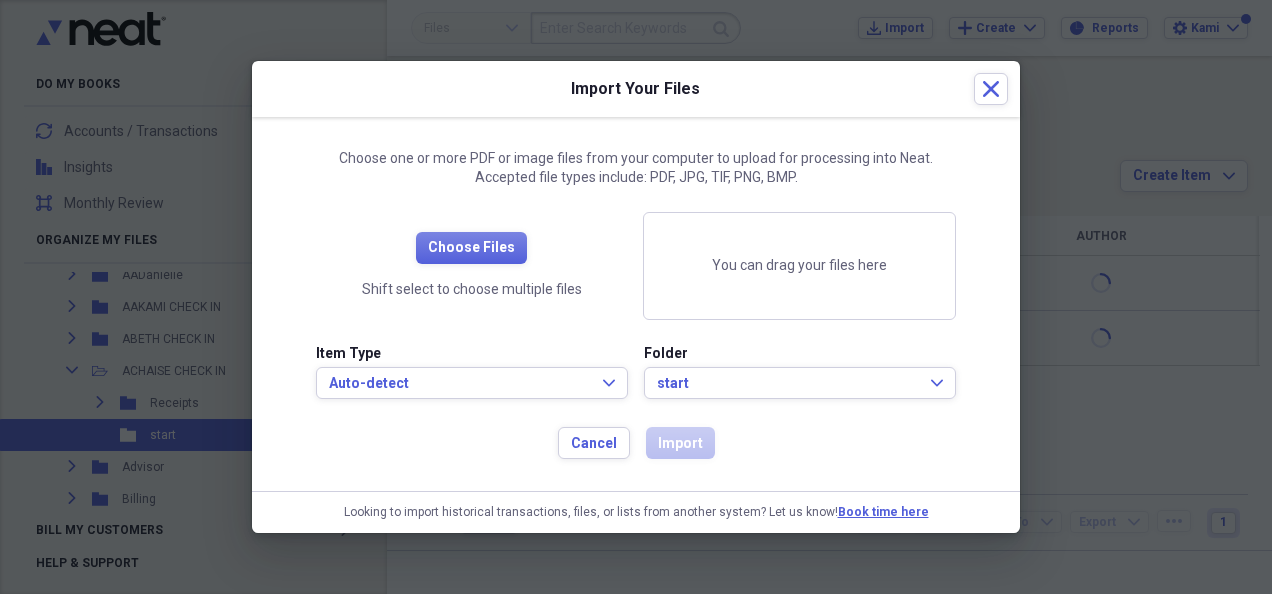 click on "Choose Files Shift select to choose multiple files" at bounding box center (471, 266) 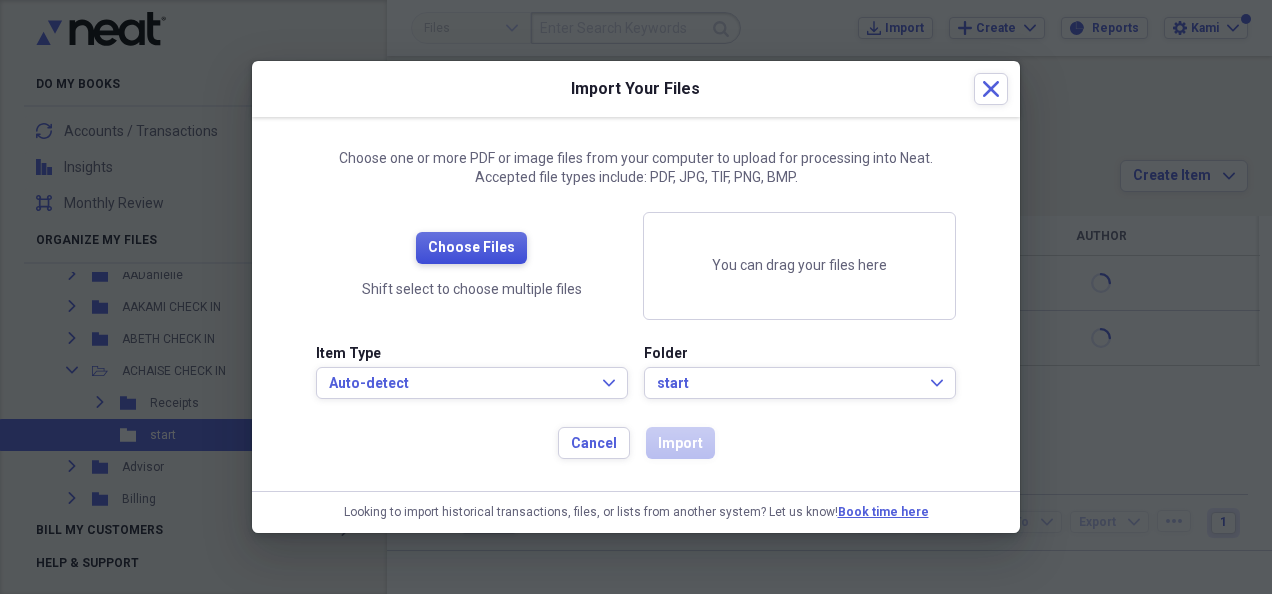 click on "Choose Files" at bounding box center (471, 248) 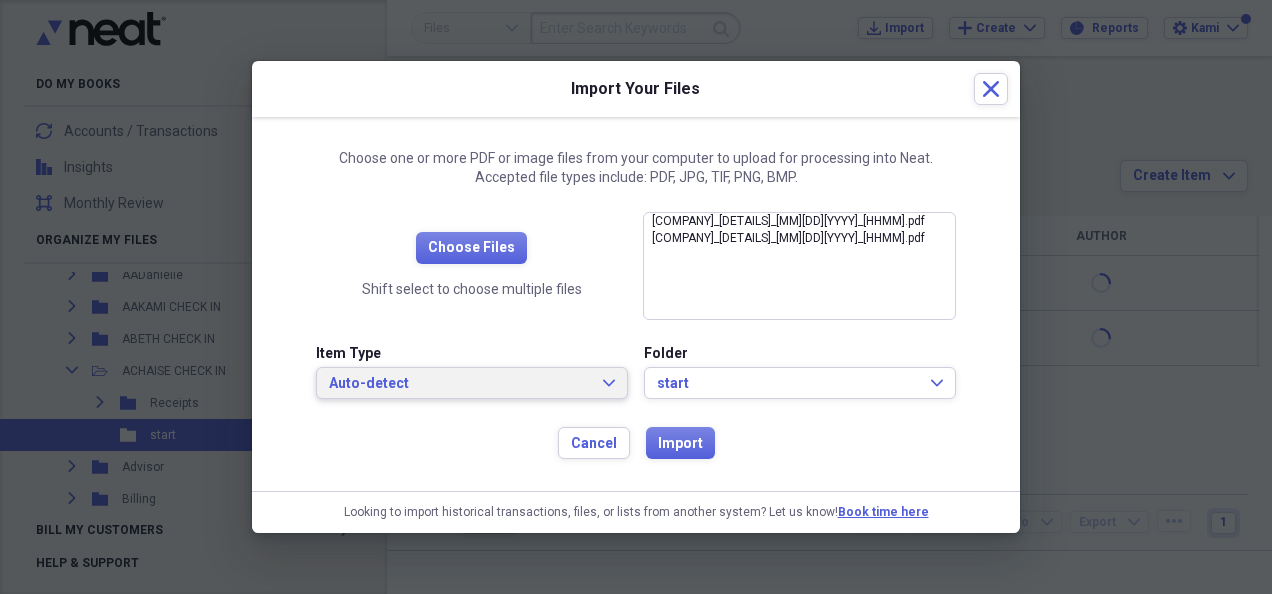 click on "Auto-detect" at bounding box center (460, 384) 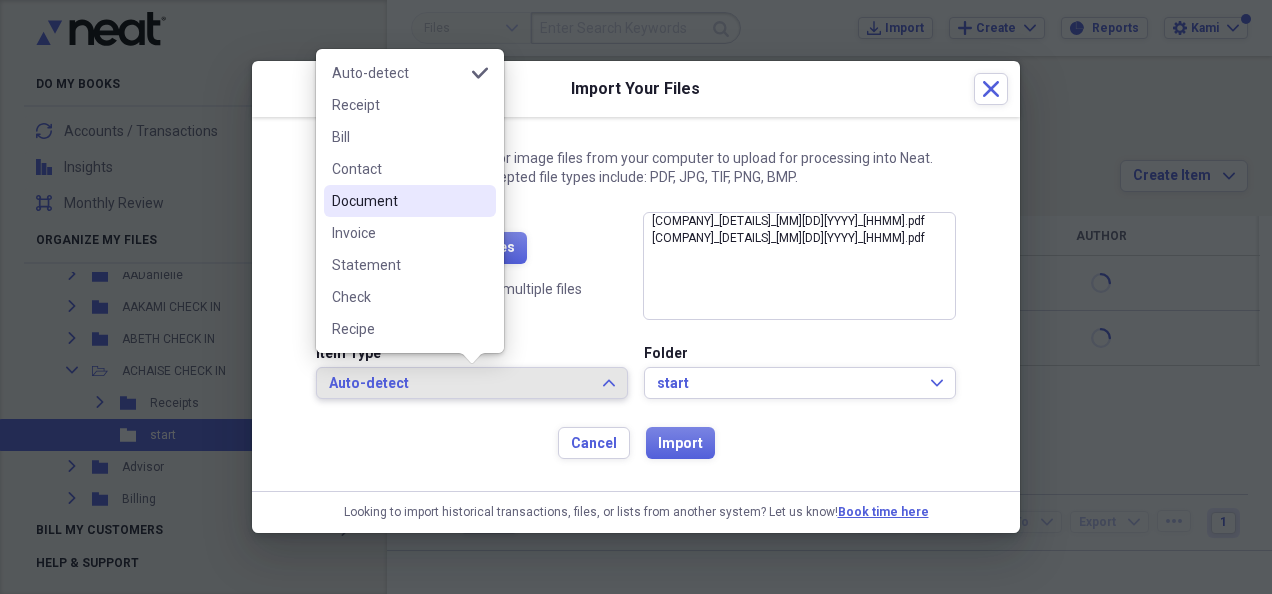 click on "Document" at bounding box center [398, 201] 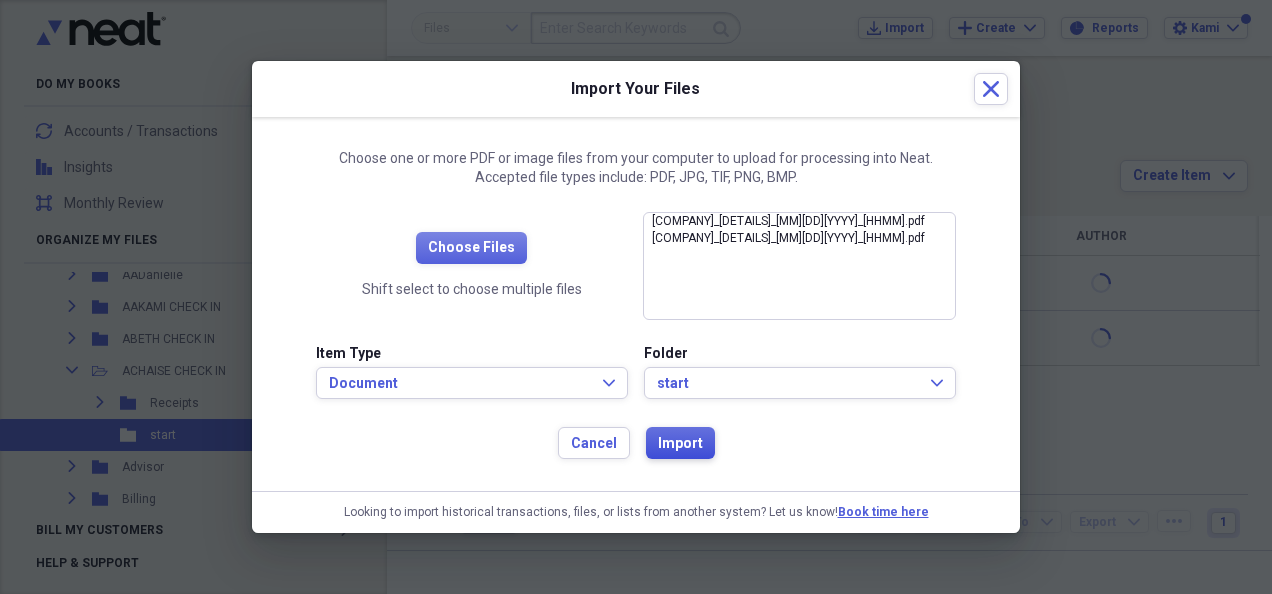 click on "Import" at bounding box center [680, 444] 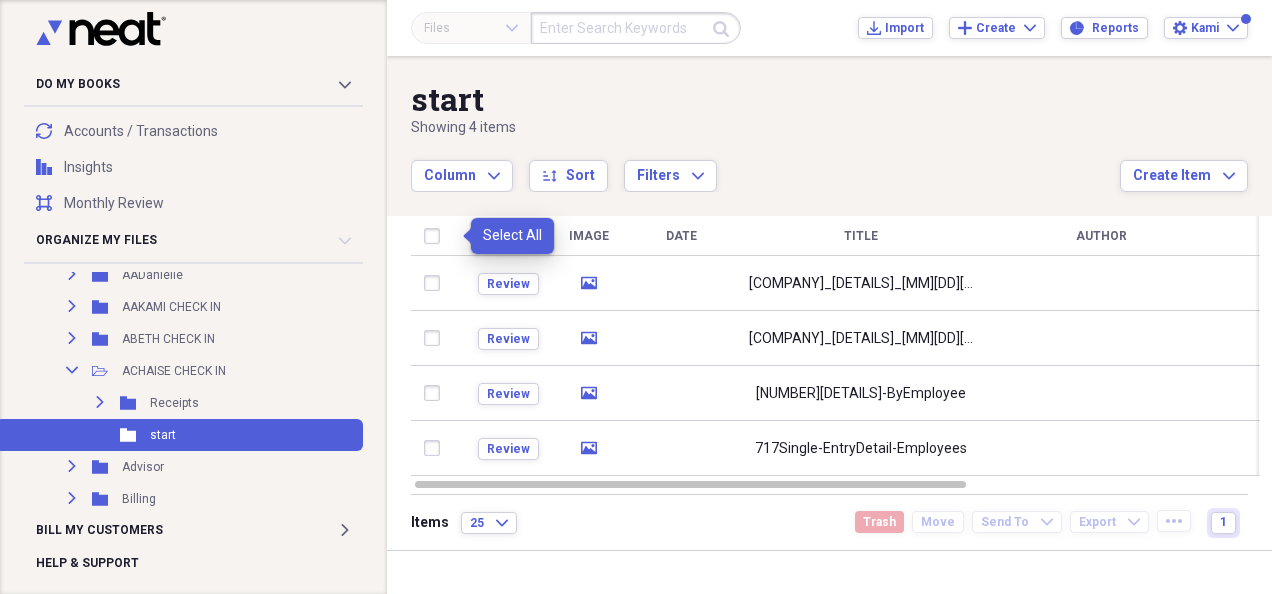 click at bounding box center (436, 236) 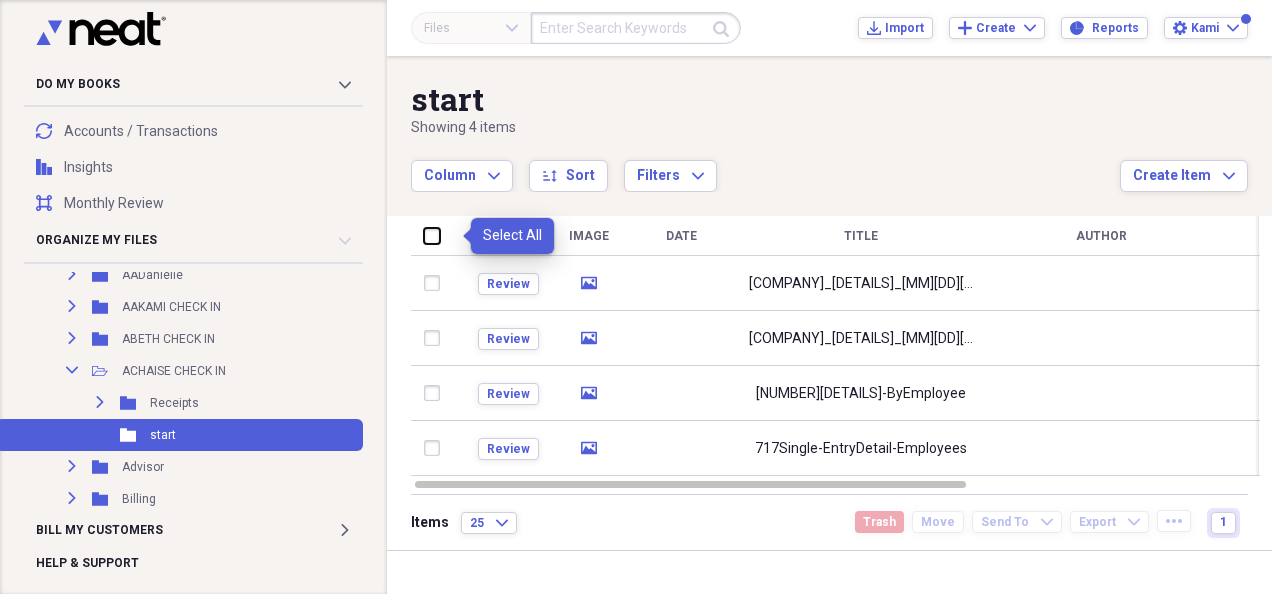 click at bounding box center [424, 235] 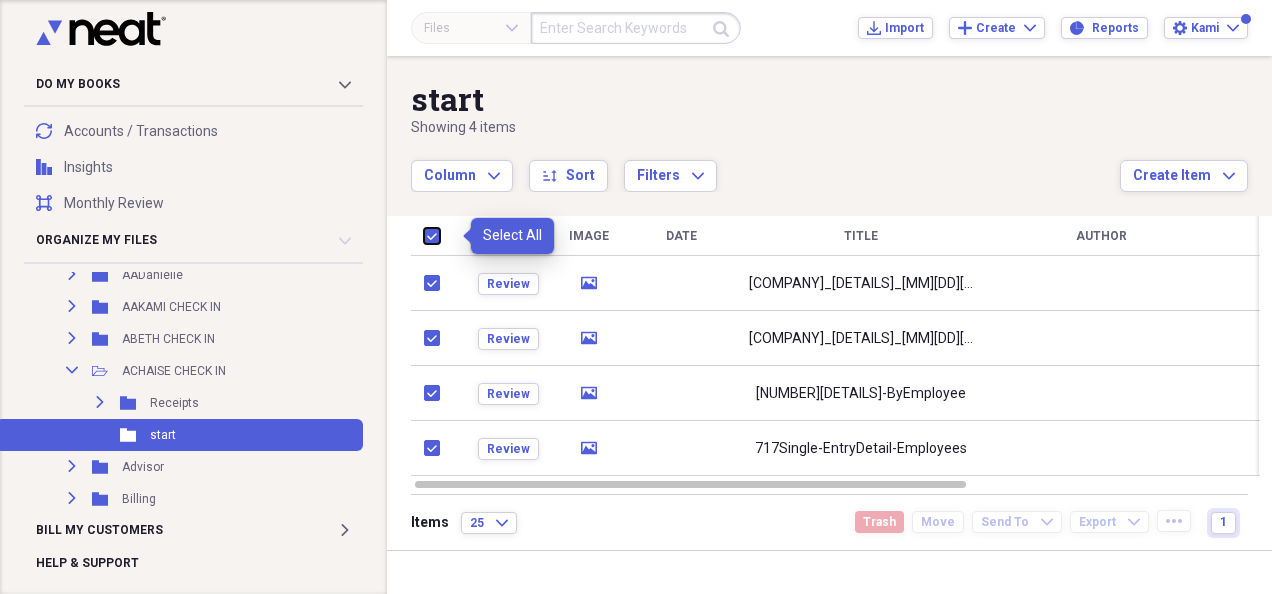 checkbox on "true" 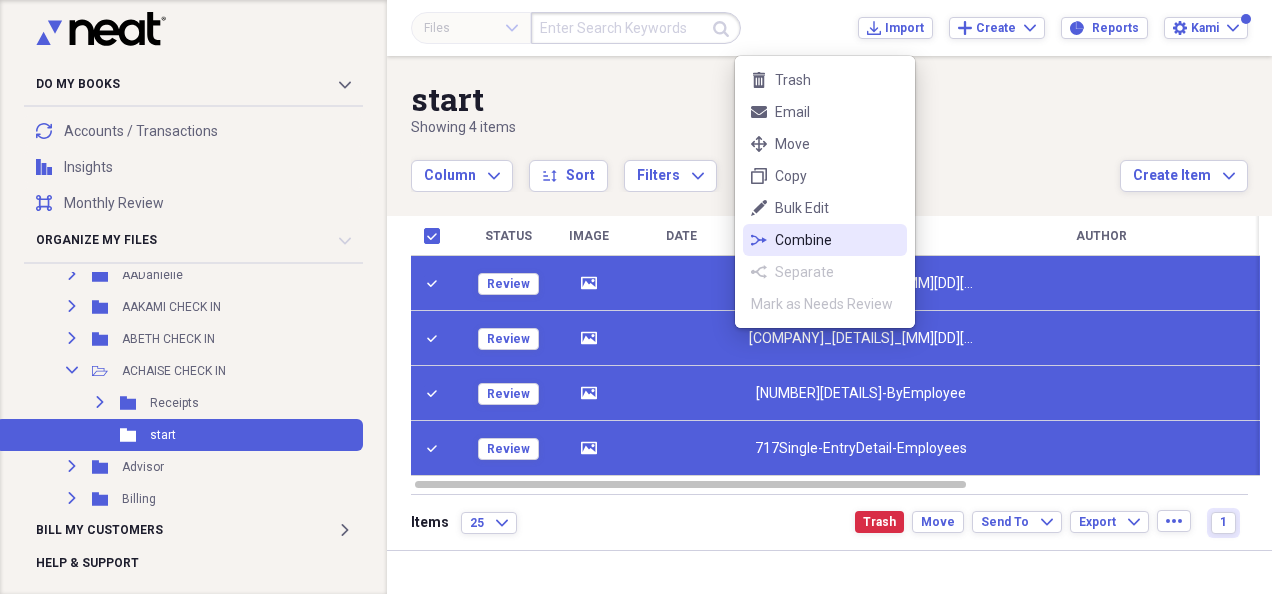click on "combine Combine" at bounding box center [825, 240] 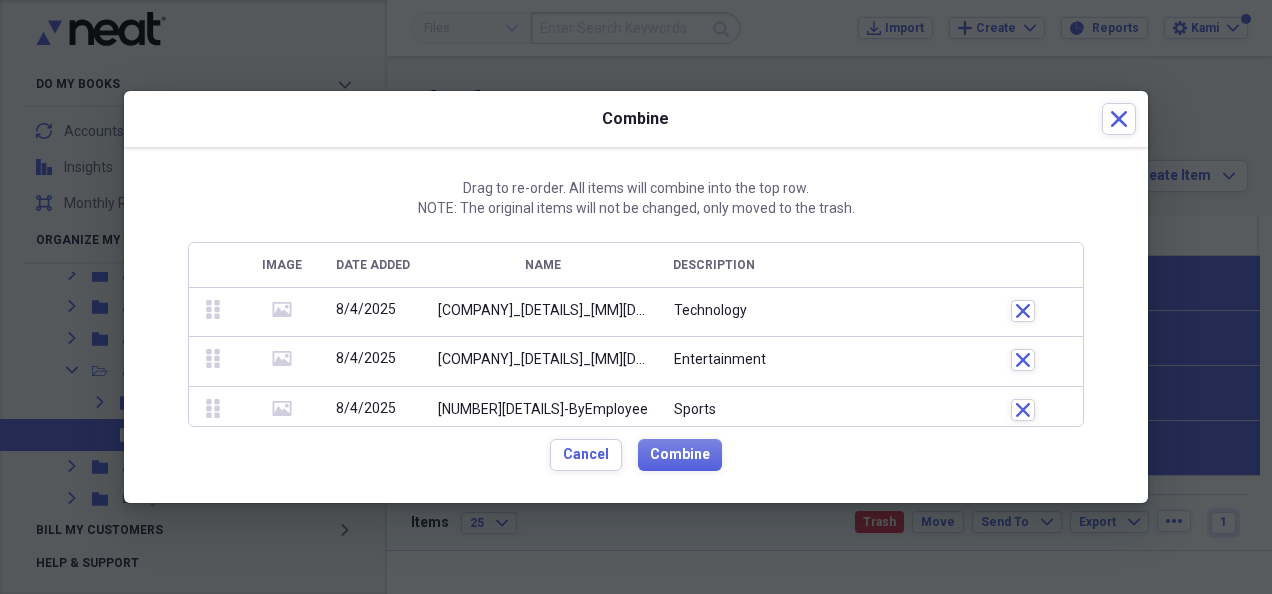 scroll, scrollTop: 54, scrollLeft: 0, axis: vertical 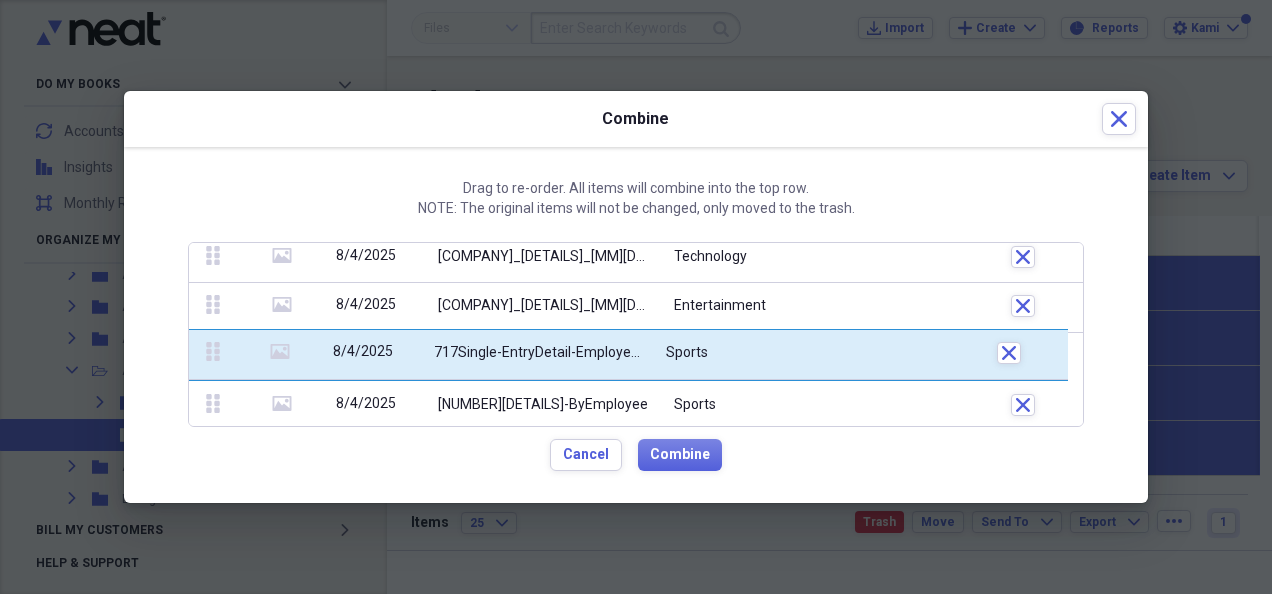 drag, startPoint x: 214, startPoint y: 396, endPoint x: 196, endPoint y: 342, distance: 56.920998 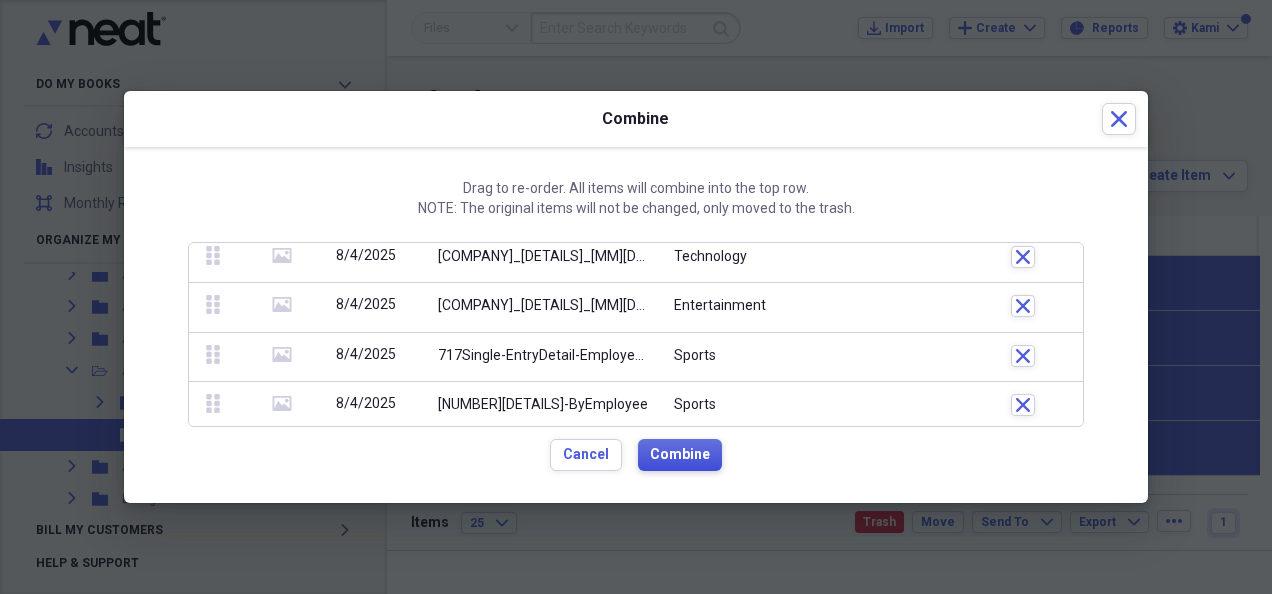 click on "Combine" at bounding box center [680, 455] 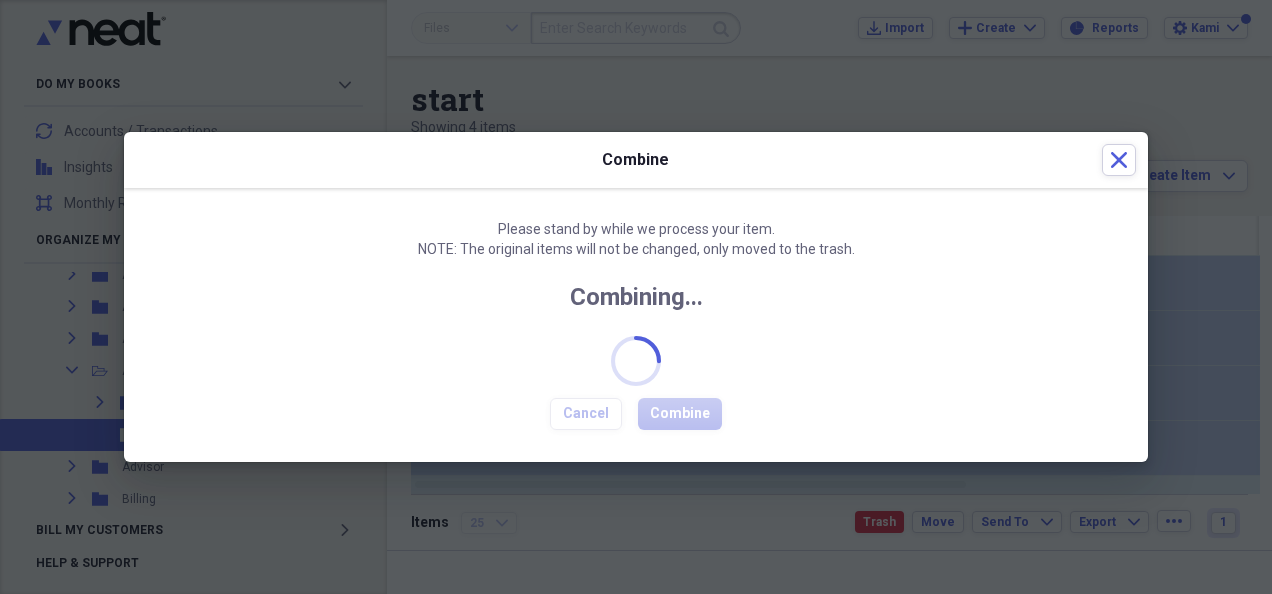 checkbox on "false" 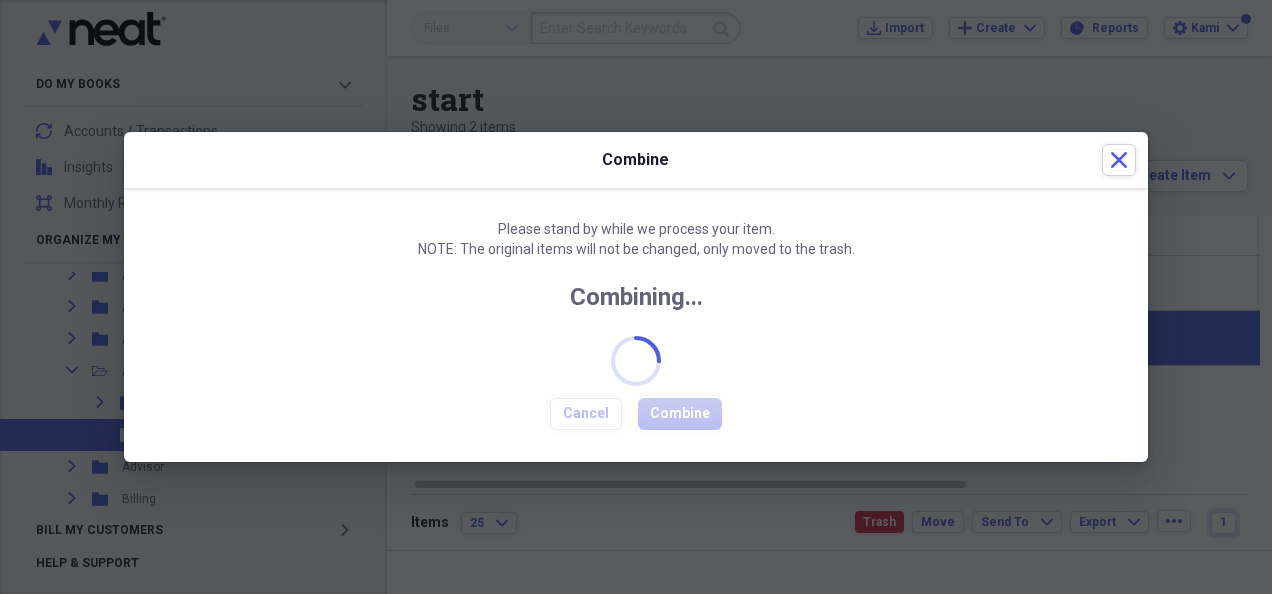 checkbox on "false" 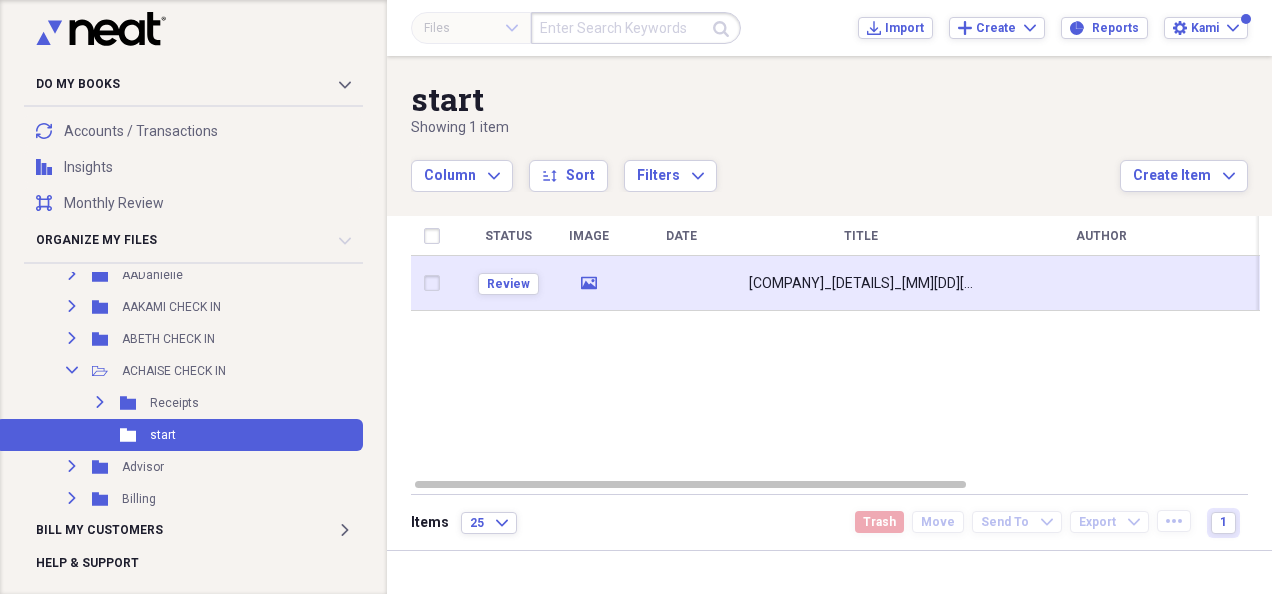 click at bounding box center (681, 283) 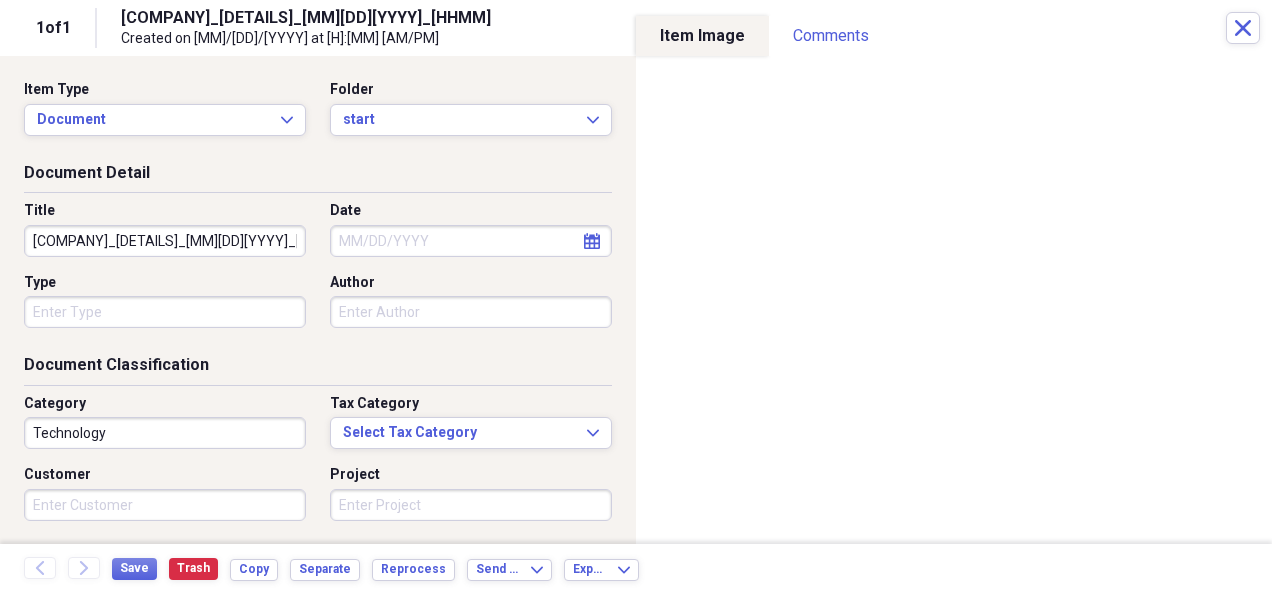 click on "ButtlesHomeInc_PayrollSummary_08042025_1140" at bounding box center (165, 241) 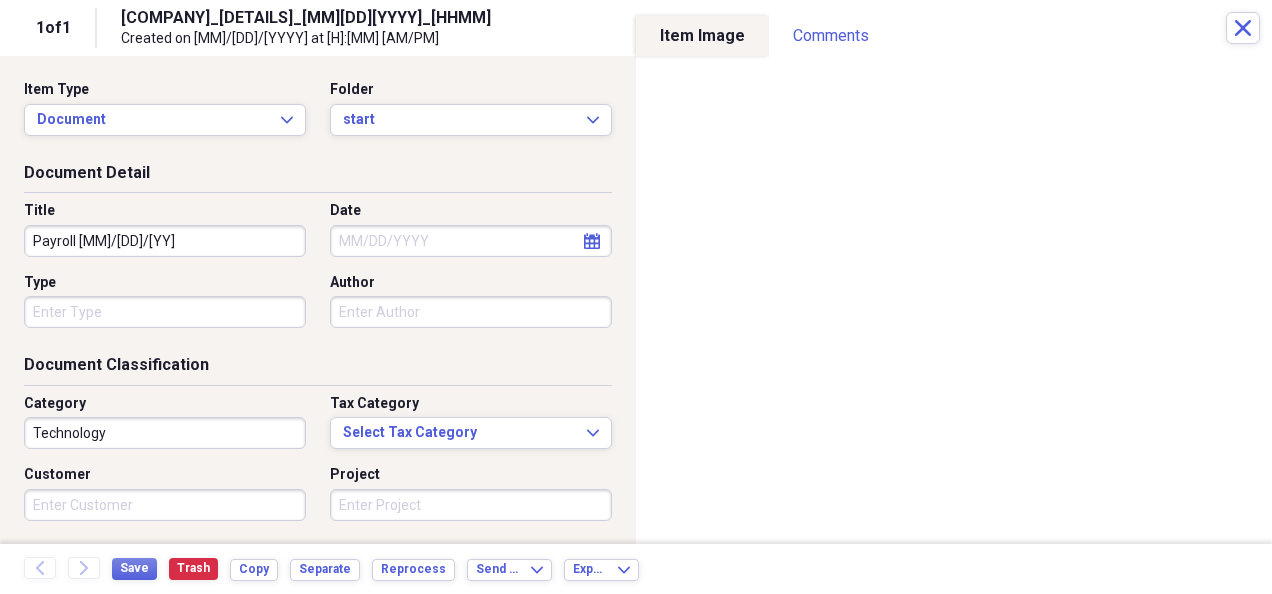 type on "Payroll 7/17/25" 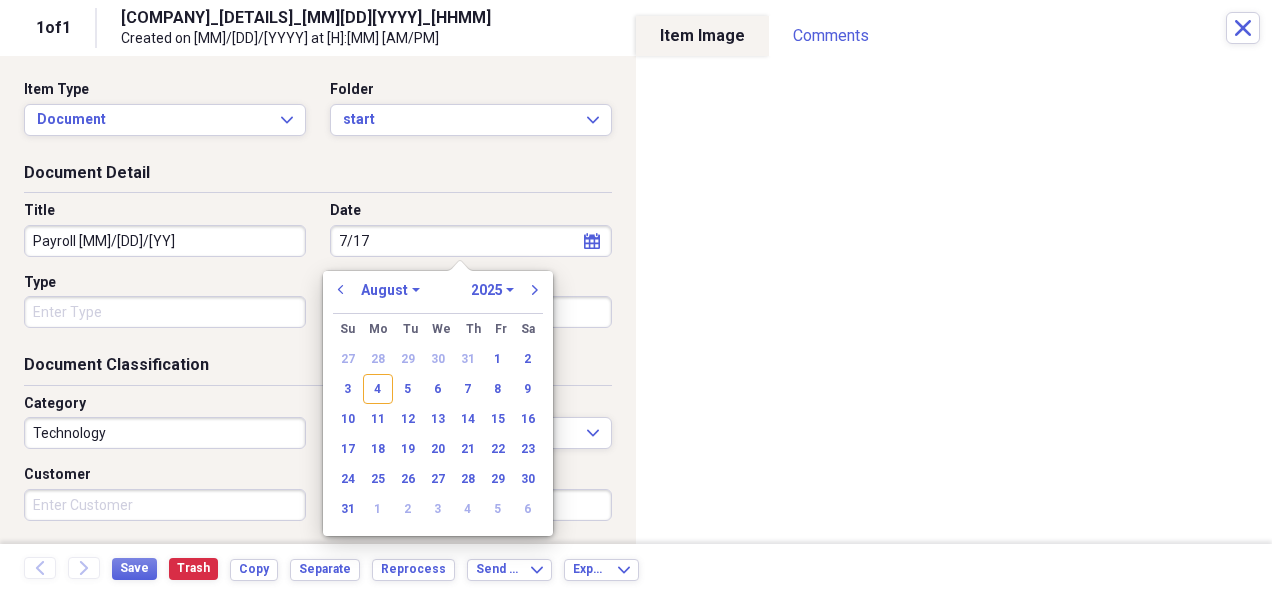 type on "7/17" 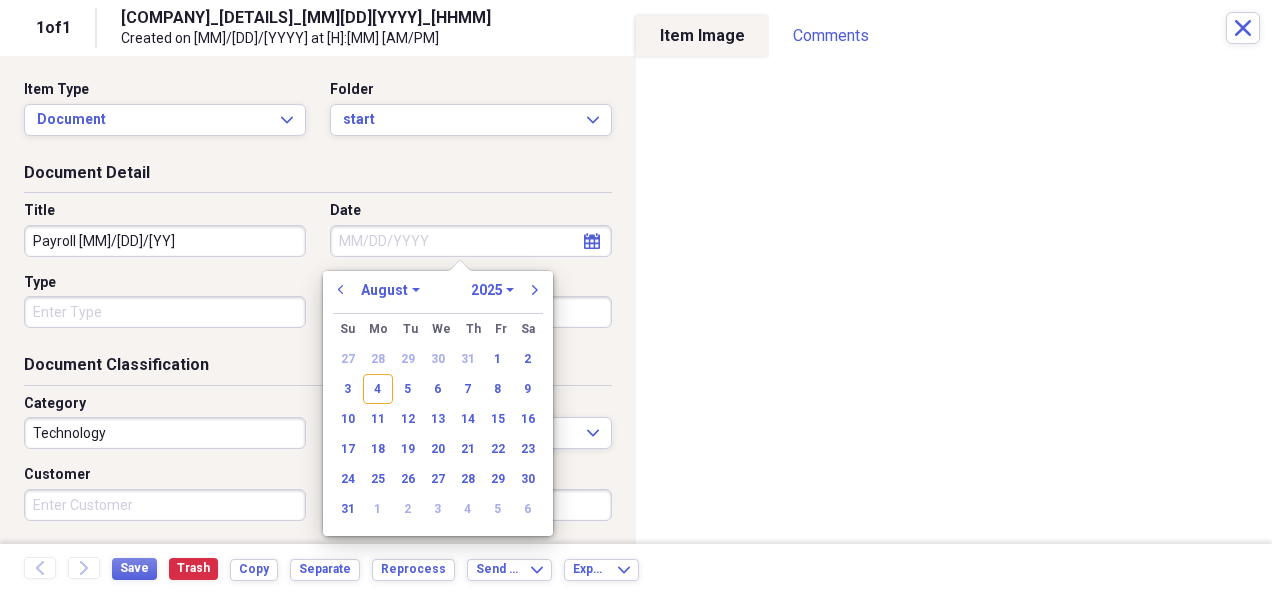 type 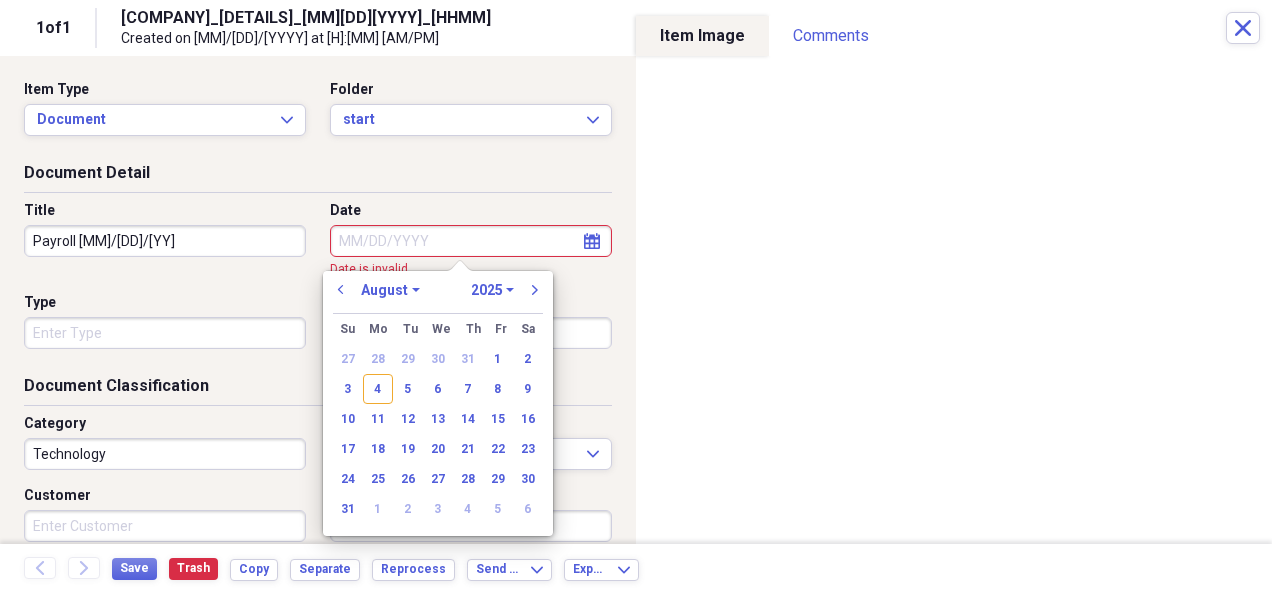 click on "Date" at bounding box center [471, 241] 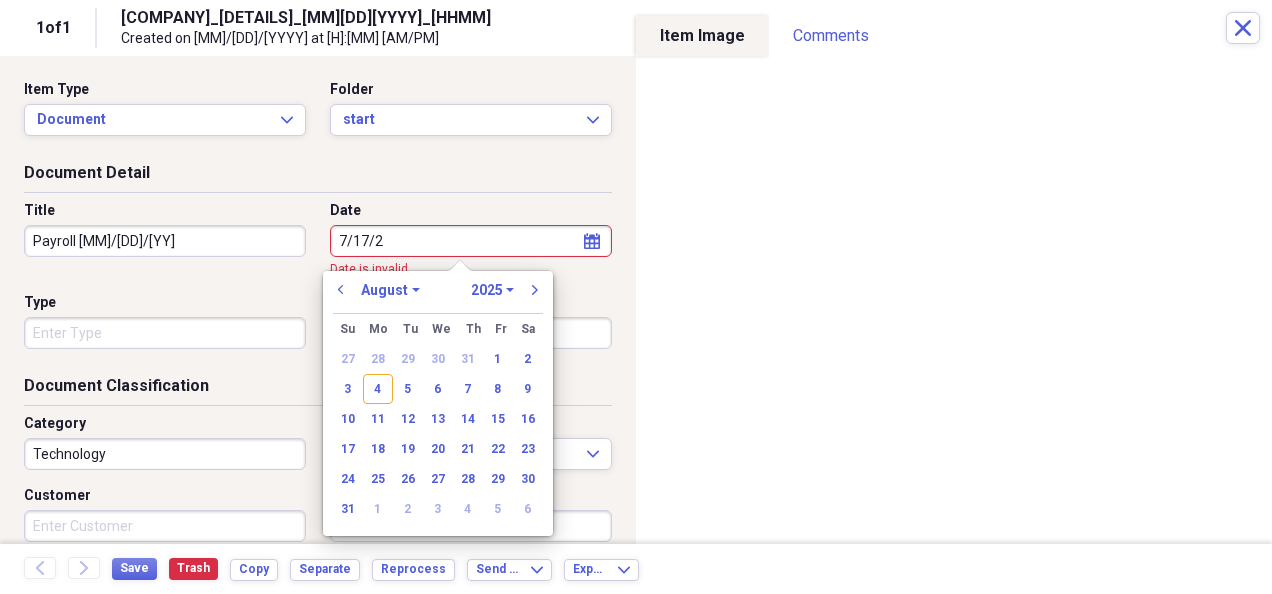 type on "7/17/25" 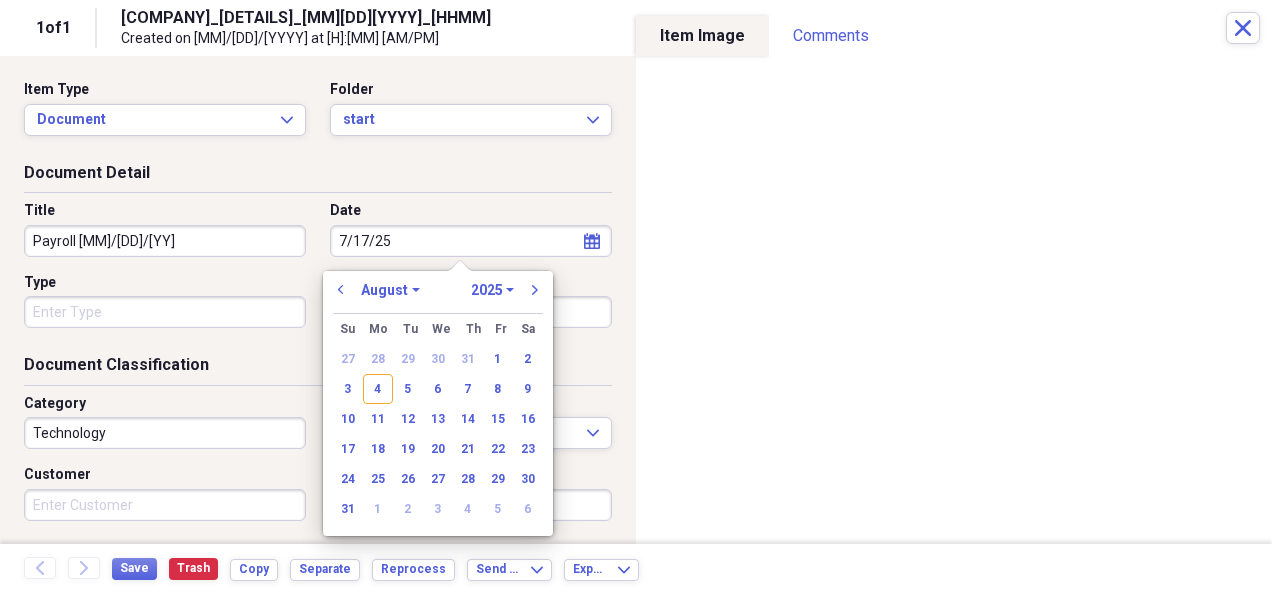 select on "6" 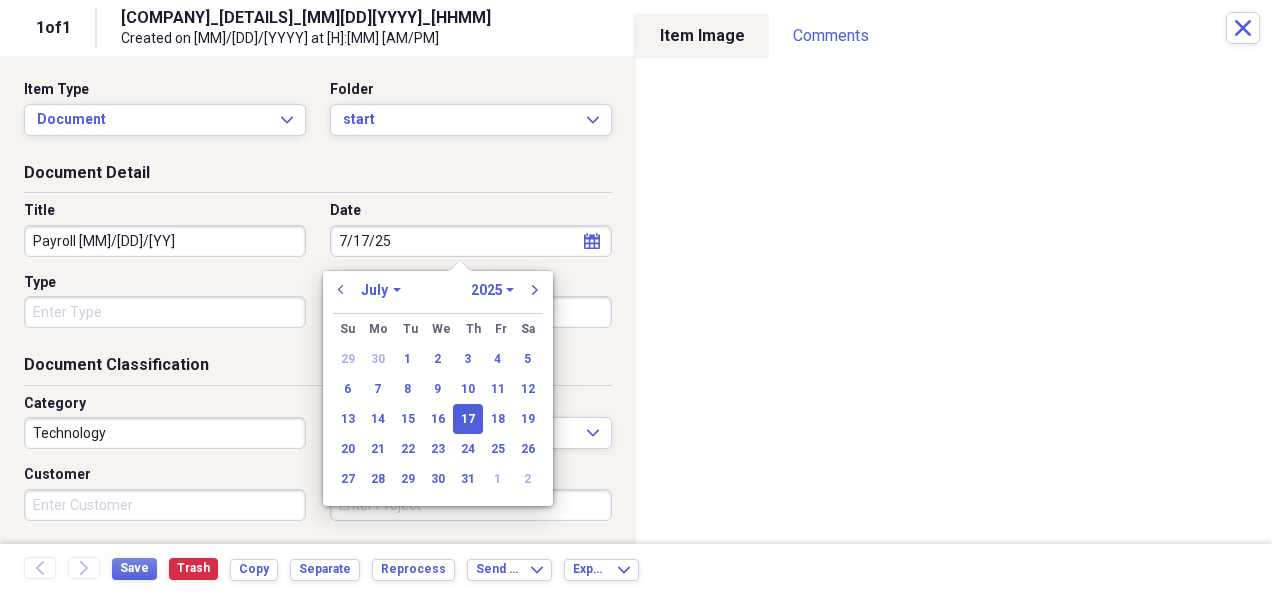 type on "07/17/2025" 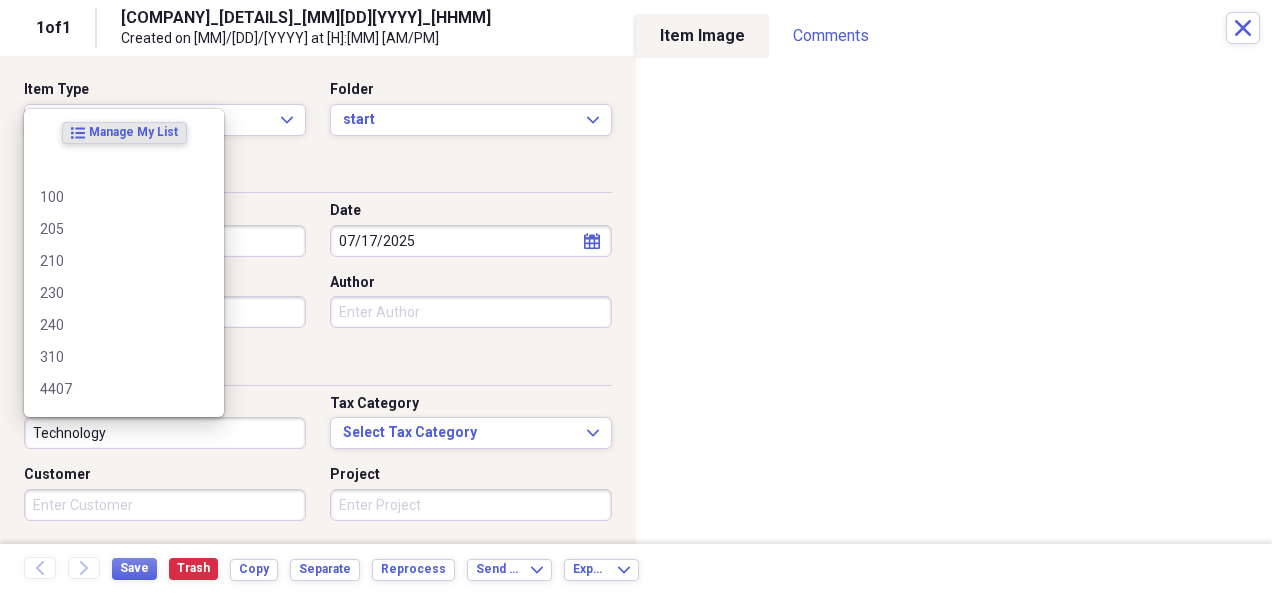 click on "Technology" at bounding box center [165, 433] 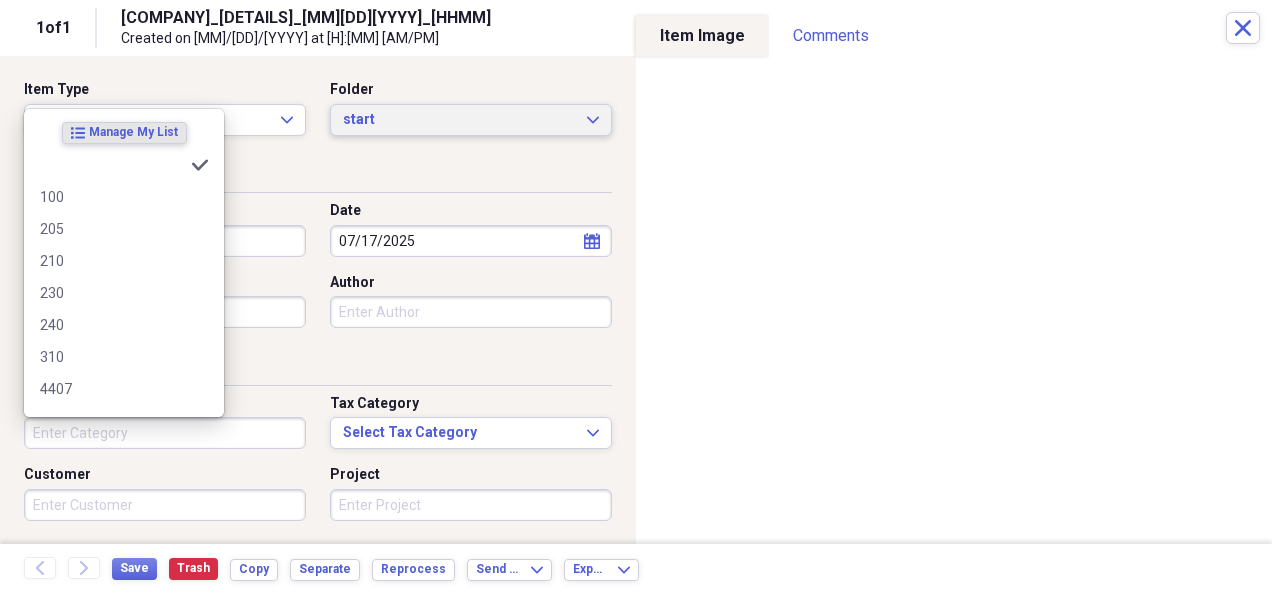 type 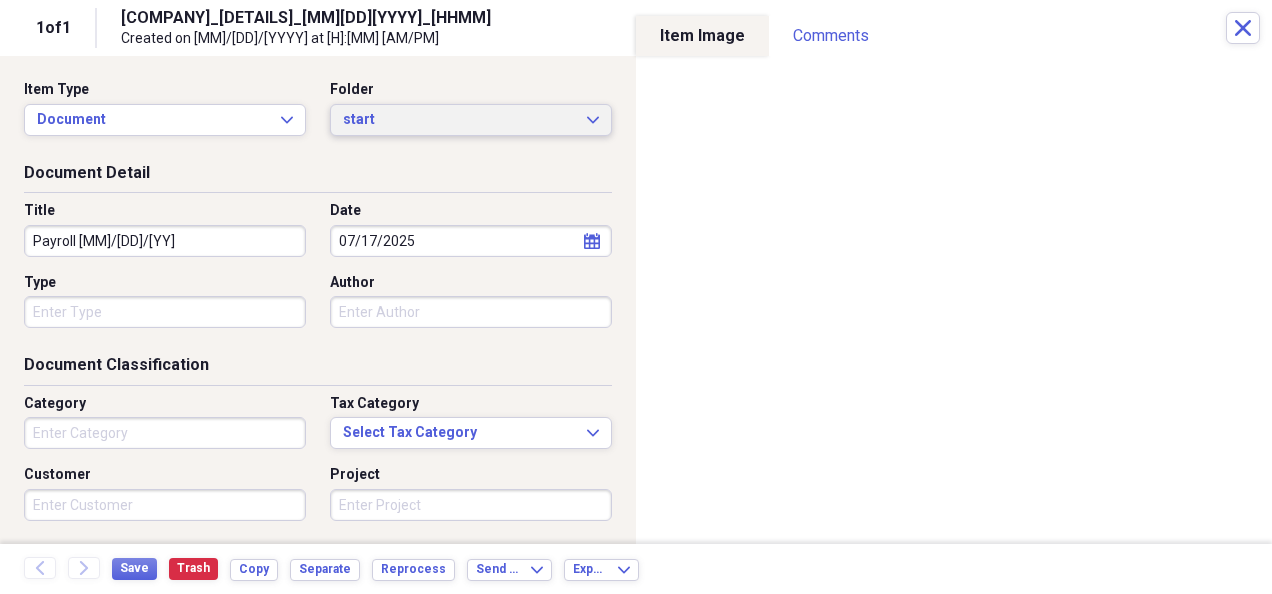 click on "start Expand" at bounding box center [471, 120] 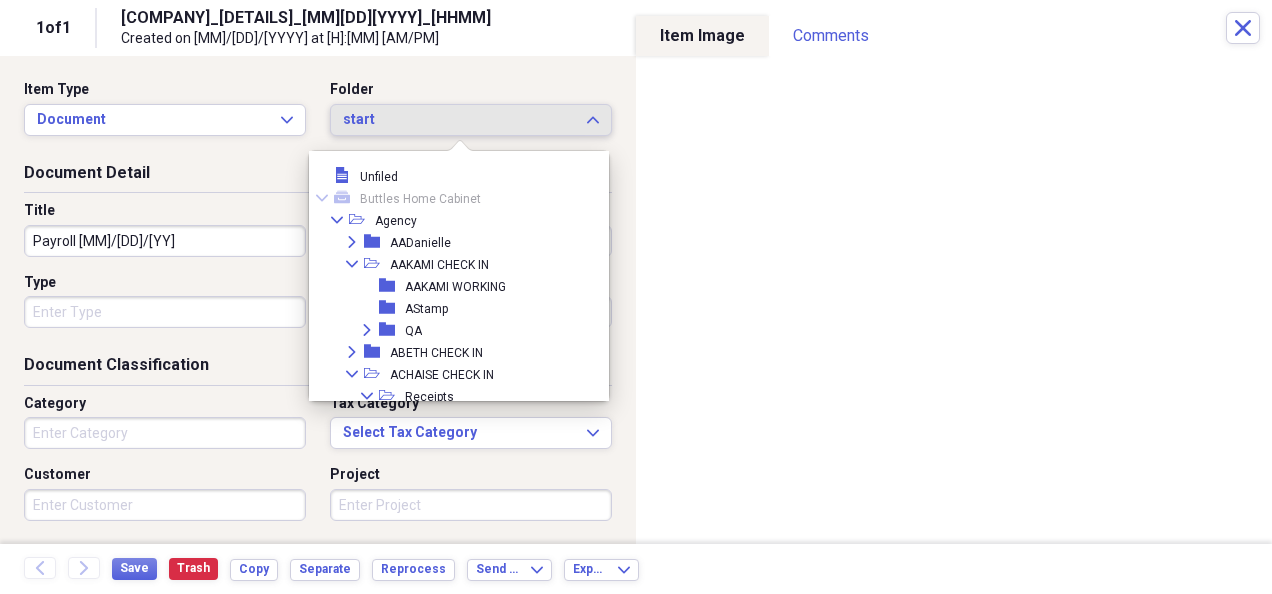 click on "AAKAMI CHECK IN" at bounding box center (439, 265) 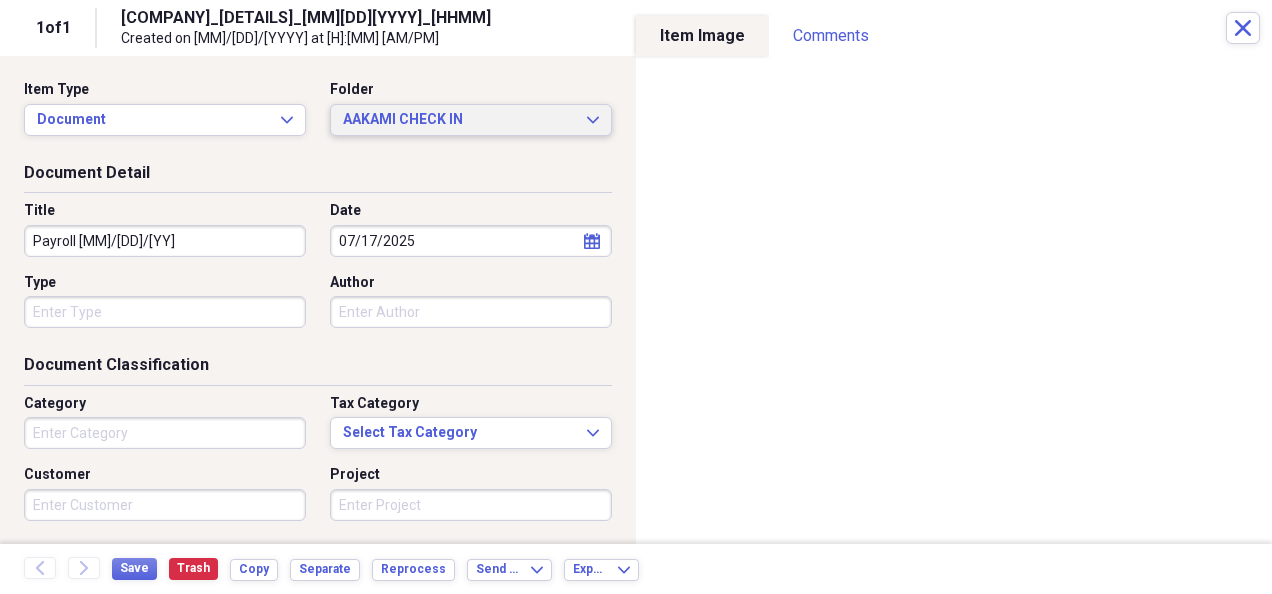 scroll, scrollTop: 77, scrollLeft: 0, axis: vertical 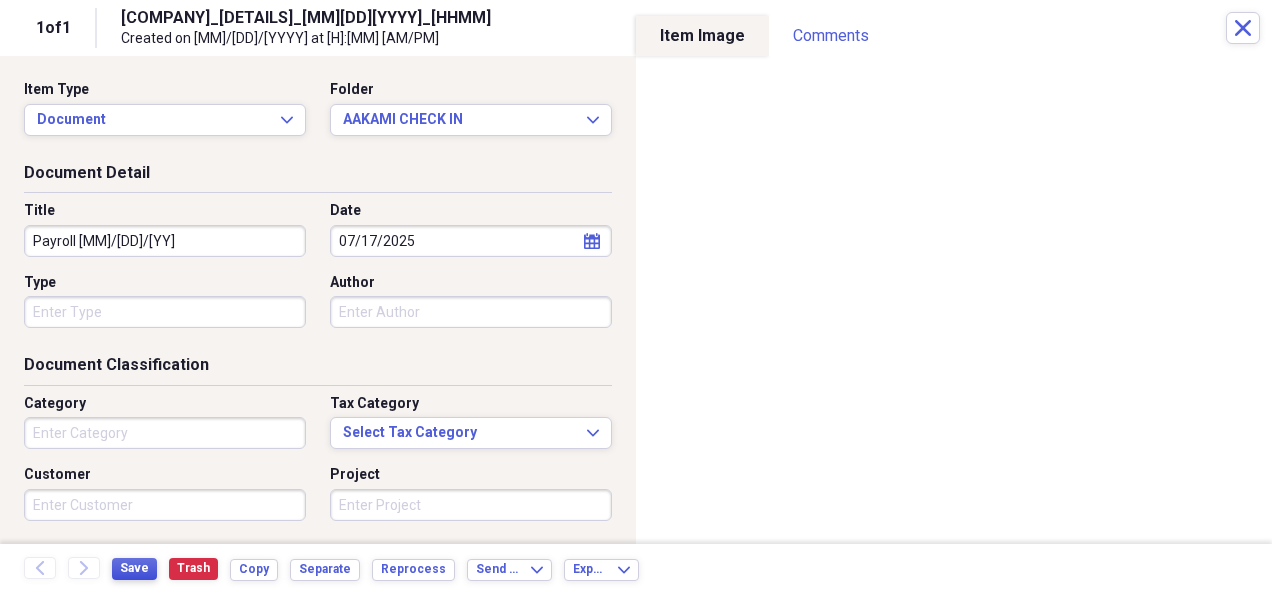 click on "Save" at bounding box center [134, 568] 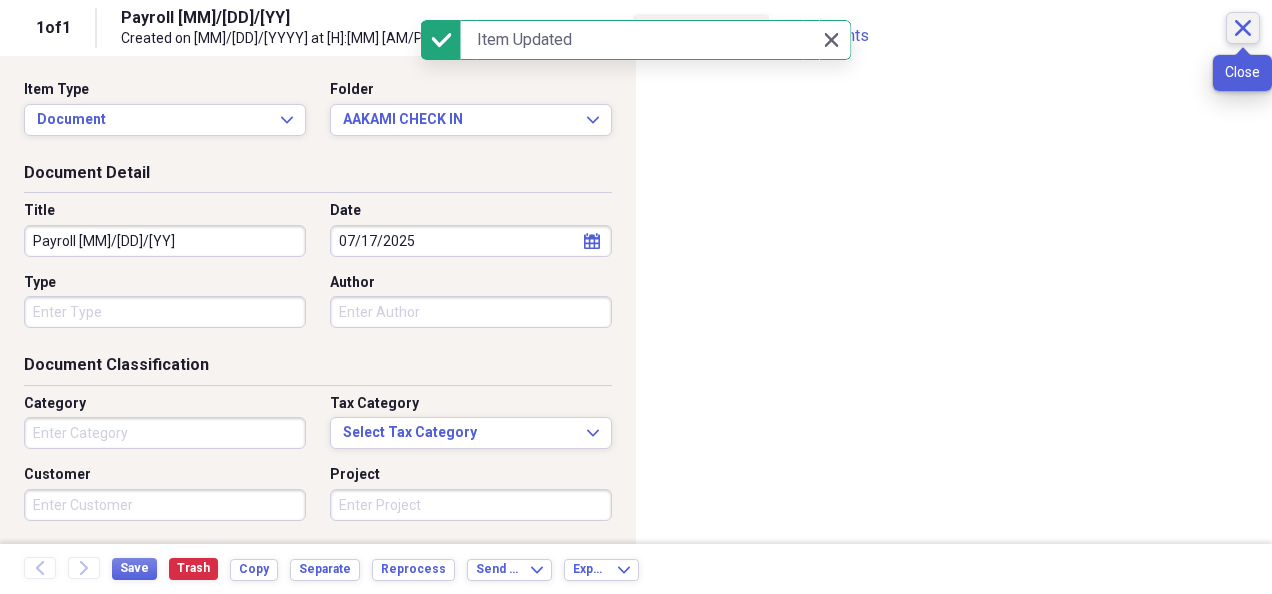 click on "Close" at bounding box center (1243, 28) 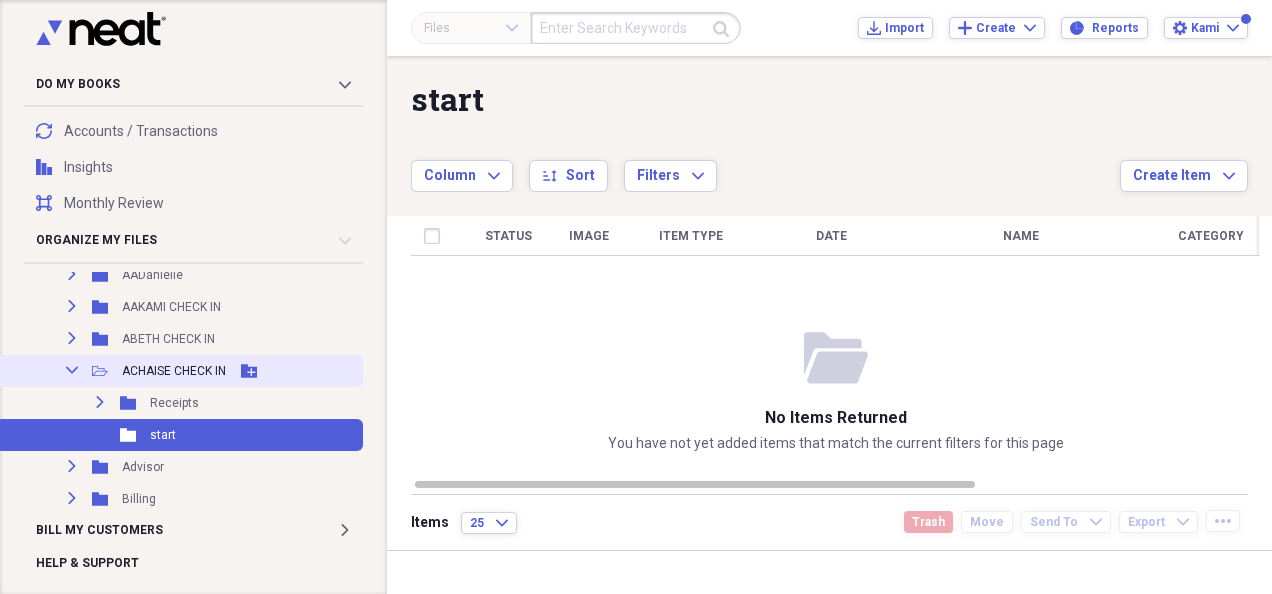 click 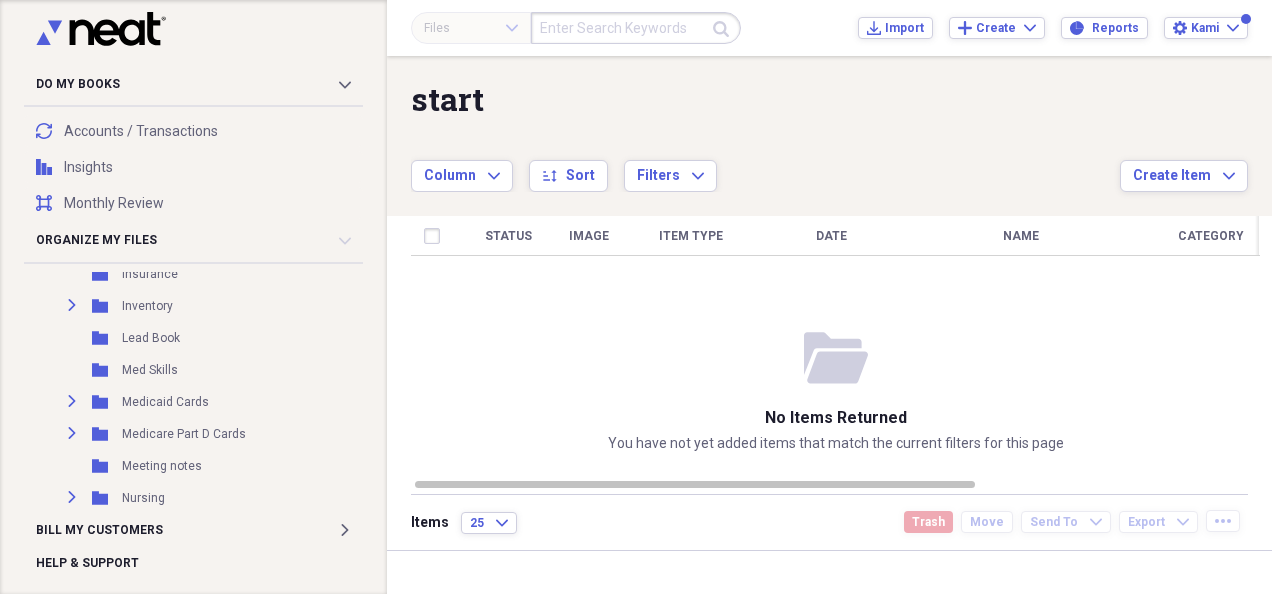 scroll, scrollTop: 1061, scrollLeft: 0, axis: vertical 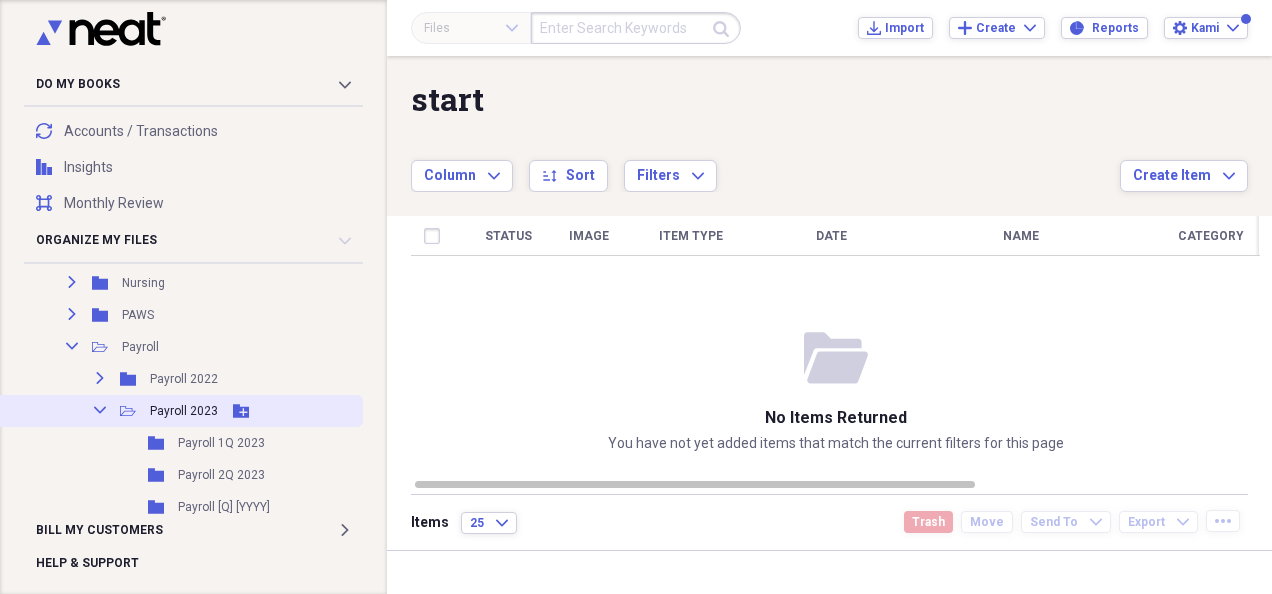 click on "Collapse" 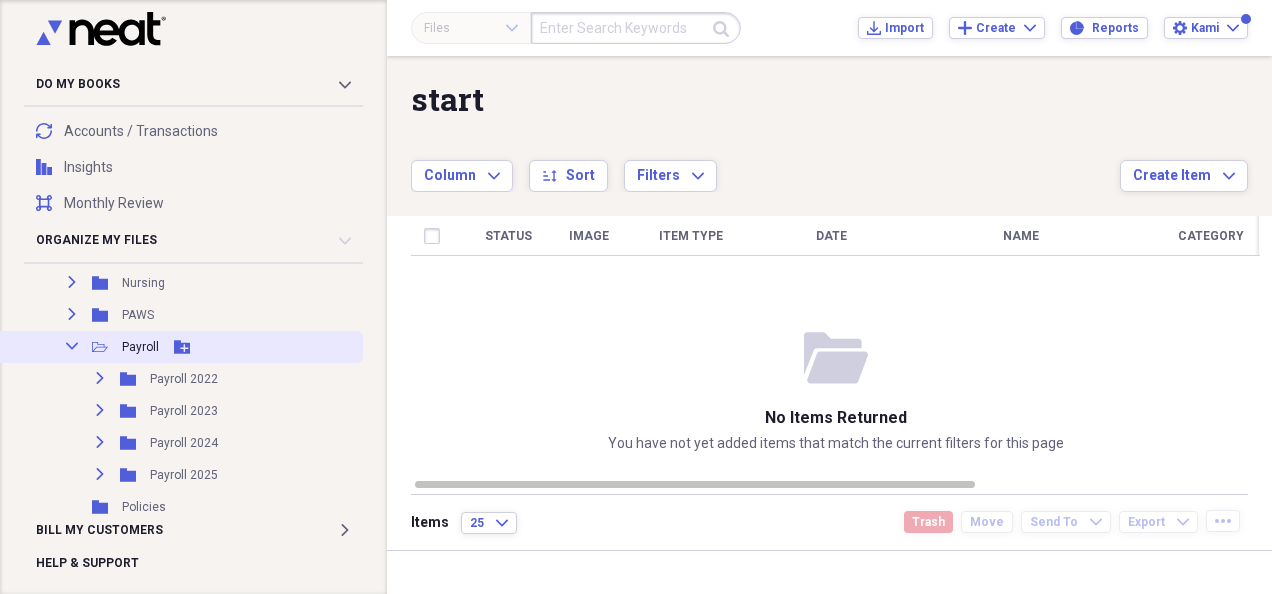 click 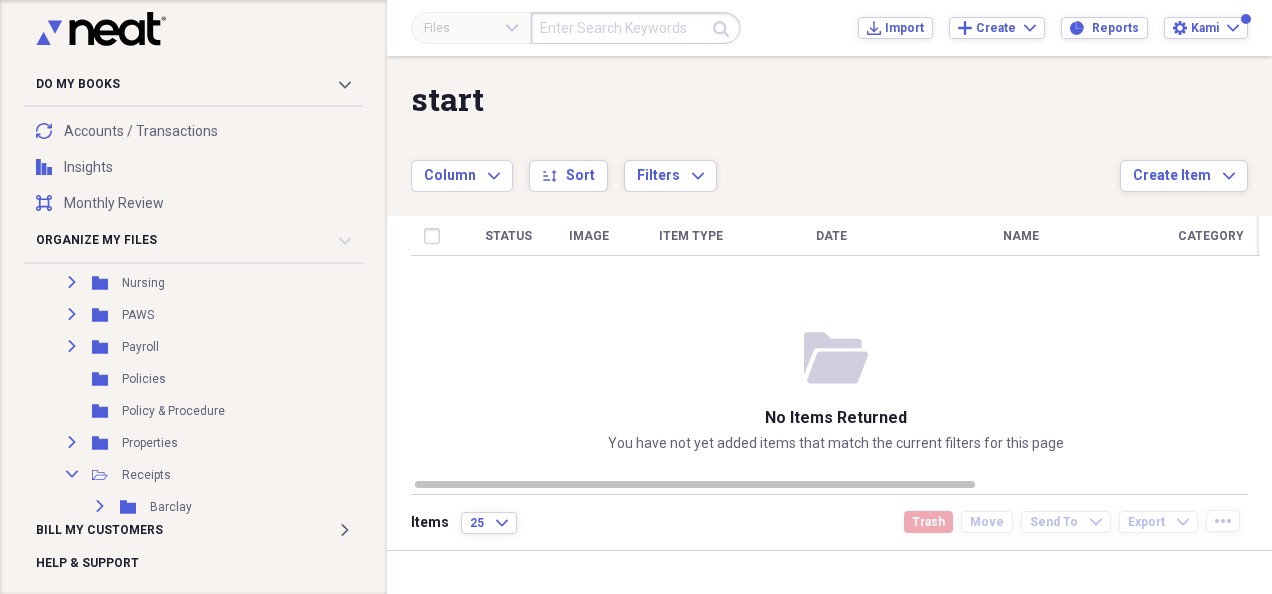 click on "Do My Books Collapse transactions Accounts / Transactions insights Insights reconciliation Monthly Review Organize My Files 99+ Collapse Unfiled Needs Review 99+ Unfiled All Files Unfiled Unfiled Unfiled Saved Reports Collapse My Cabinet Buttles Home Cabinet Add Folder Collapse Open Folder Agency Add Folder Expand Folder AADanielle Add Folder Expand Folder AAKAMI CHECK IN Add Folder Expand Folder ABETH CHECK IN Add Folder Expand Folder ACHAISE CHECK IN Add Folder Expand Folder Advisor Add Folder Expand Folder Billing Add Folder Expand Folder Bills (Contracts) Add Folder Expand Folder Blank Forms Add Folder Folder Business Cards Add Folder Folder BVC Add Folder Folder Carnival Add Folder Expand Folder Certifications Add Folder Expand Folder Community Service Add Folder Expand Folder Computer Add Folder Expand Folder DODD Add Folder Expand Folder Extension Add Folder Expand Folder Financial Add Folder Folder Fire Ext/Smoke Det Add Folder Folder Incorporation Add Folder Folder Instructions Add Folder Folder PAWS" at bounding box center (193, 297) 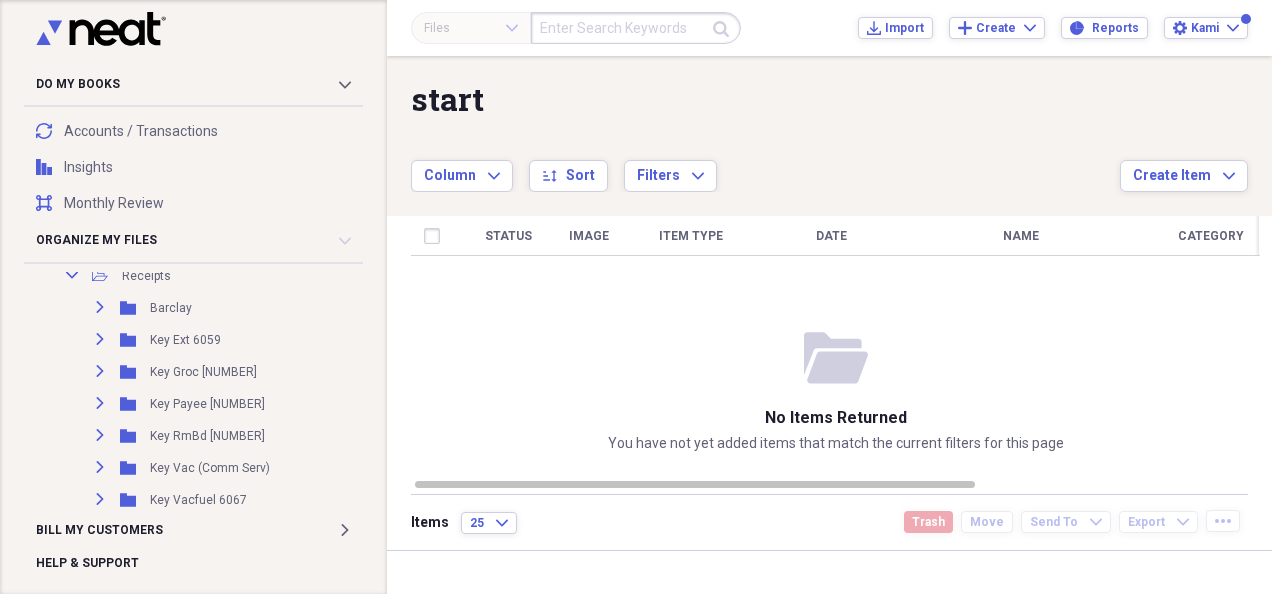 scroll, scrollTop: 1275, scrollLeft: 0, axis: vertical 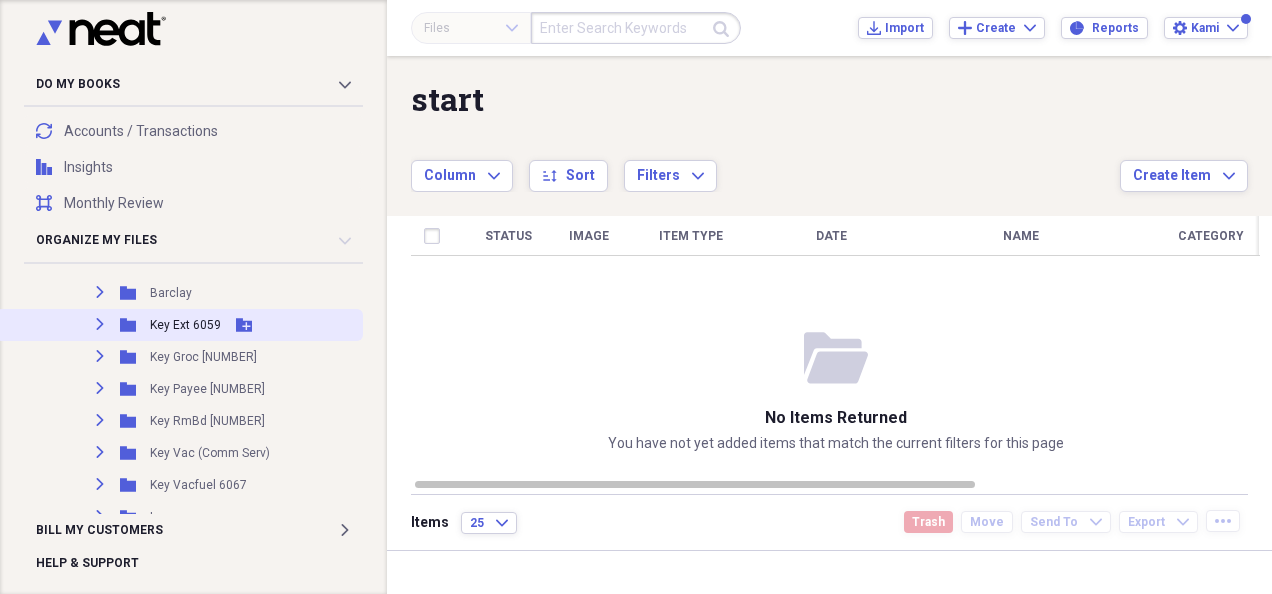 click on "Key Ext [NUMBER]" at bounding box center [185, 325] 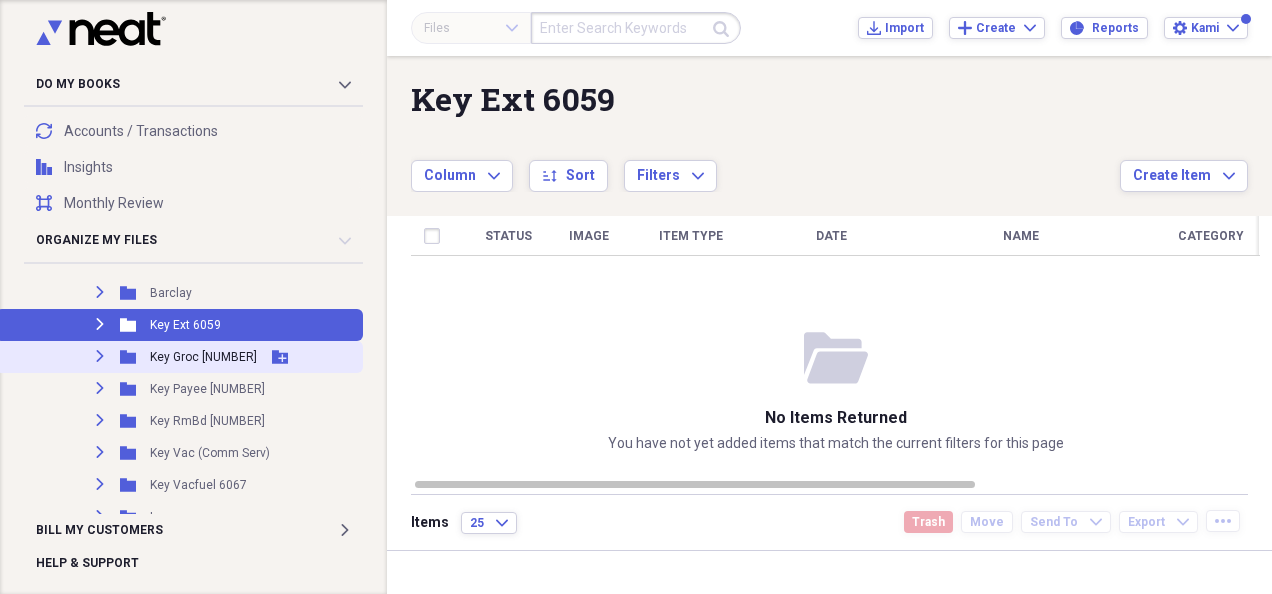 click on "Expand Folder Key Groc 5473 Add Folder" at bounding box center [179, 357] 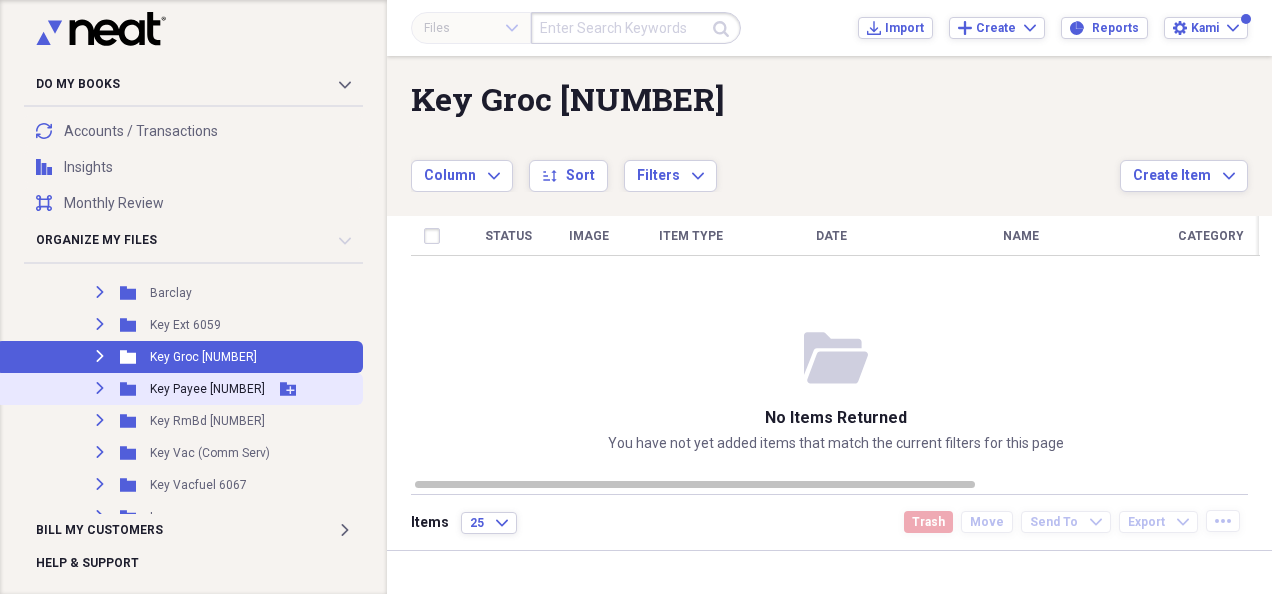 click on "Key Payee 5556" at bounding box center [207, 389] 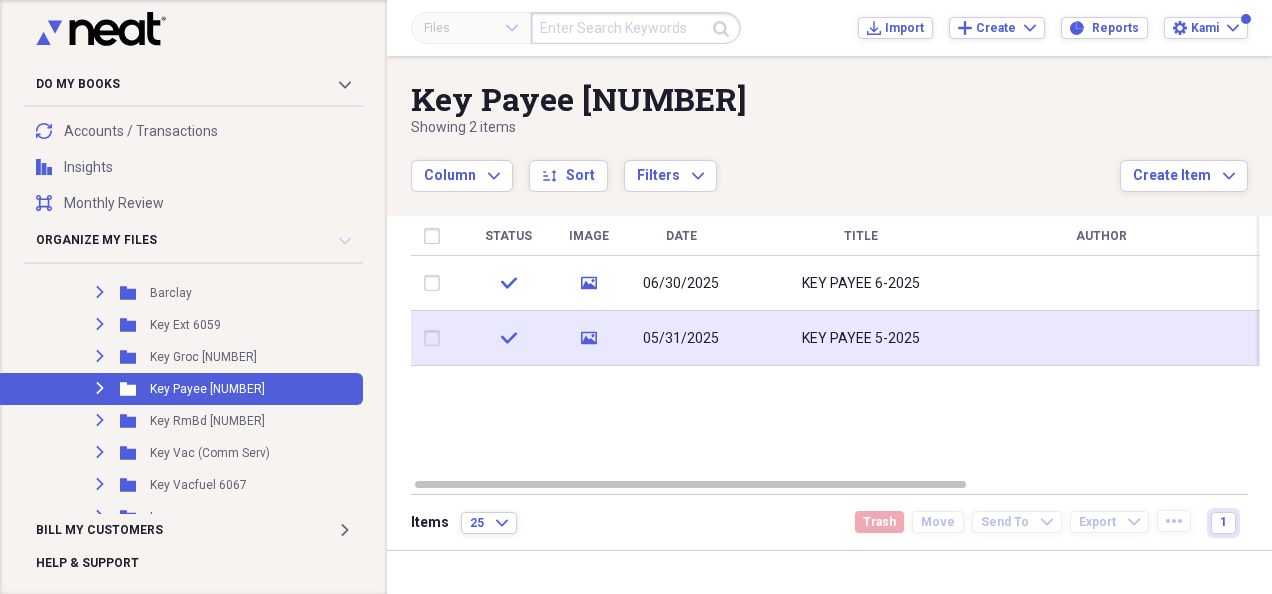 click on "KEY PAYEE 5-2025" at bounding box center (861, 338) 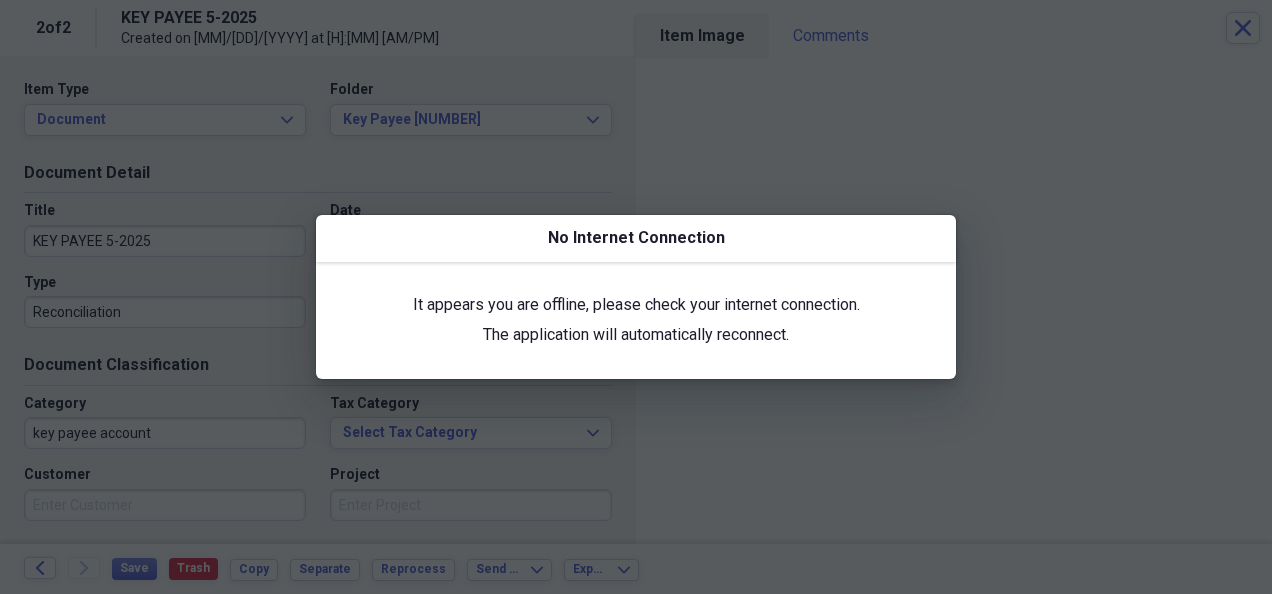 click at bounding box center (636, 297) 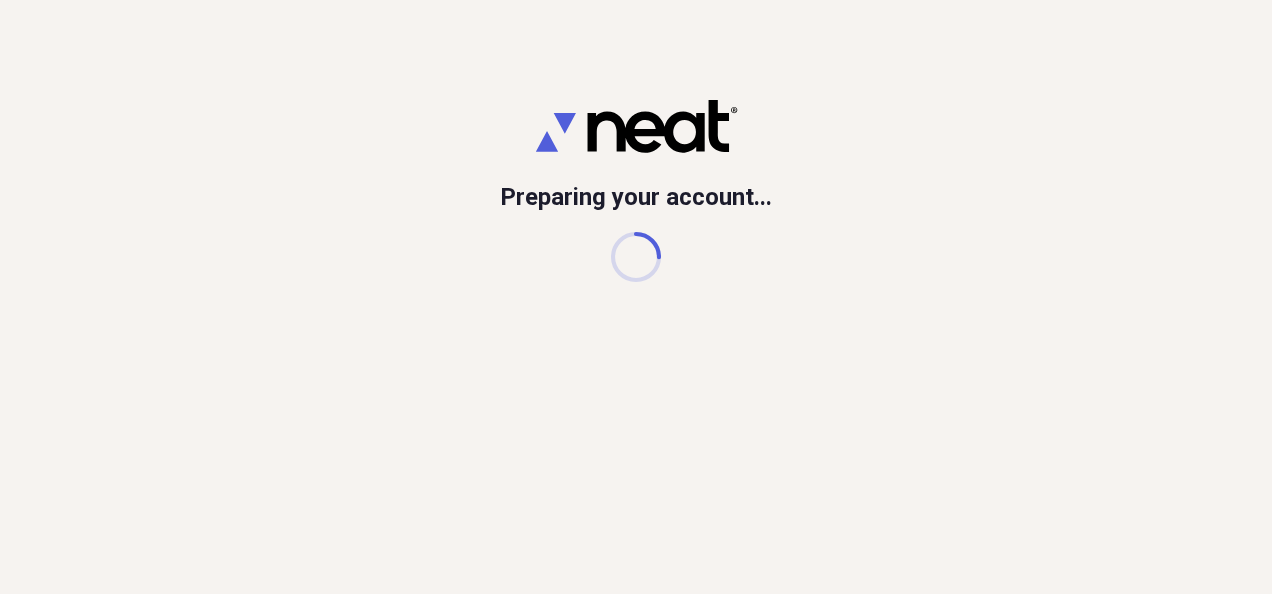 scroll, scrollTop: 0, scrollLeft: 0, axis: both 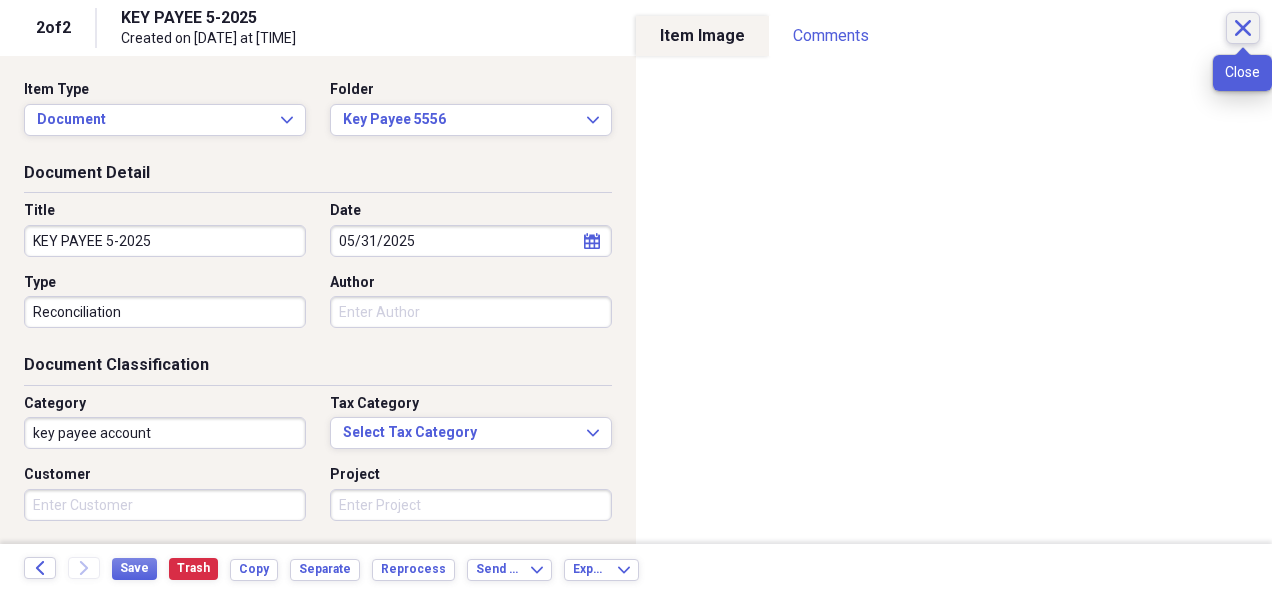 click 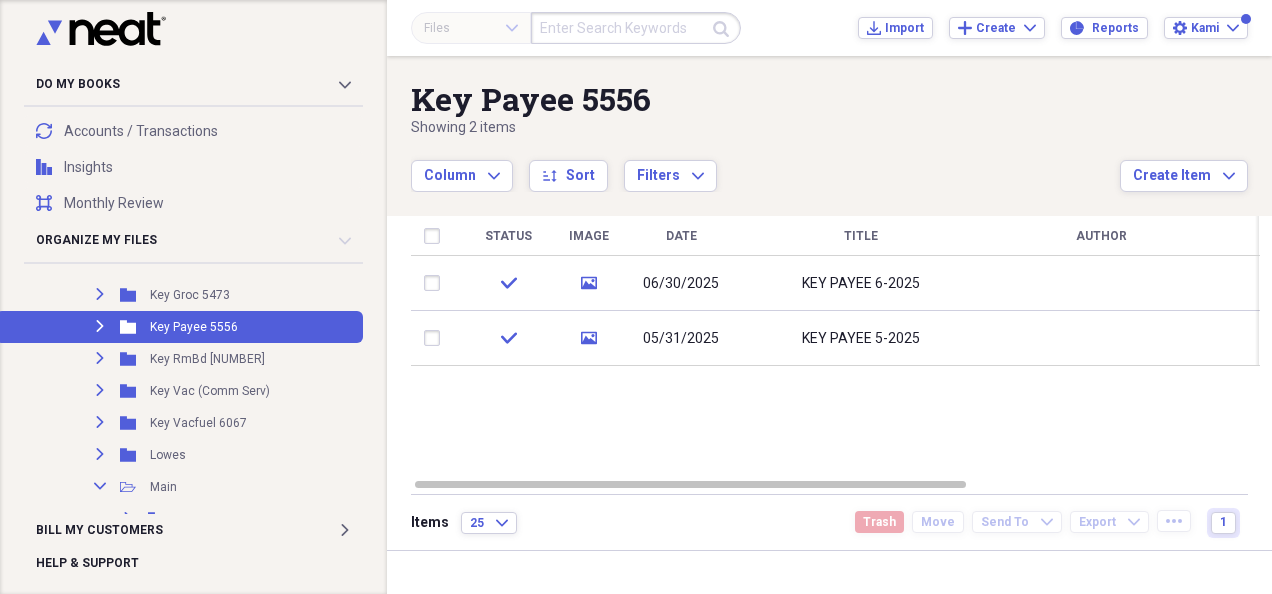 scroll, scrollTop: 1338, scrollLeft: 0, axis: vertical 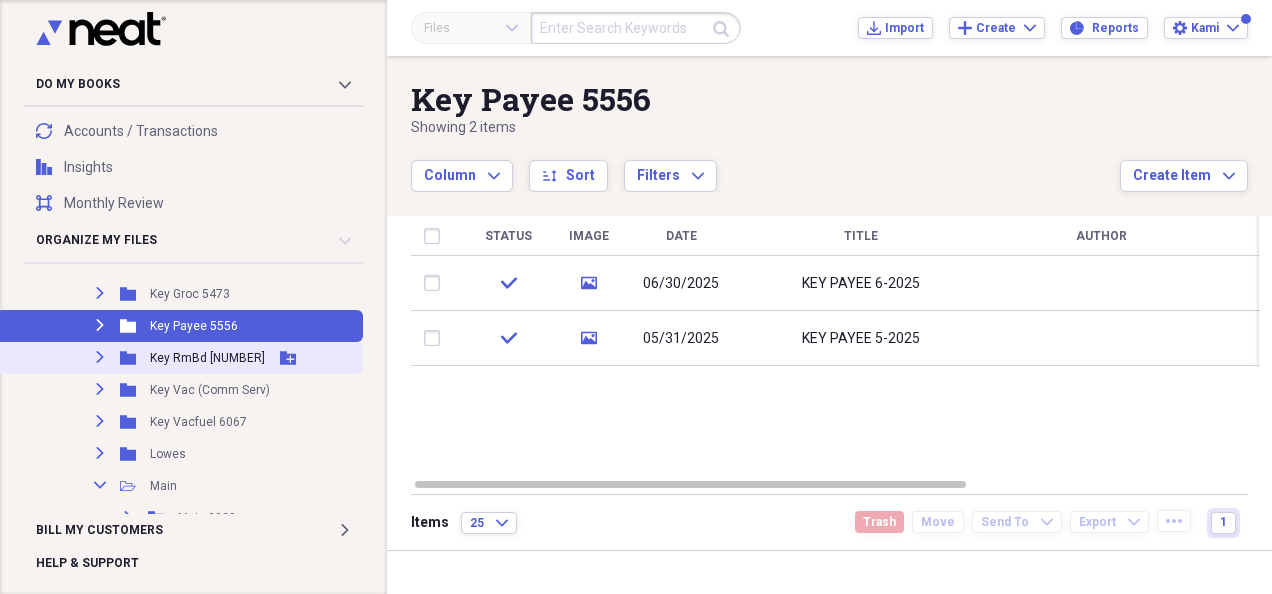 click on "Key RmBd [NUMBER]" at bounding box center (207, 358) 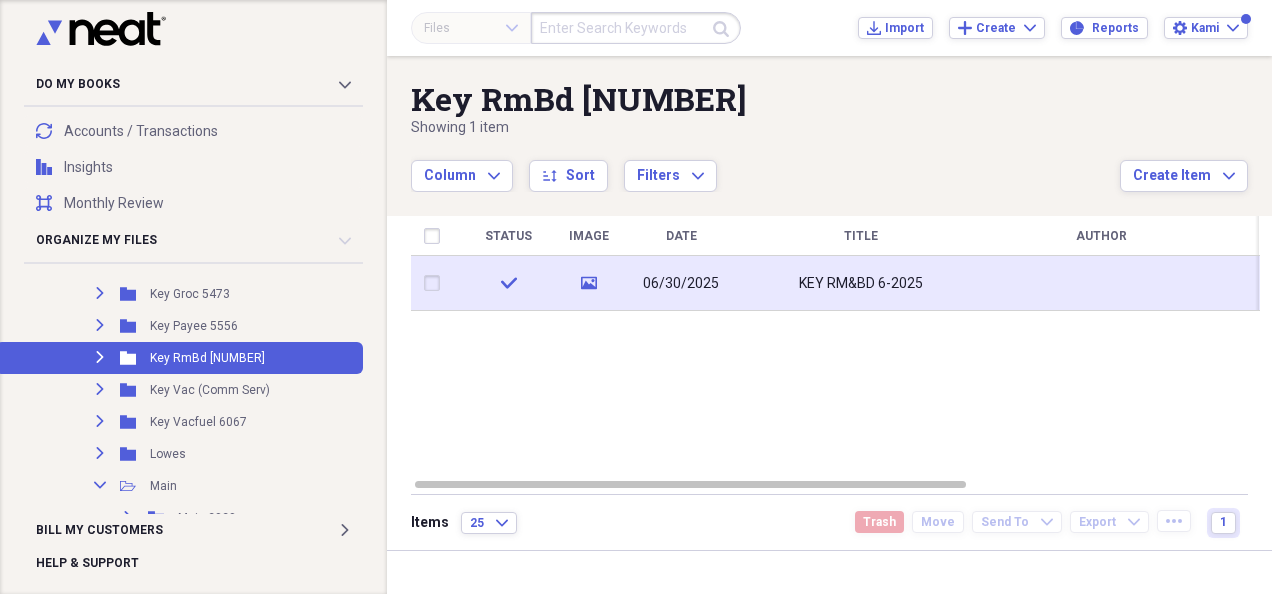 click on "KEY RM&BD 6-2025" at bounding box center (861, 283) 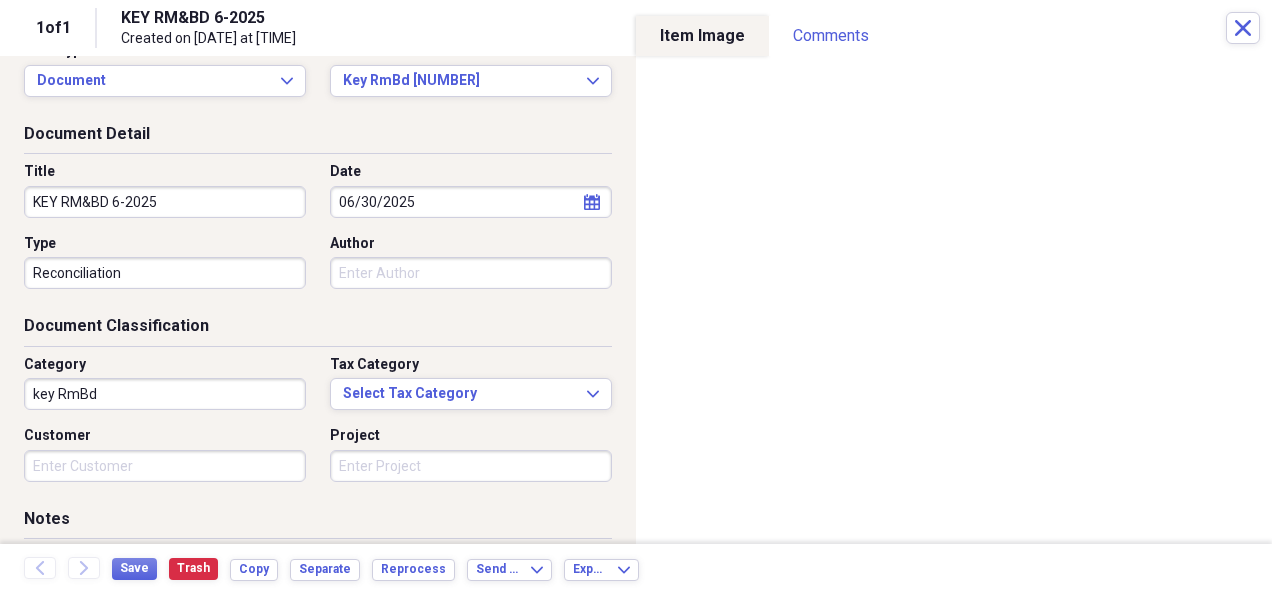 scroll, scrollTop: 56, scrollLeft: 0, axis: vertical 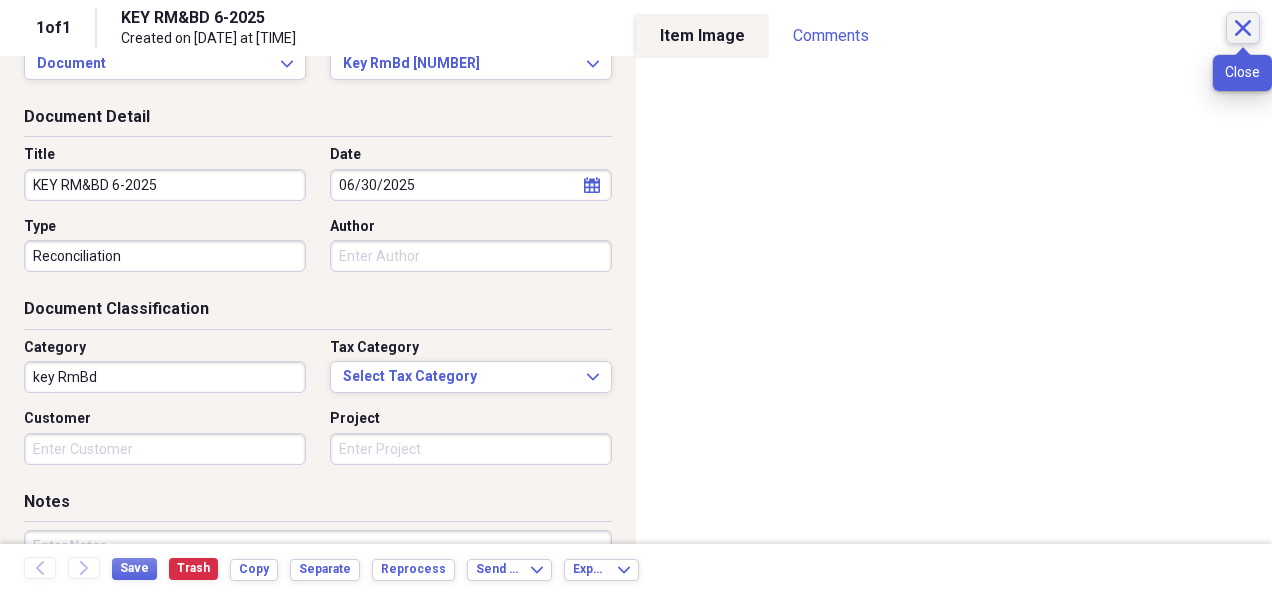 click on "Close" 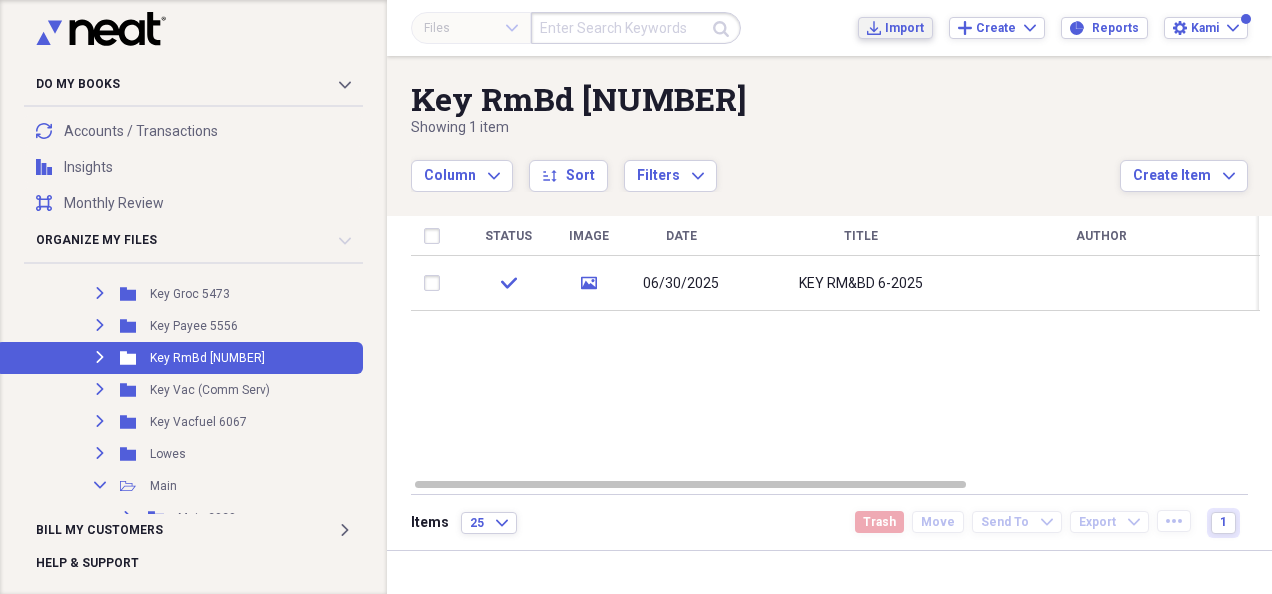 click on "Import Import" at bounding box center (895, 28) 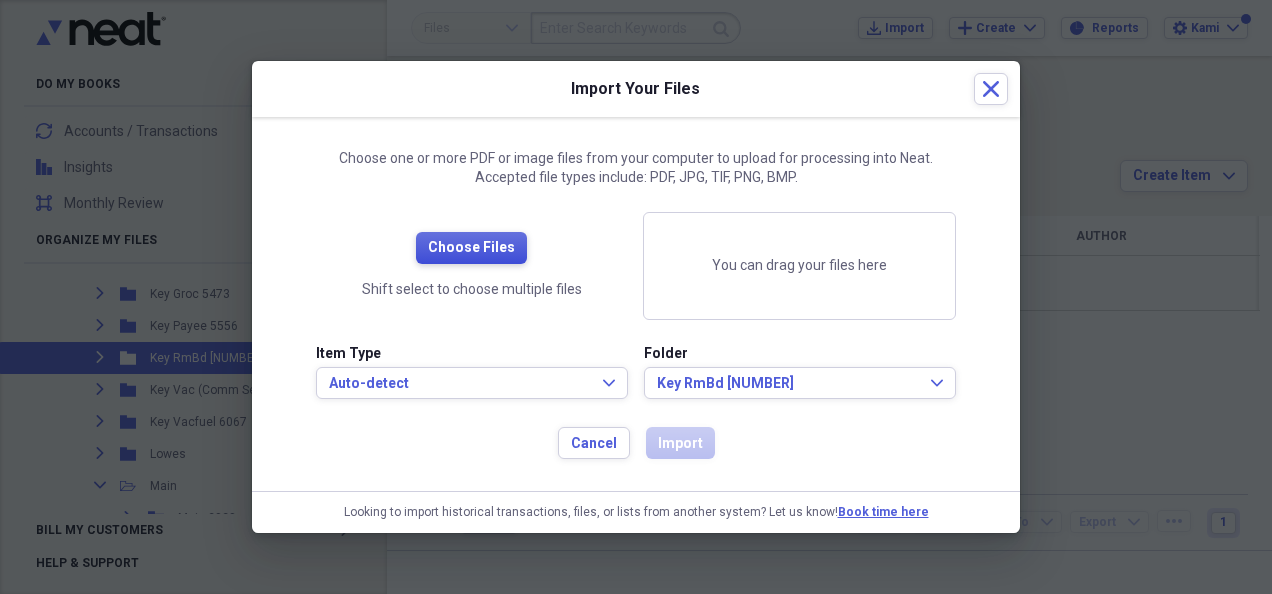 click on "Choose Files" at bounding box center [471, 248] 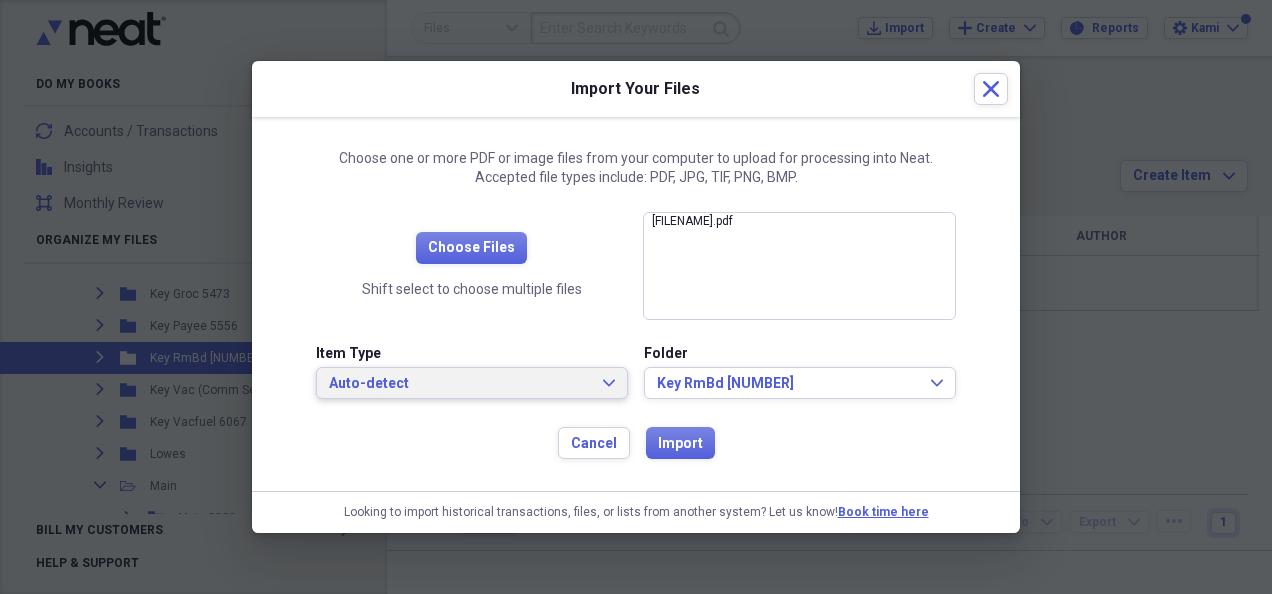 click on "Auto-detect Expand" at bounding box center (472, 383) 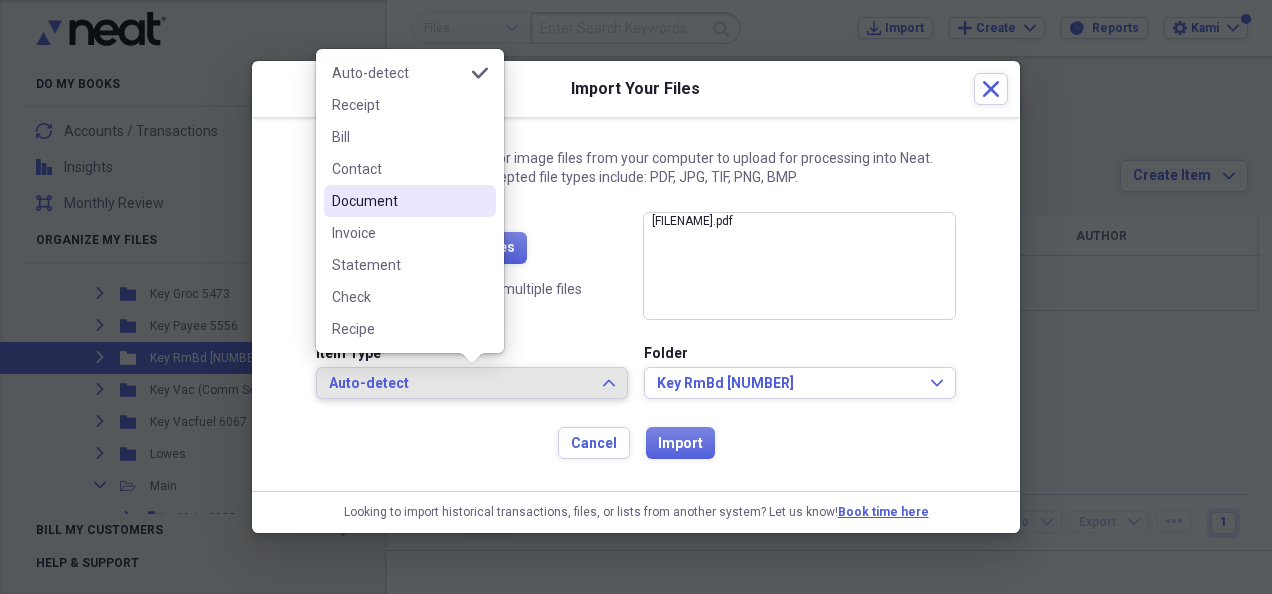 click on "Document" at bounding box center (410, 201) 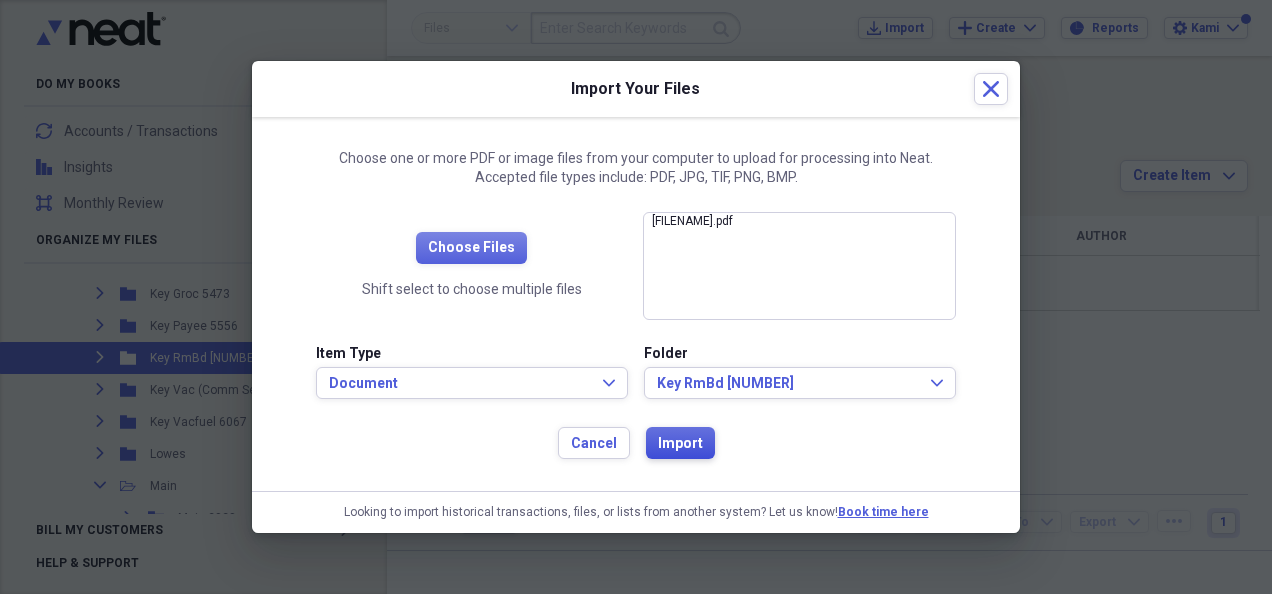click on "Import" at bounding box center [680, 443] 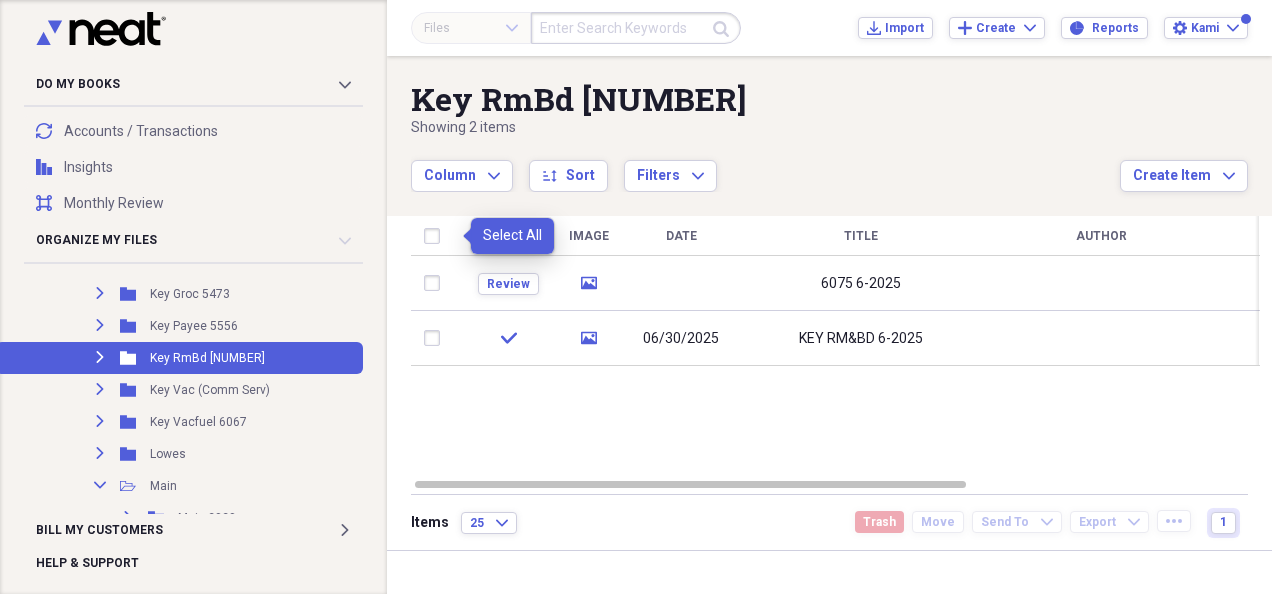 click at bounding box center (436, 236) 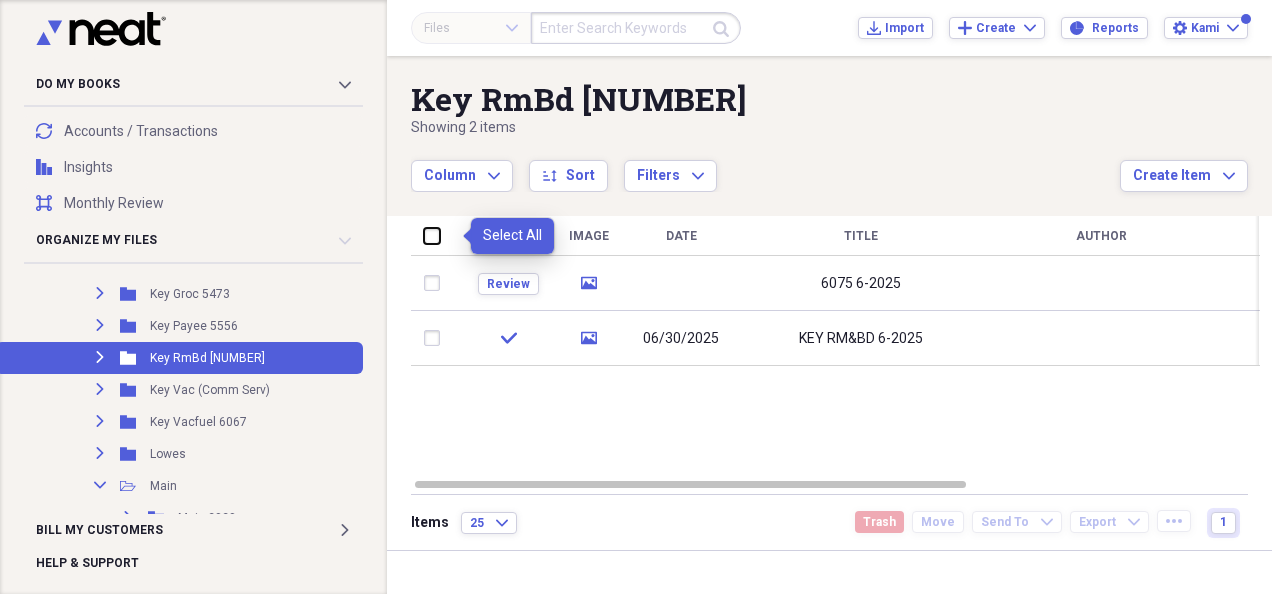click at bounding box center (424, 235) 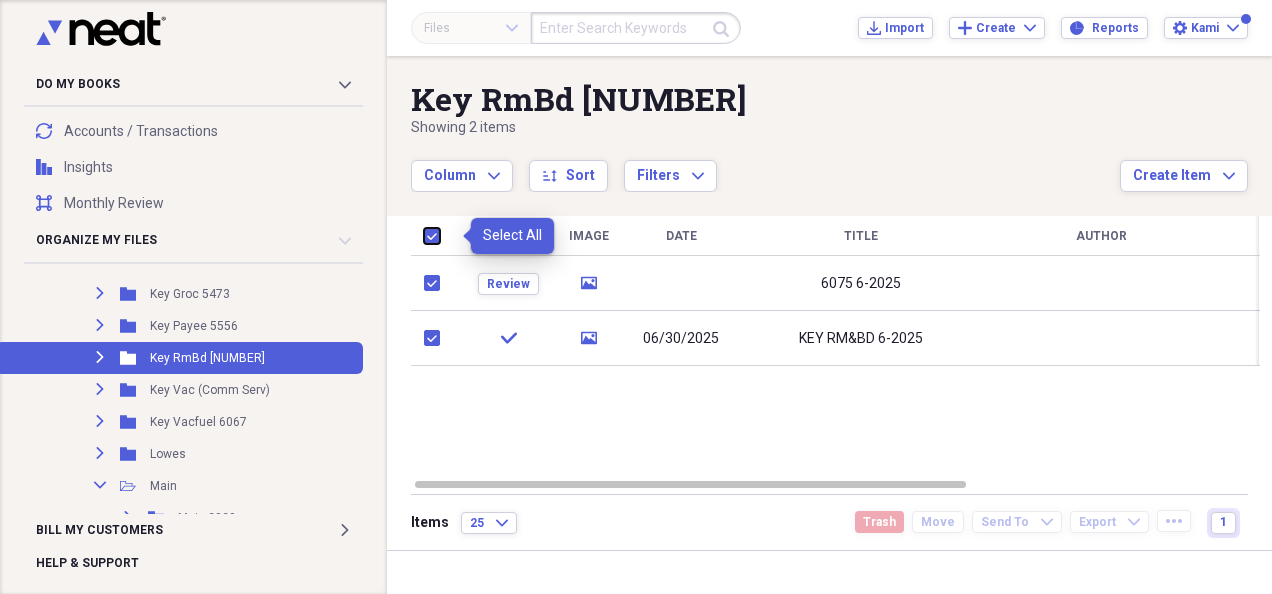 checkbox on "true" 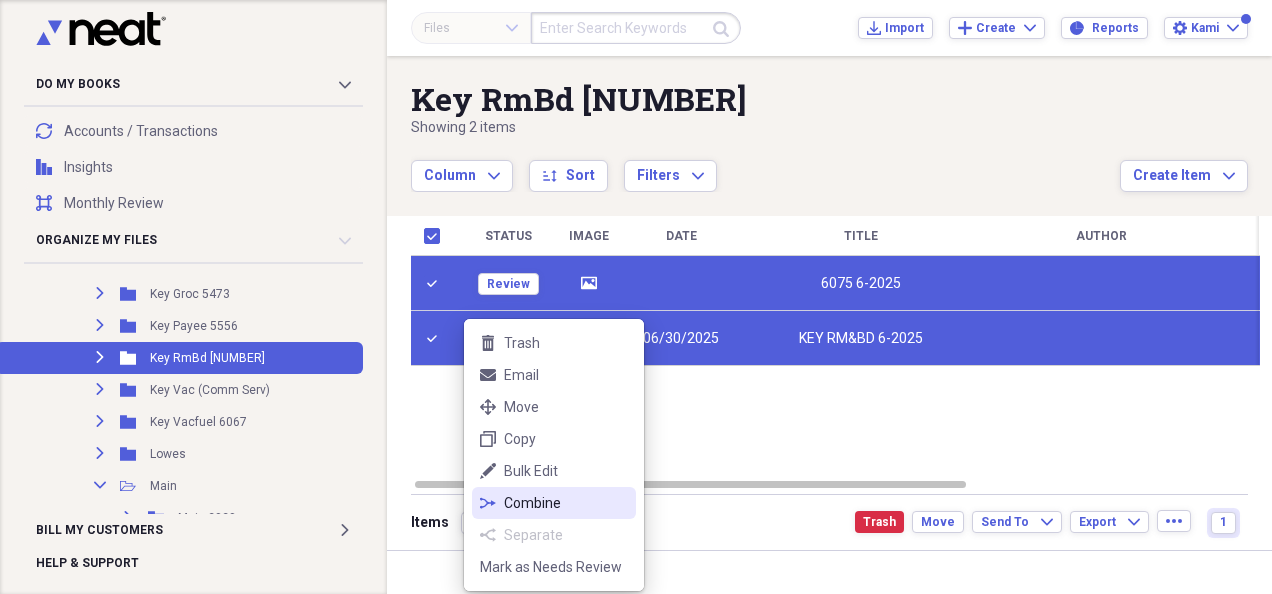 click on "Combine" at bounding box center [566, 503] 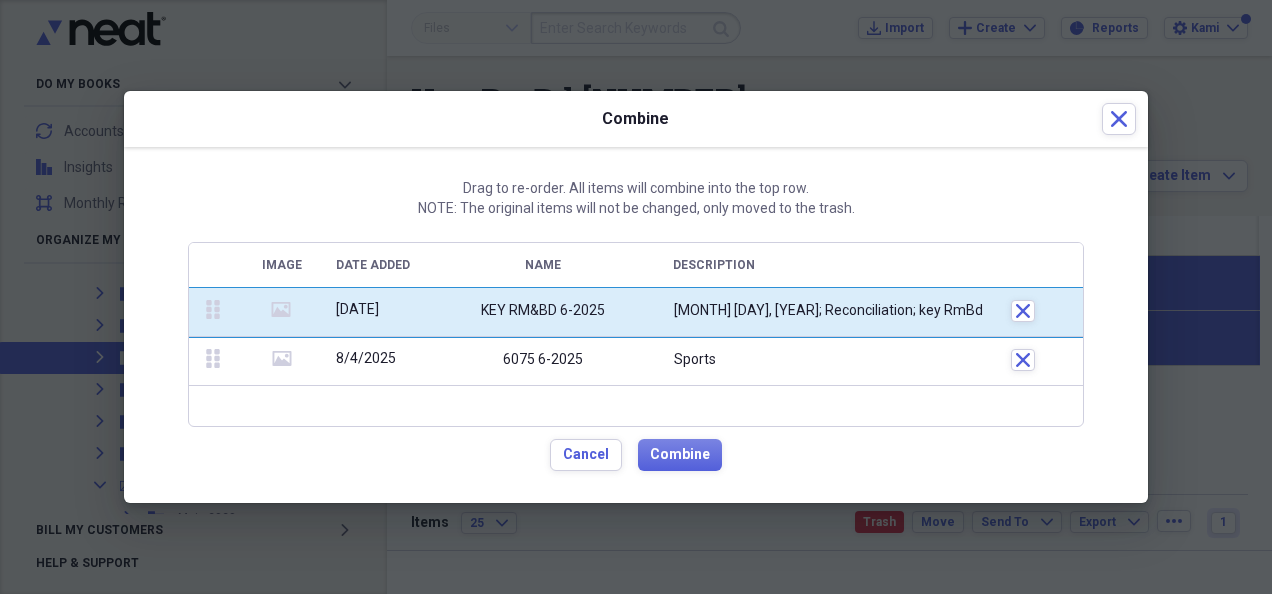 drag, startPoint x: 213, startPoint y: 365, endPoint x: 204, endPoint y: 298, distance: 67.601776 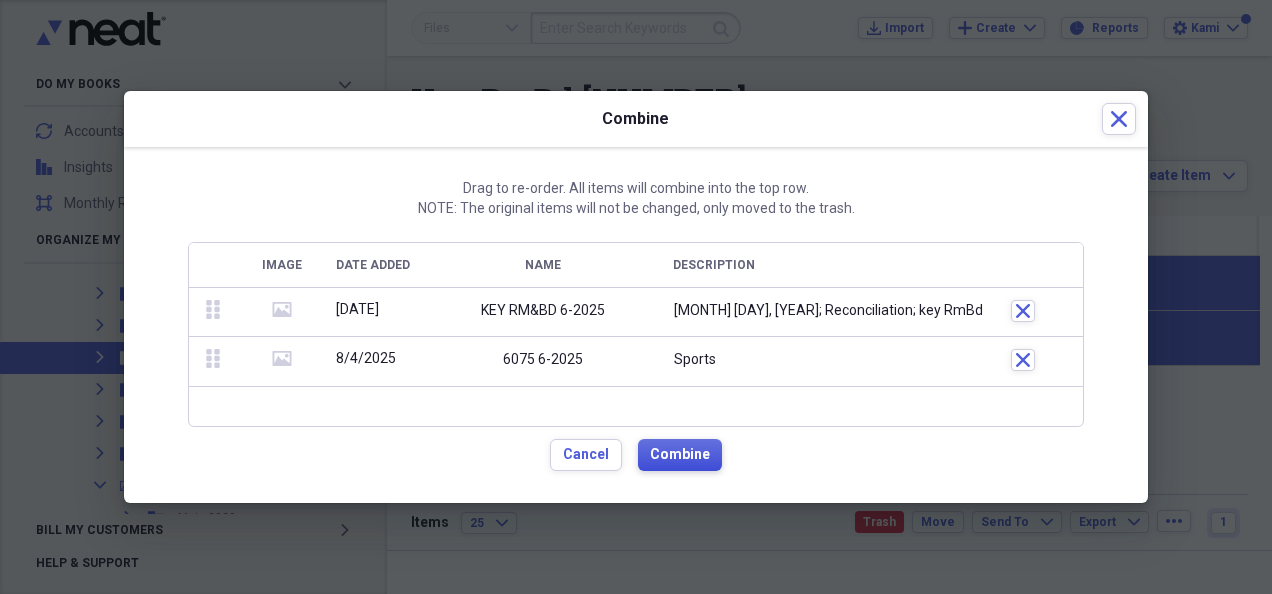 click on "Combine" at bounding box center (680, 455) 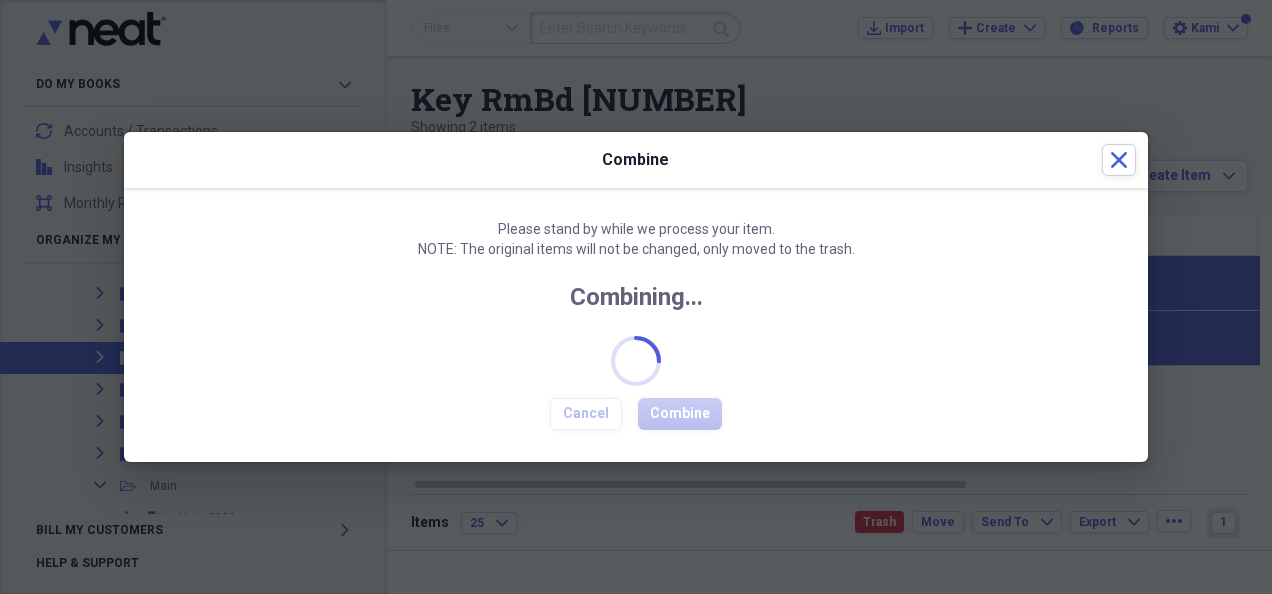 checkbox on "false" 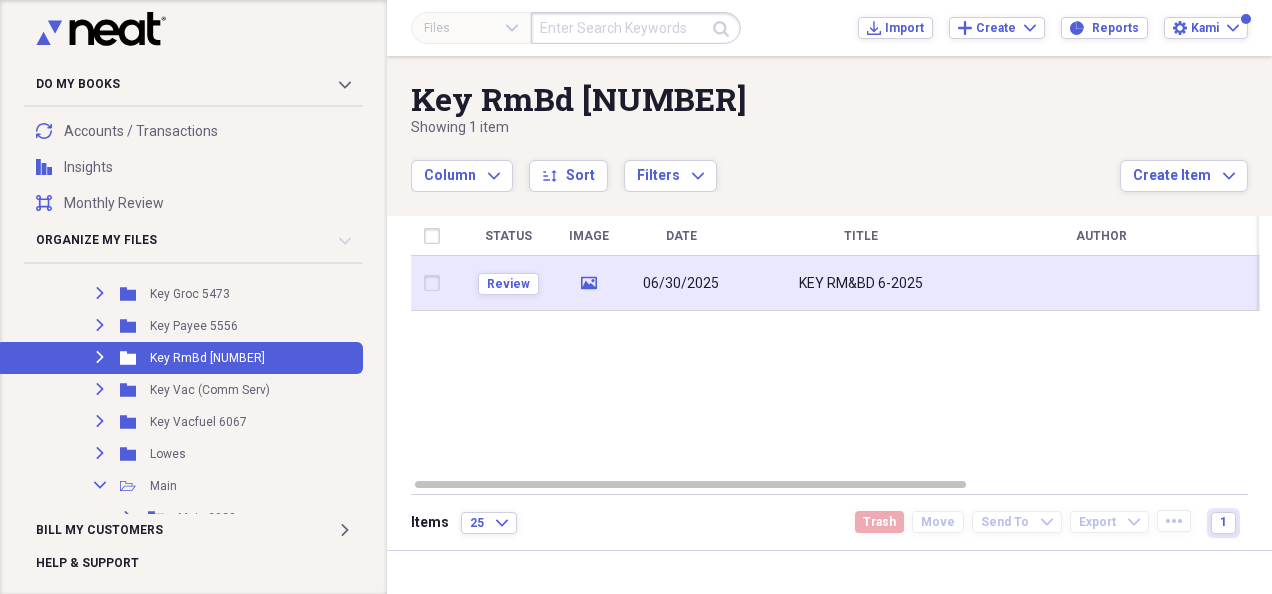 click on "KEY RM&BD 6-2025" at bounding box center (861, 283) 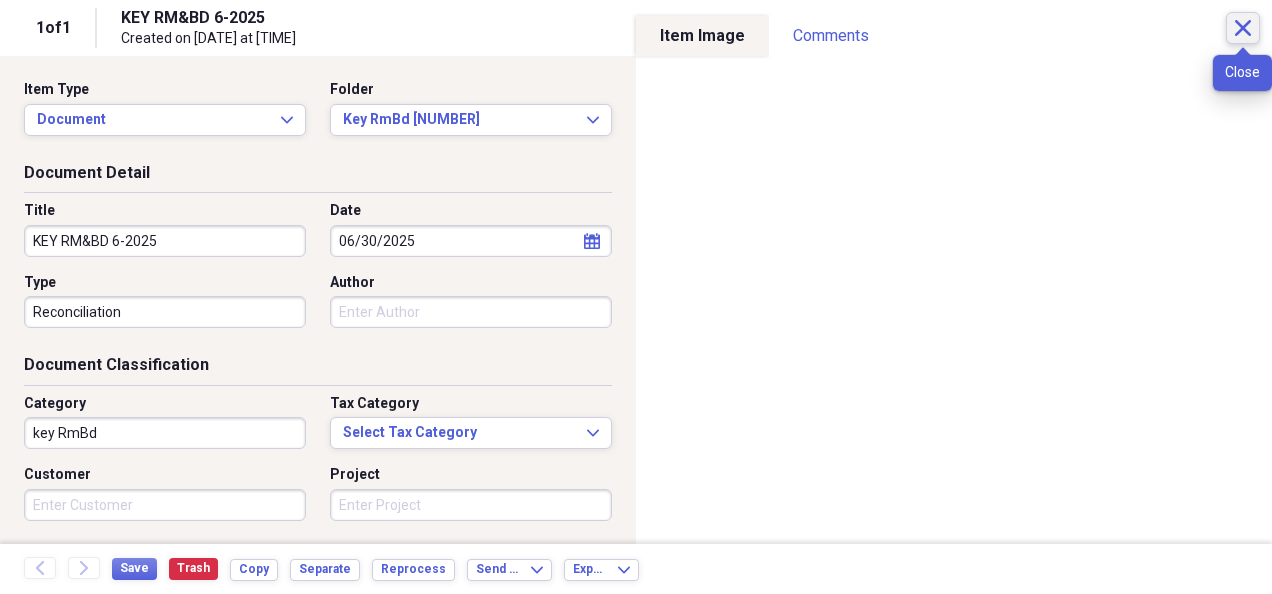 click on "Close" 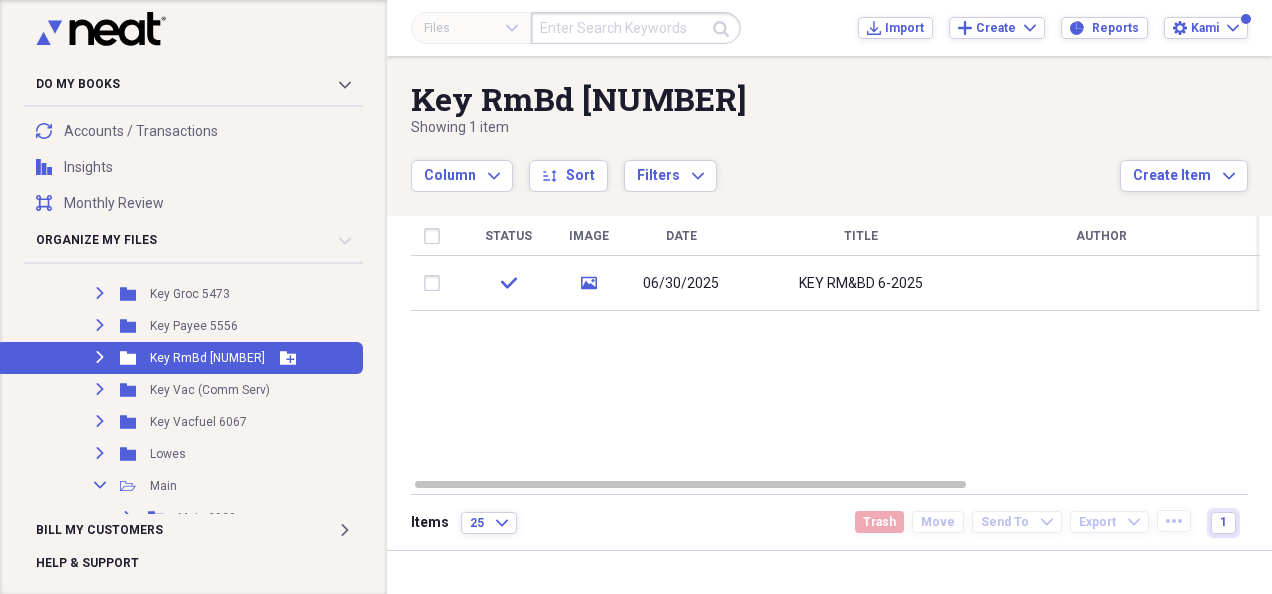 click 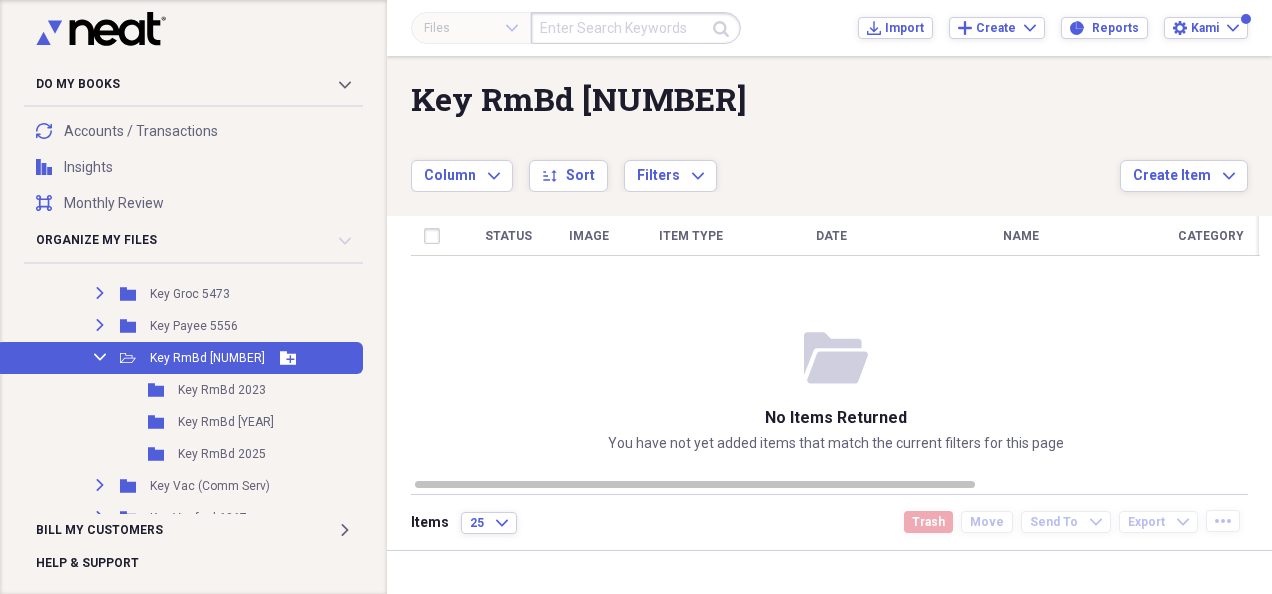 click on "Collapse Open Folder Key RmBd [NUMBER] Add Folder" at bounding box center (179, 358) 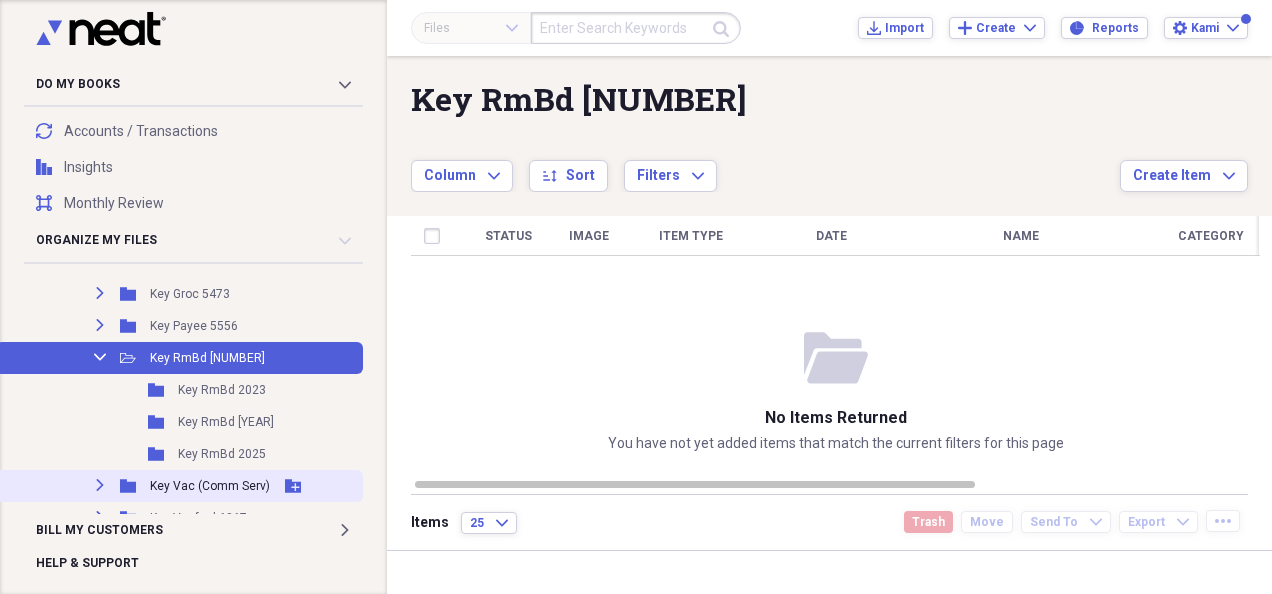 click on "Key Vac (Comm Serv)" at bounding box center (210, 486) 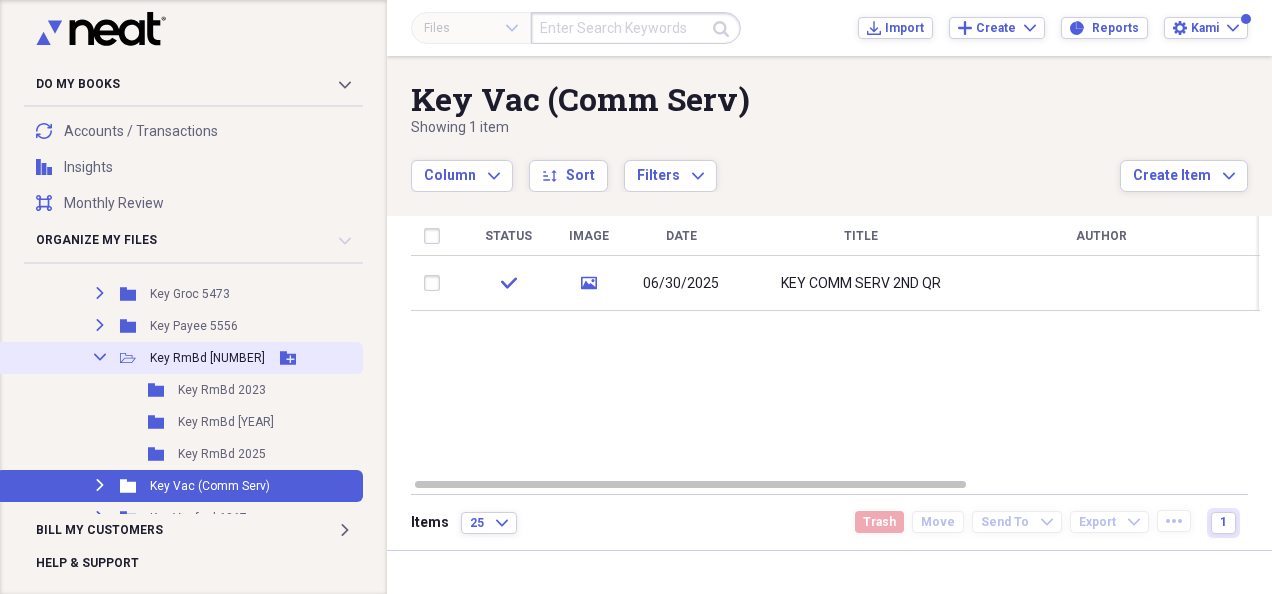 click on "Collapse" 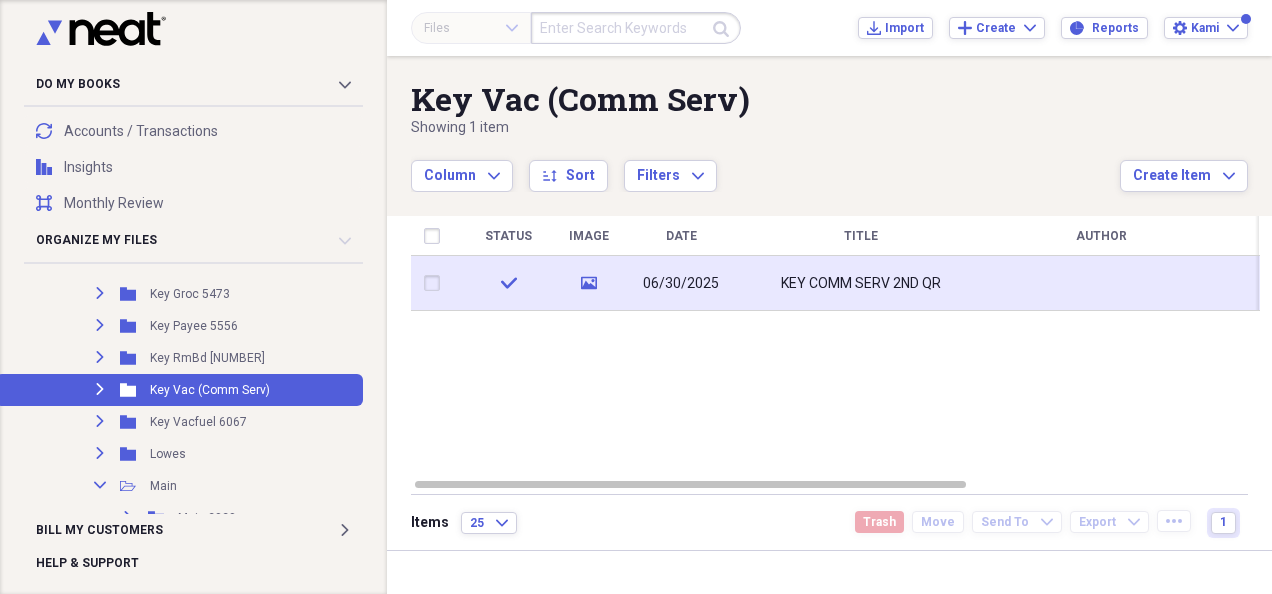 click on "KEY COMM SERV 2ND QR" at bounding box center [861, 284] 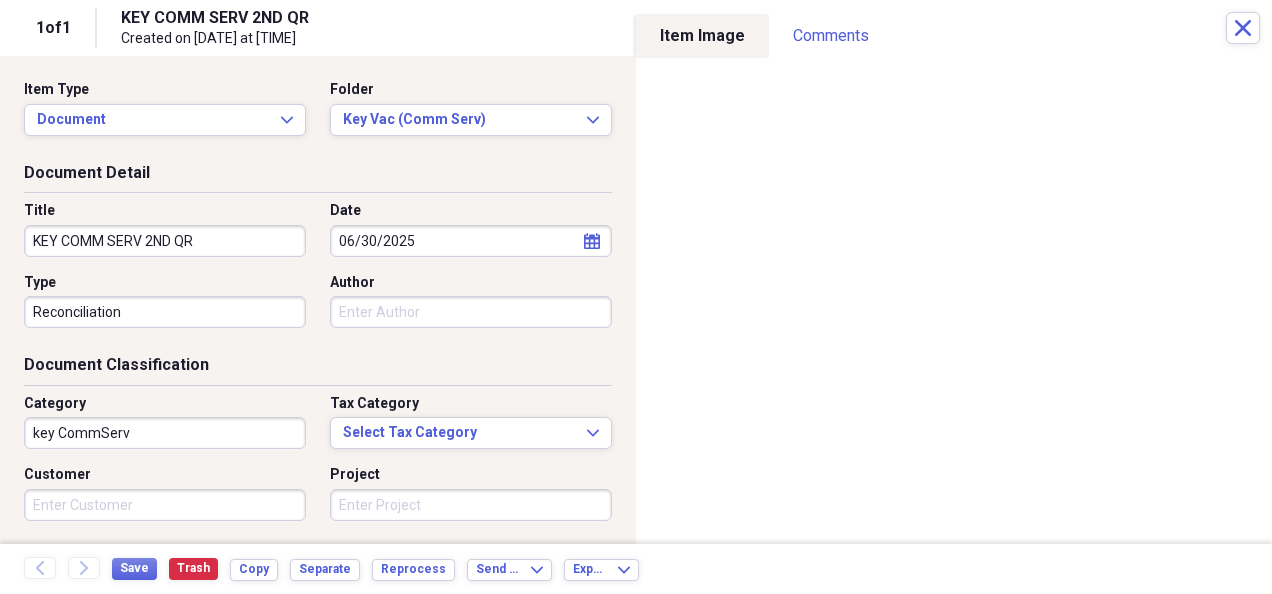 click on "1  of  1 KEY COMM SERV 2ND QR Created on [DATE] at [TIME] Close" at bounding box center [636, 28] 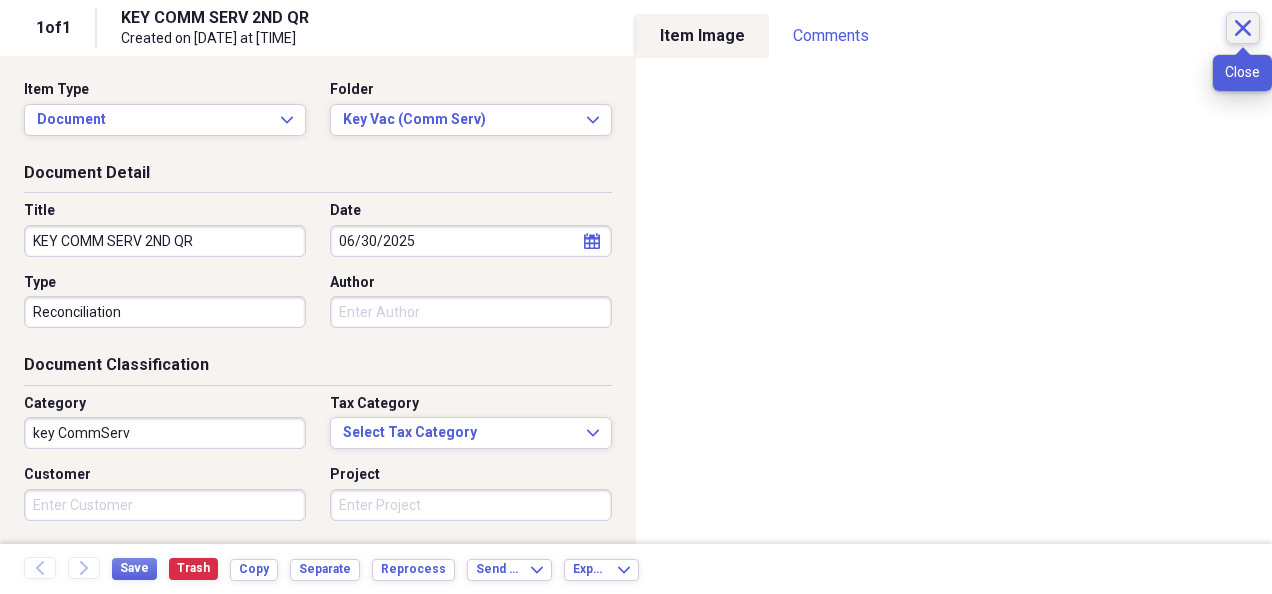 click 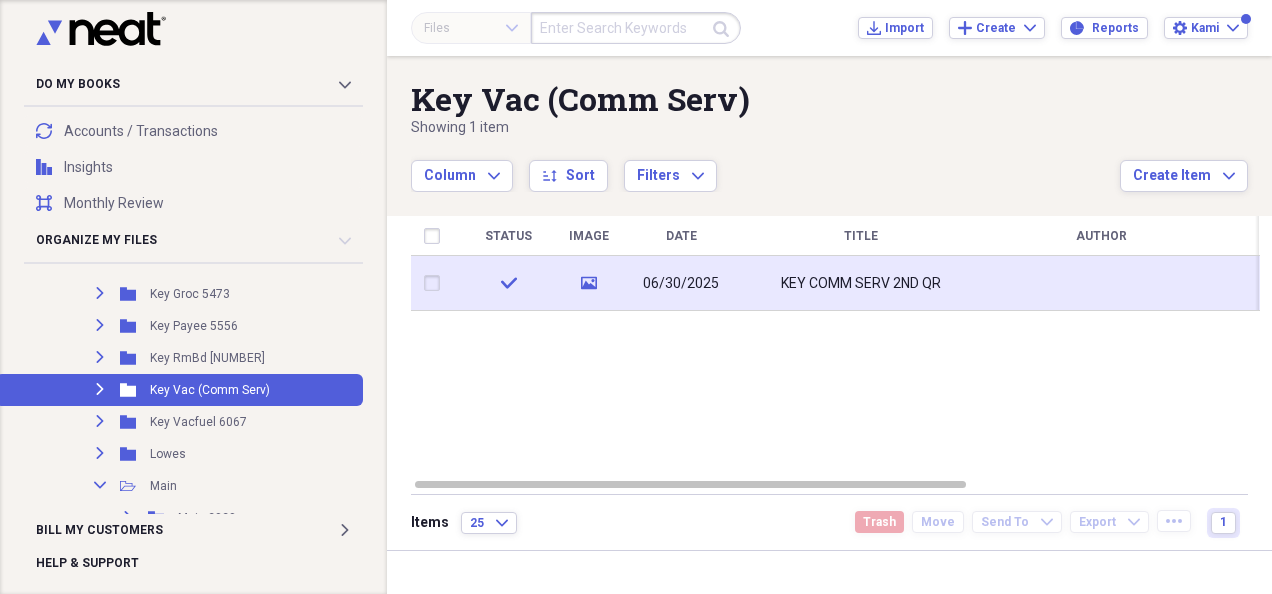 click on "KEY COMM SERV 2ND QR" at bounding box center [861, 284] 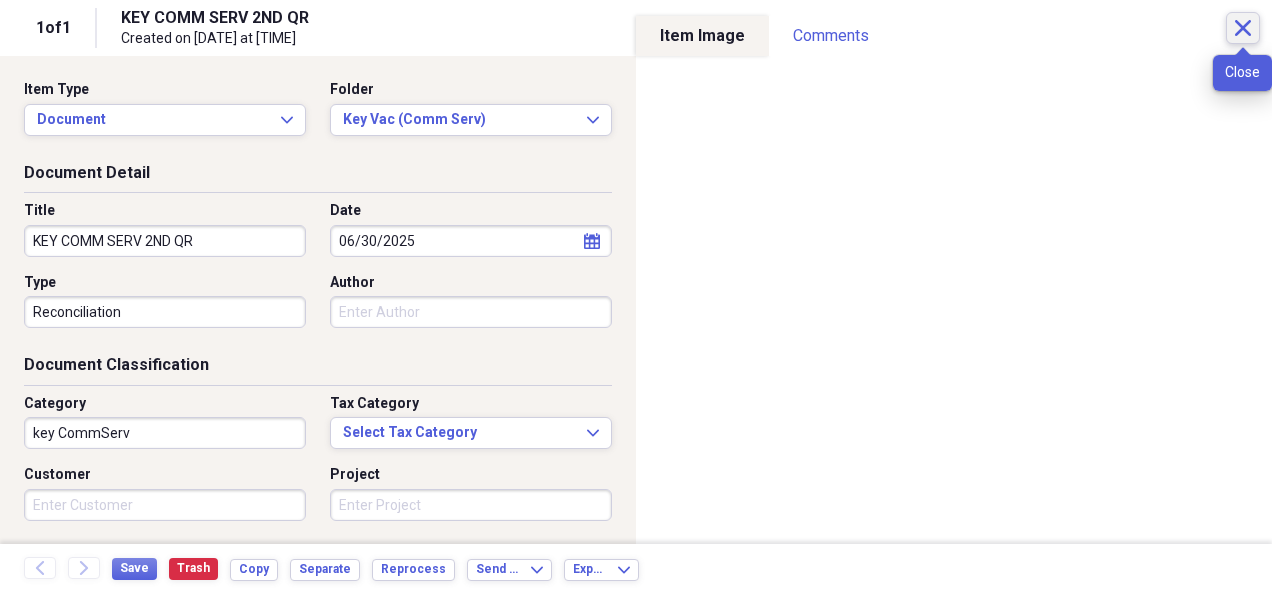 click on "Close" 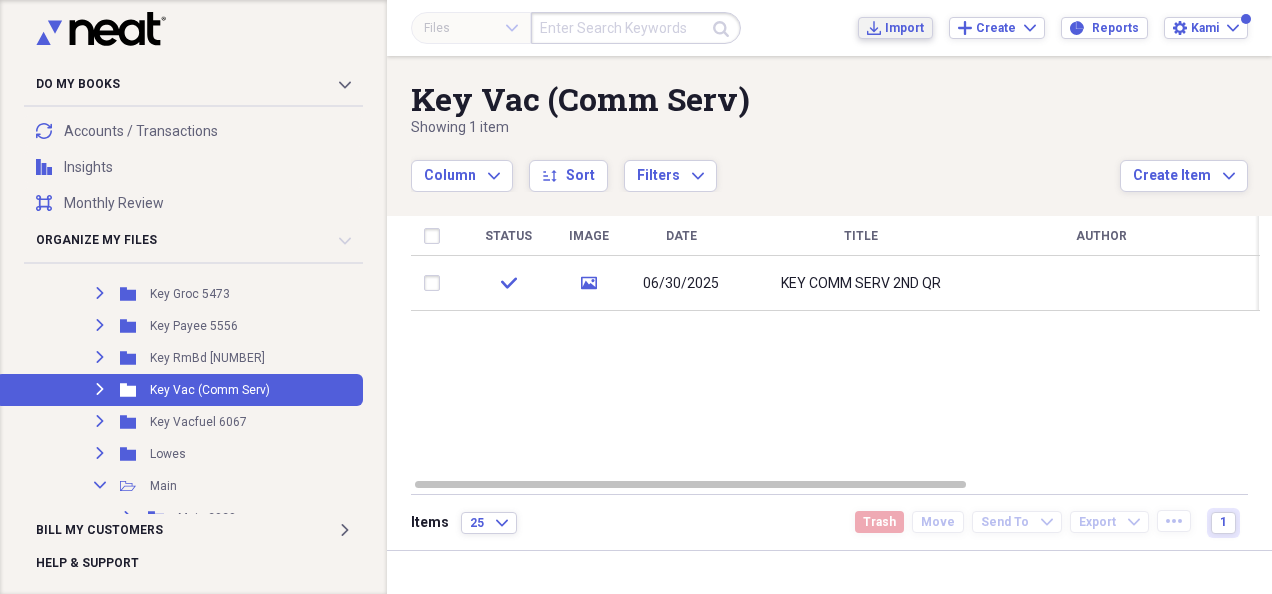 click on "Import" at bounding box center (904, 28) 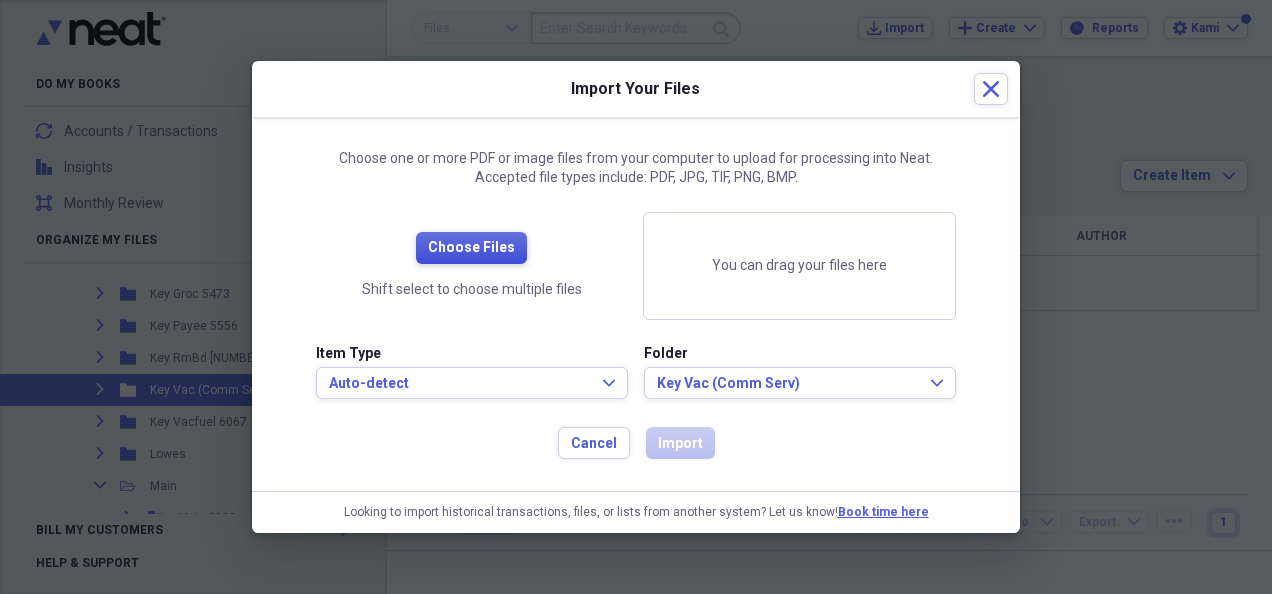 click on "Choose Files" at bounding box center [471, 248] 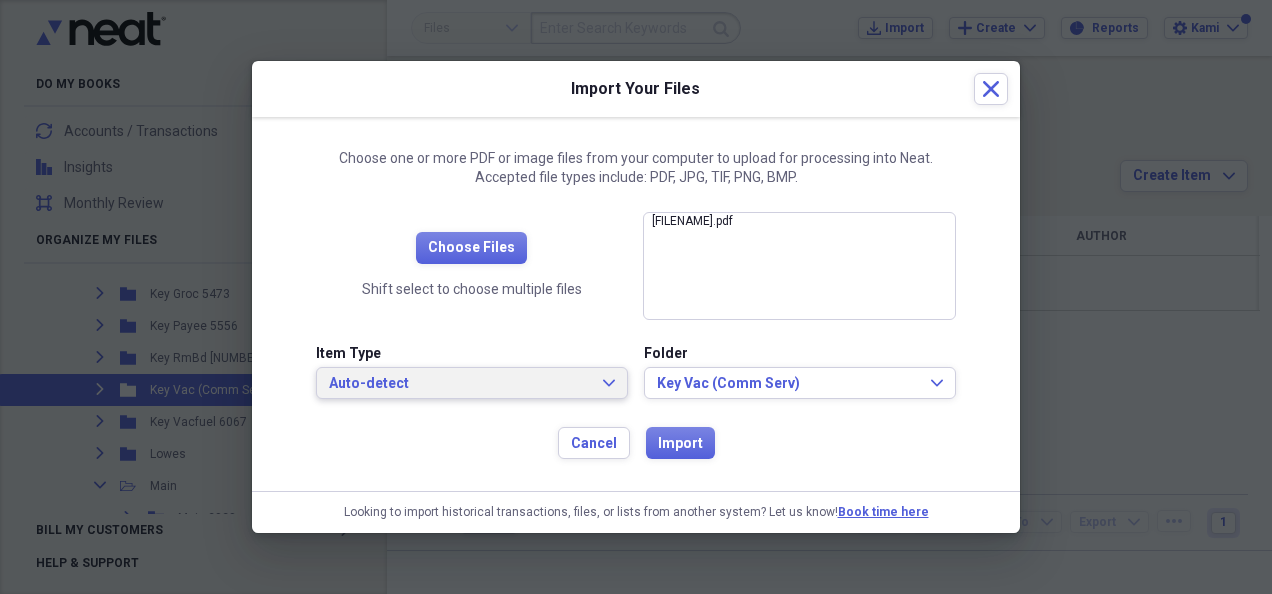 click on "Auto-detect" at bounding box center (460, 384) 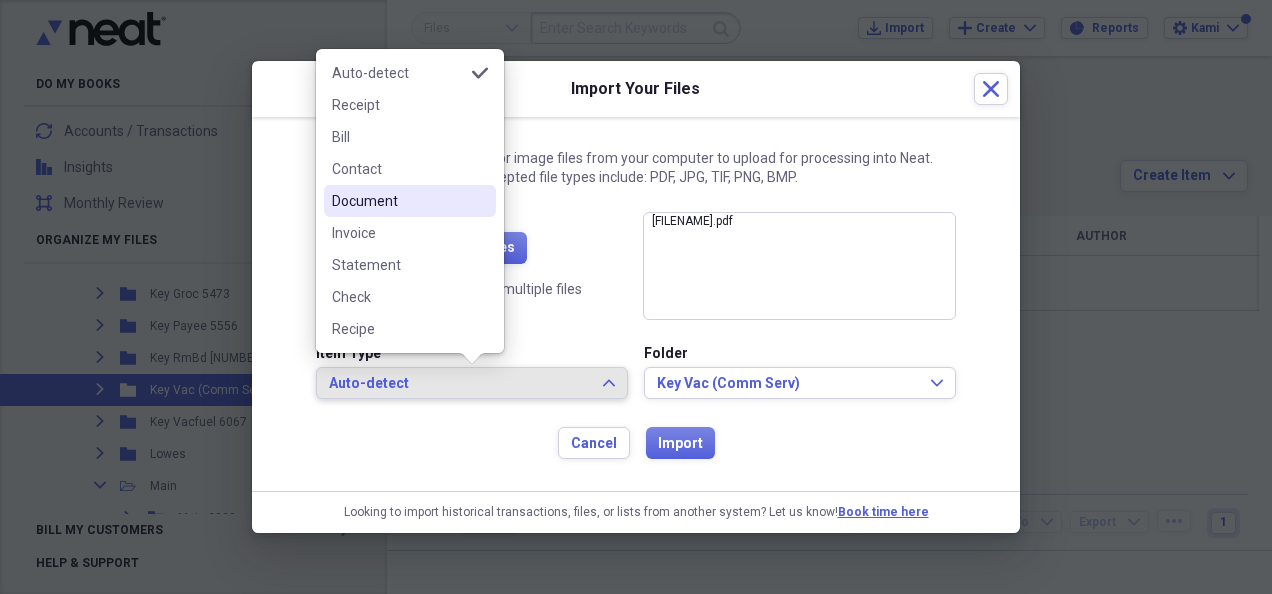 click on "Document" at bounding box center [410, 201] 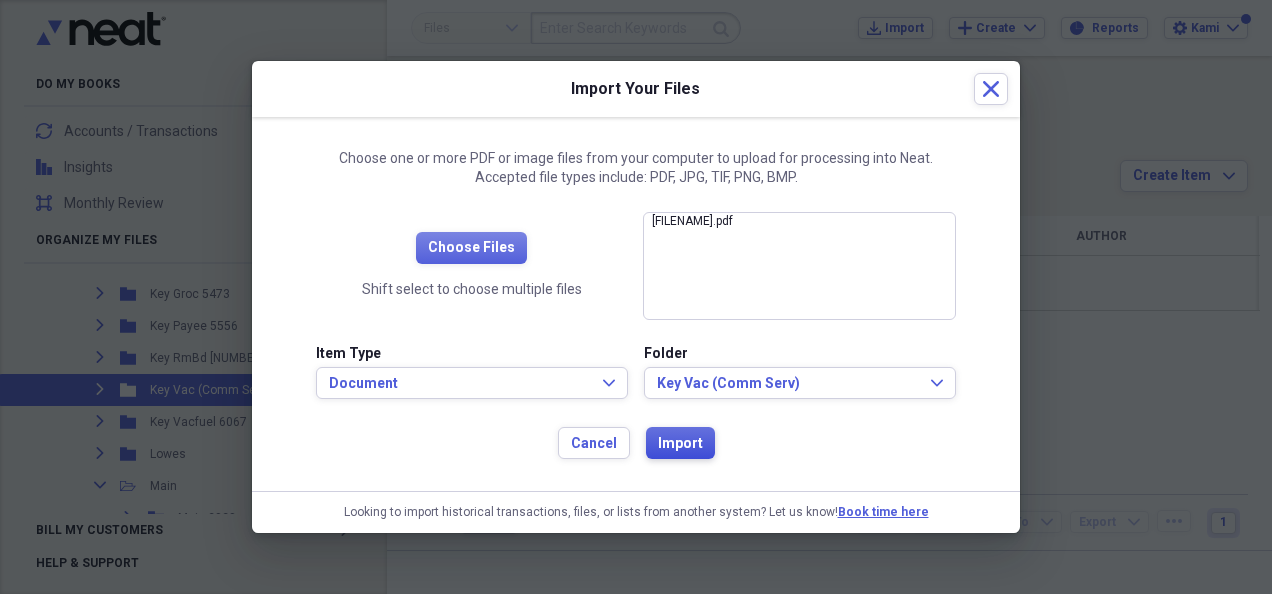 click on "Import" at bounding box center [680, 444] 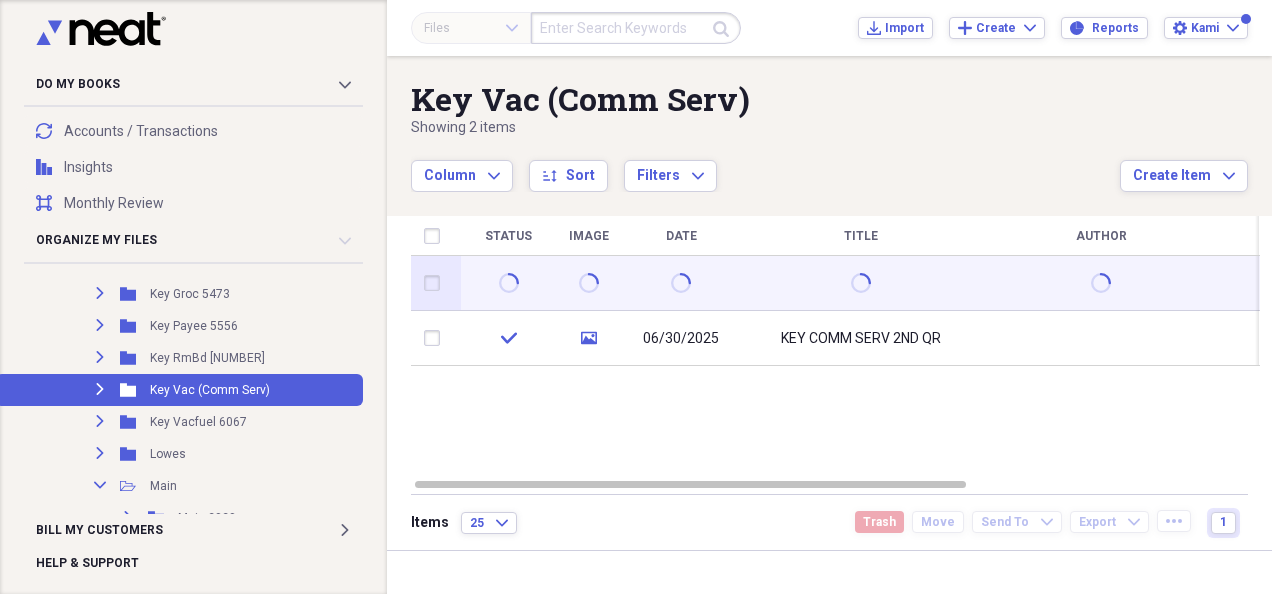click at bounding box center (436, 283) 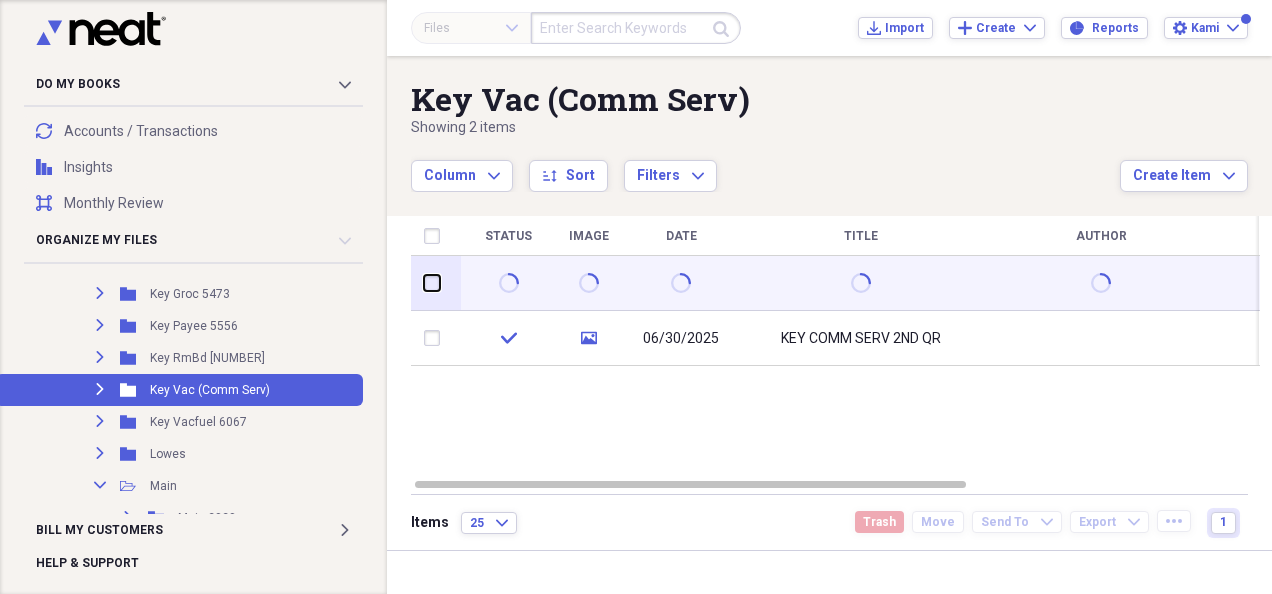 click at bounding box center (424, 283) 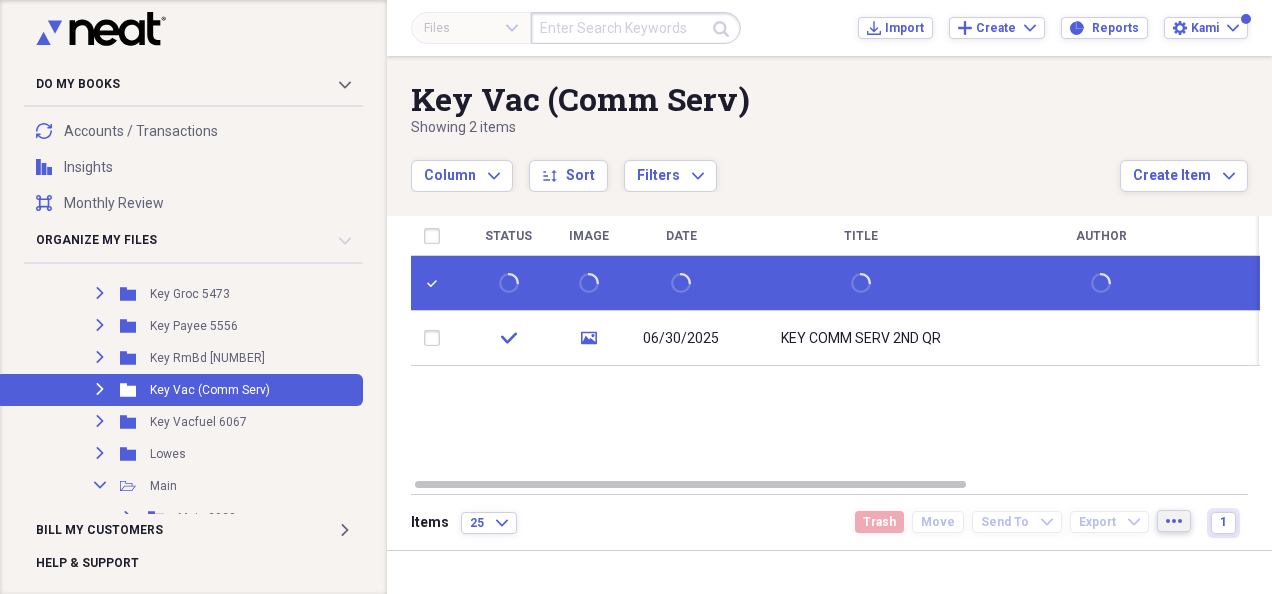 drag, startPoint x: 442, startPoint y: 283, endPoint x: 1182, endPoint y: 511, distance: 774.3281 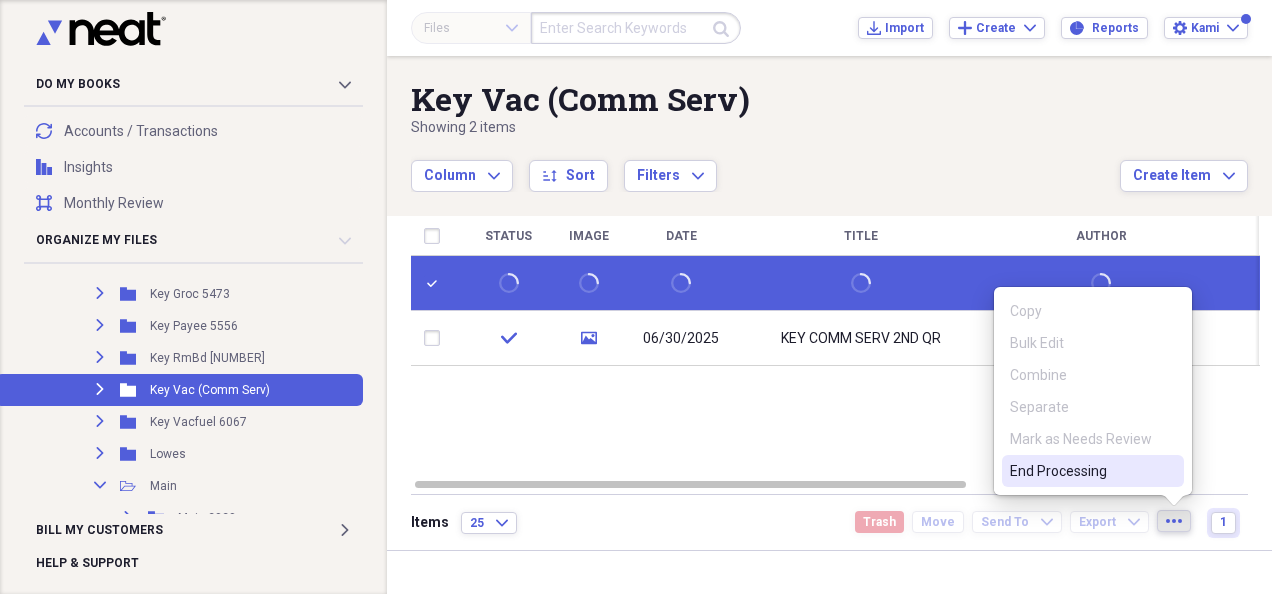 click on "End Processing" at bounding box center (1081, 471) 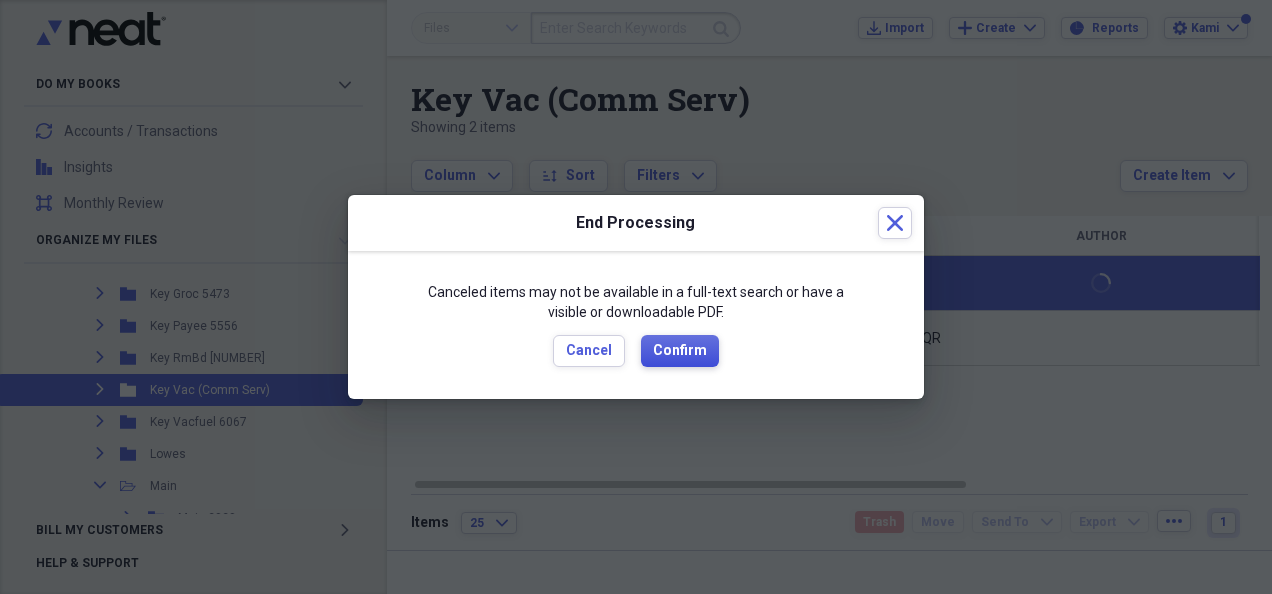 click on "Confirm" at bounding box center [680, 351] 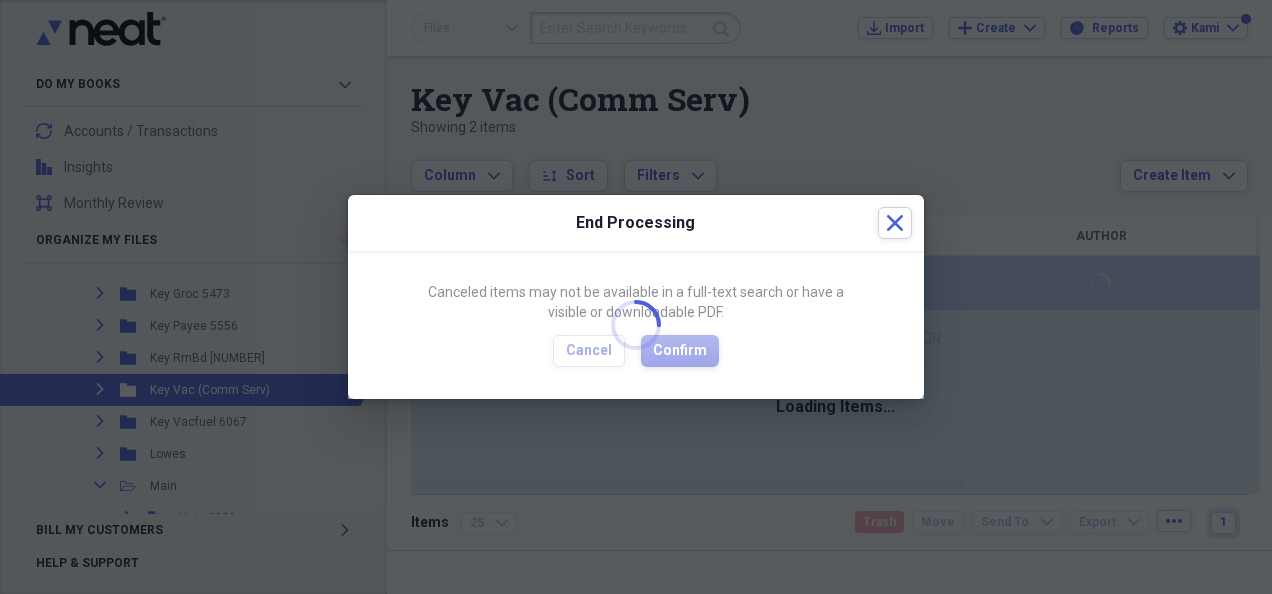 checkbox on "false" 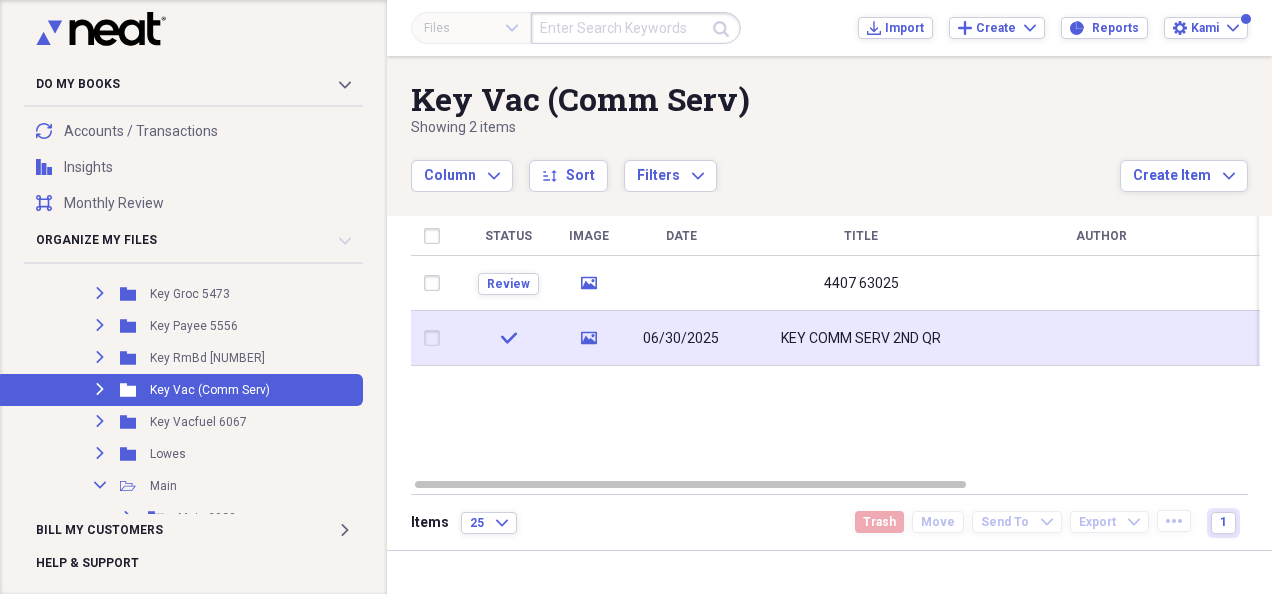 click at bounding box center [436, 338] 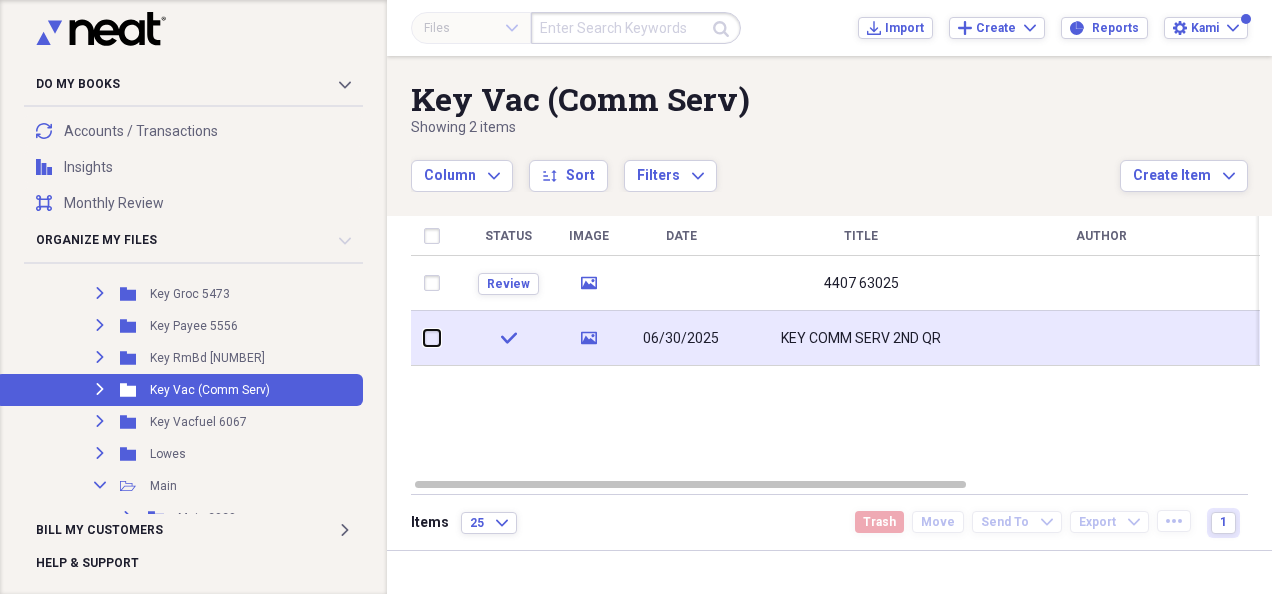 click at bounding box center [424, 338] 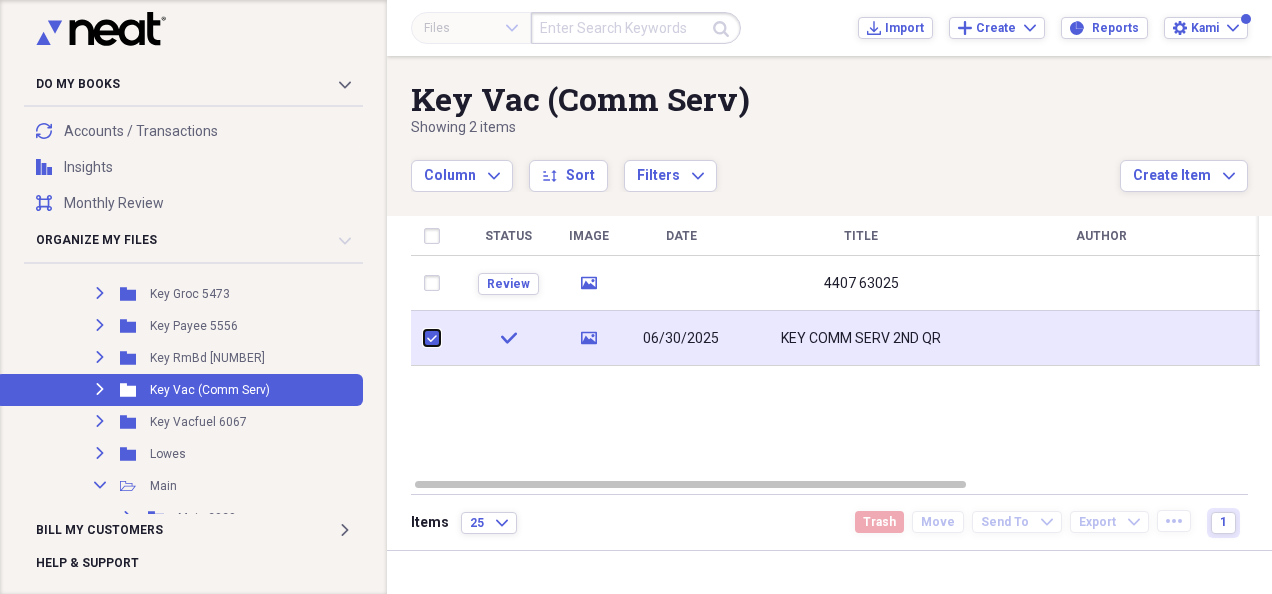 checkbox on "true" 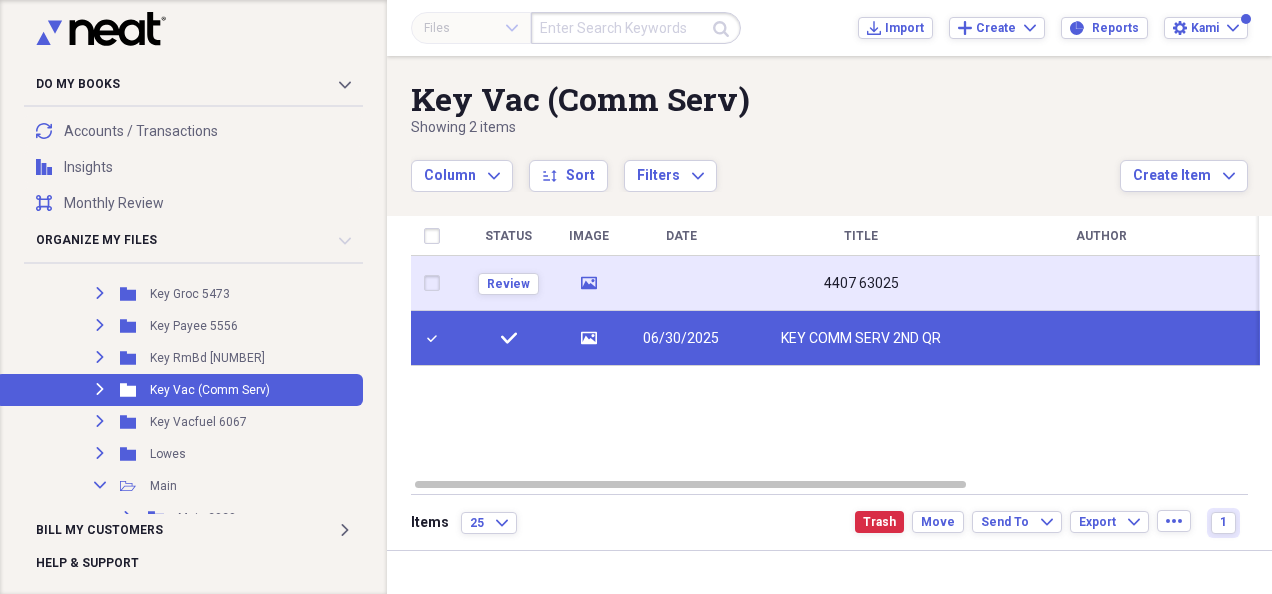 click at bounding box center (436, 283) 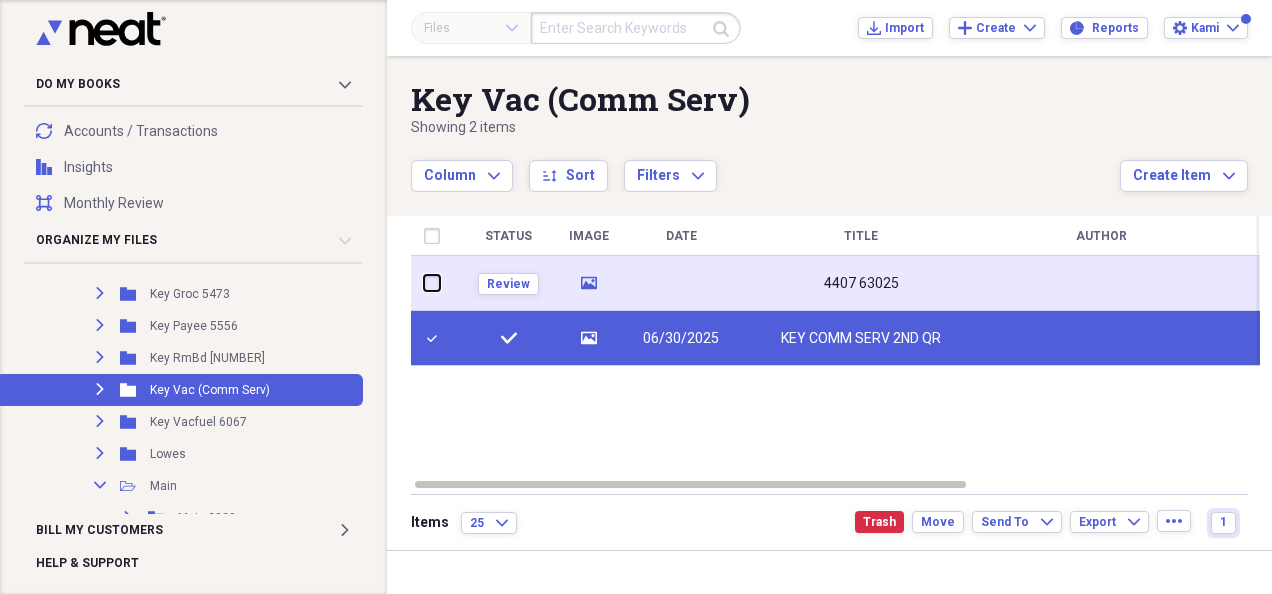 click at bounding box center [424, 283] 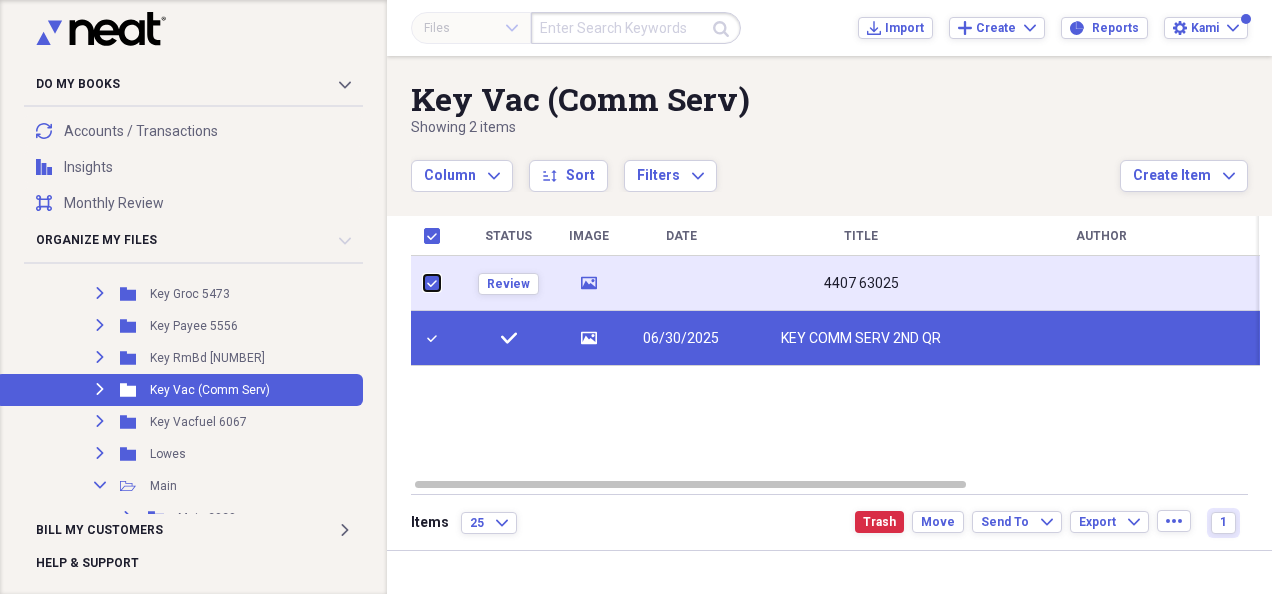 checkbox on "true" 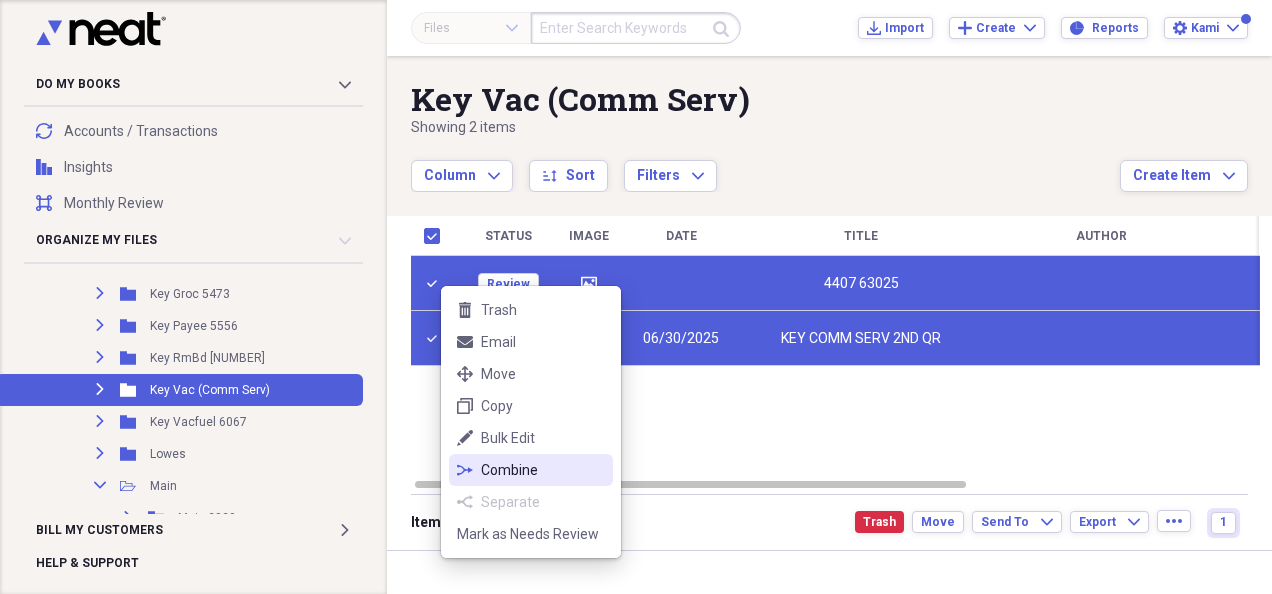 click on "Combine" at bounding box center [543, 470] 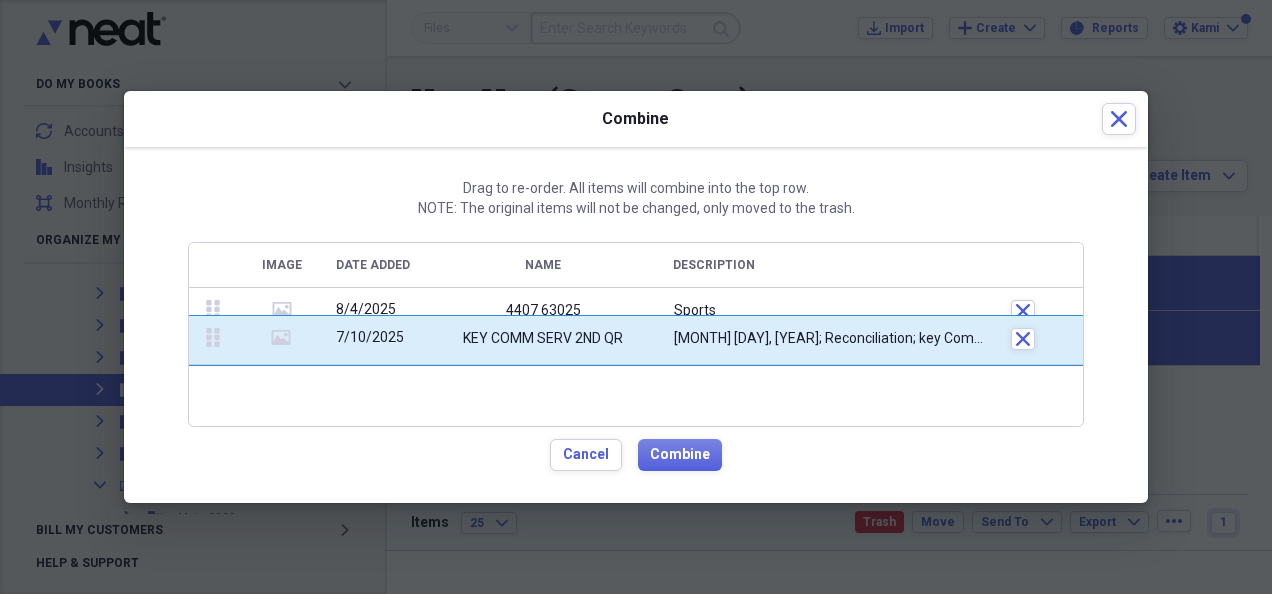 drag, startPoint x: 210, startPoint y: 361, endPoint x: 212, endPoint y: 323, distance: 38.052597 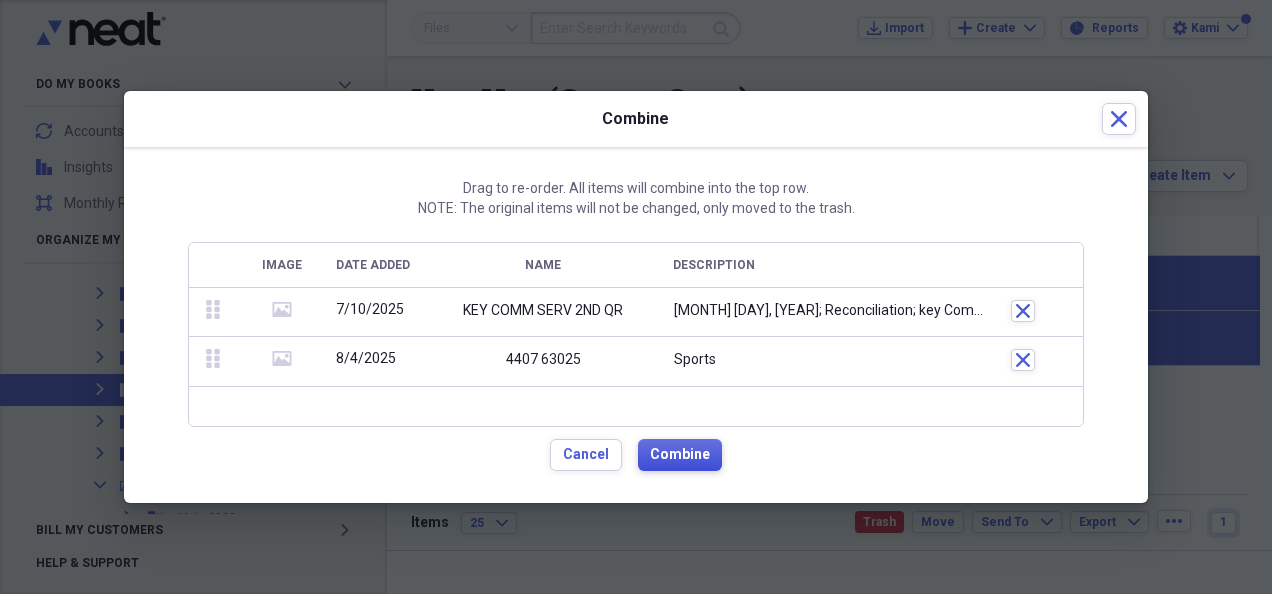 click on "Combine" at bounding box center [680, 455] 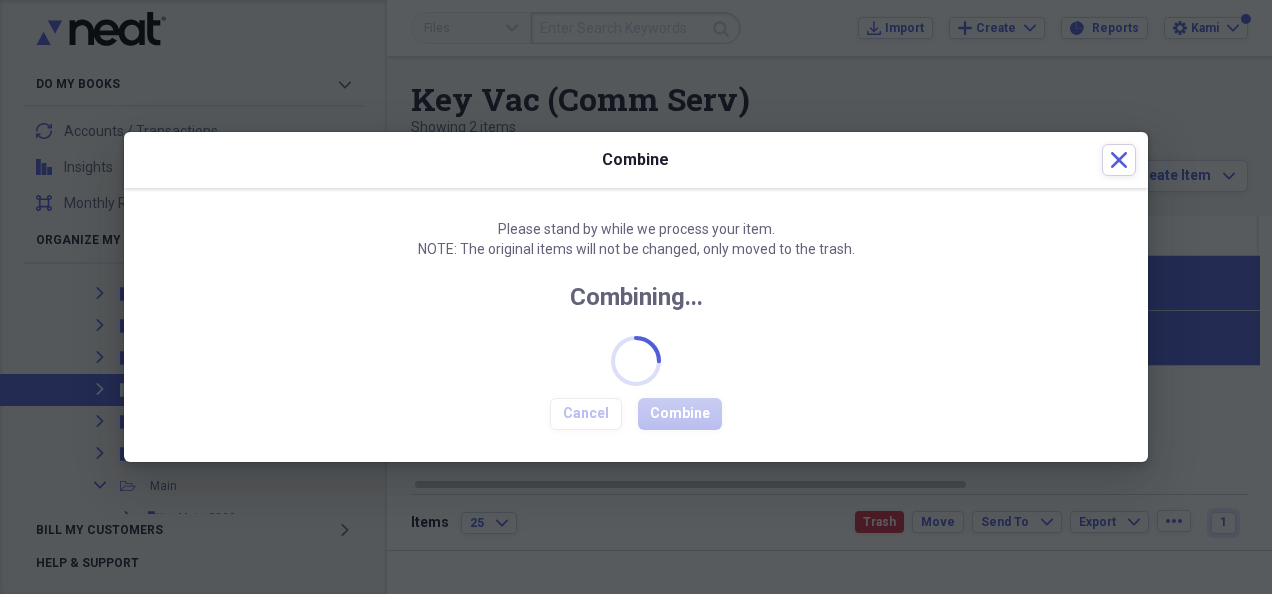 checkbox on "false" 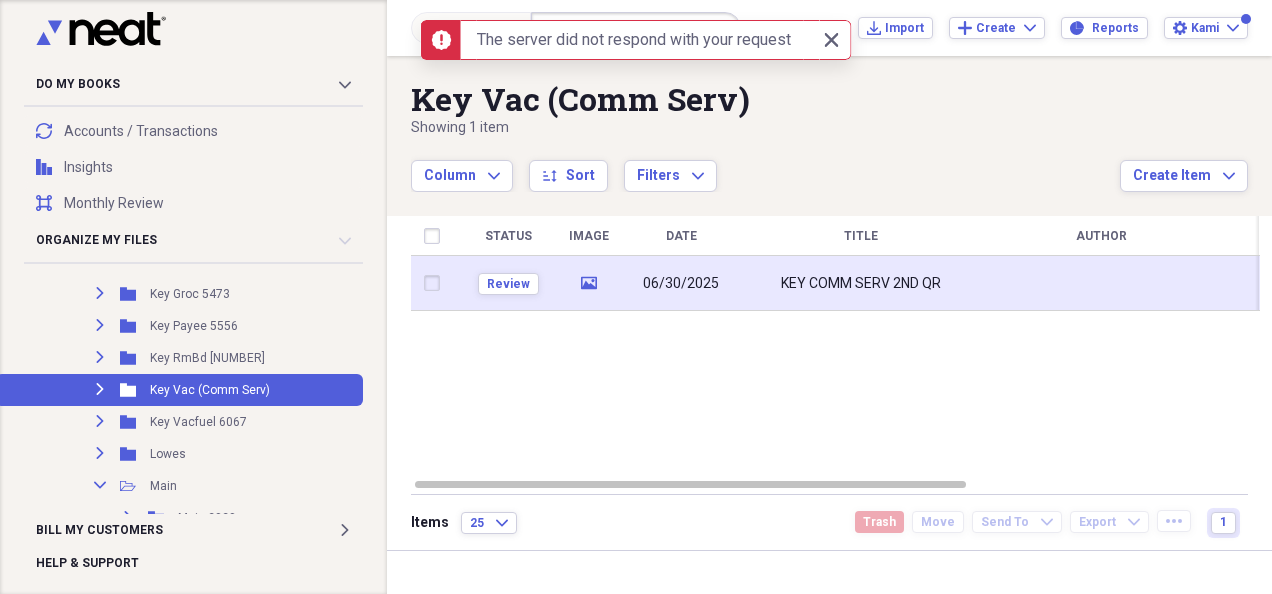 click on "KEY COMM SERV 2ND QR" at bounding box center [861, 283] 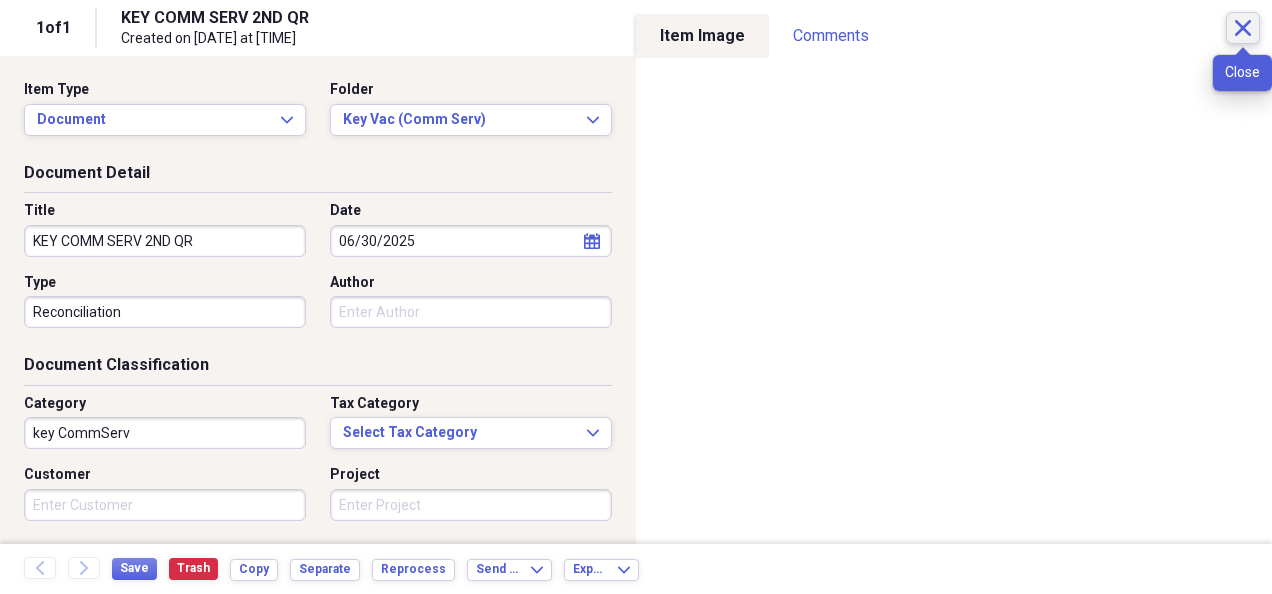 click on "Close" 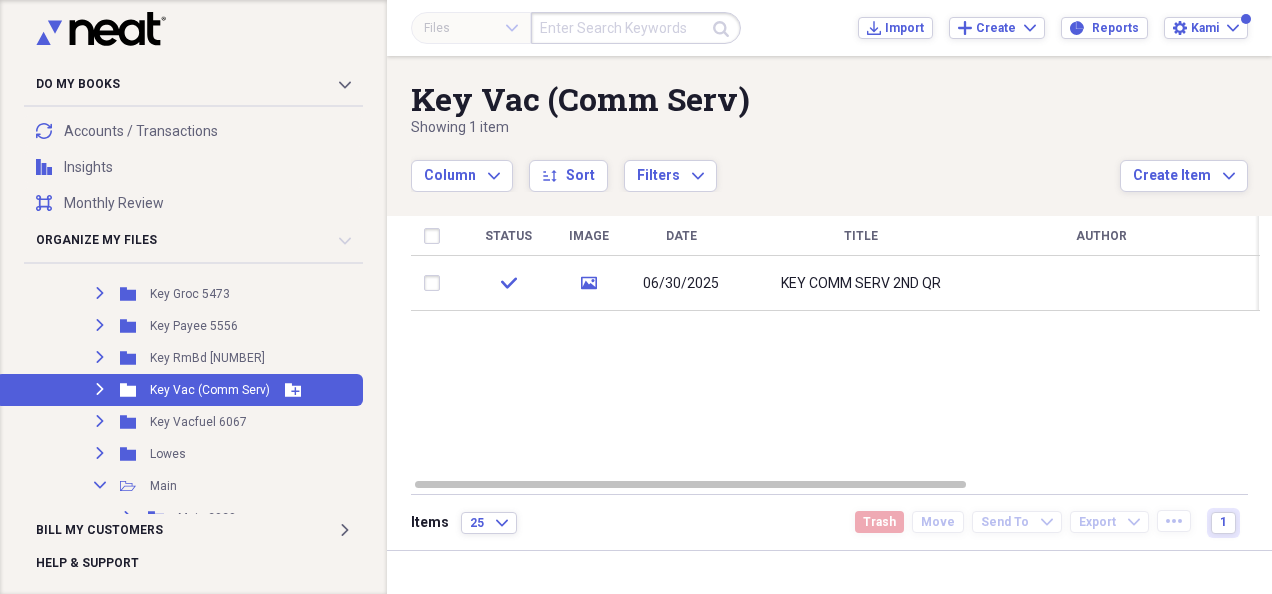 click 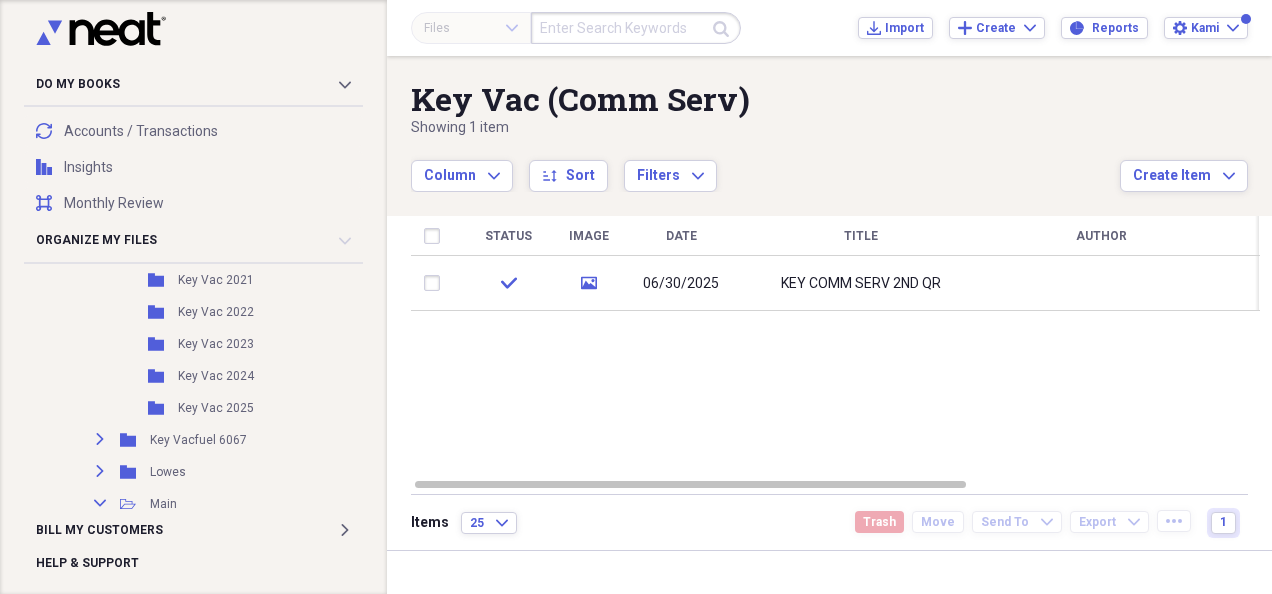 scroll, scrollTop: 1496, scrollLeft: 0, axis: vertical 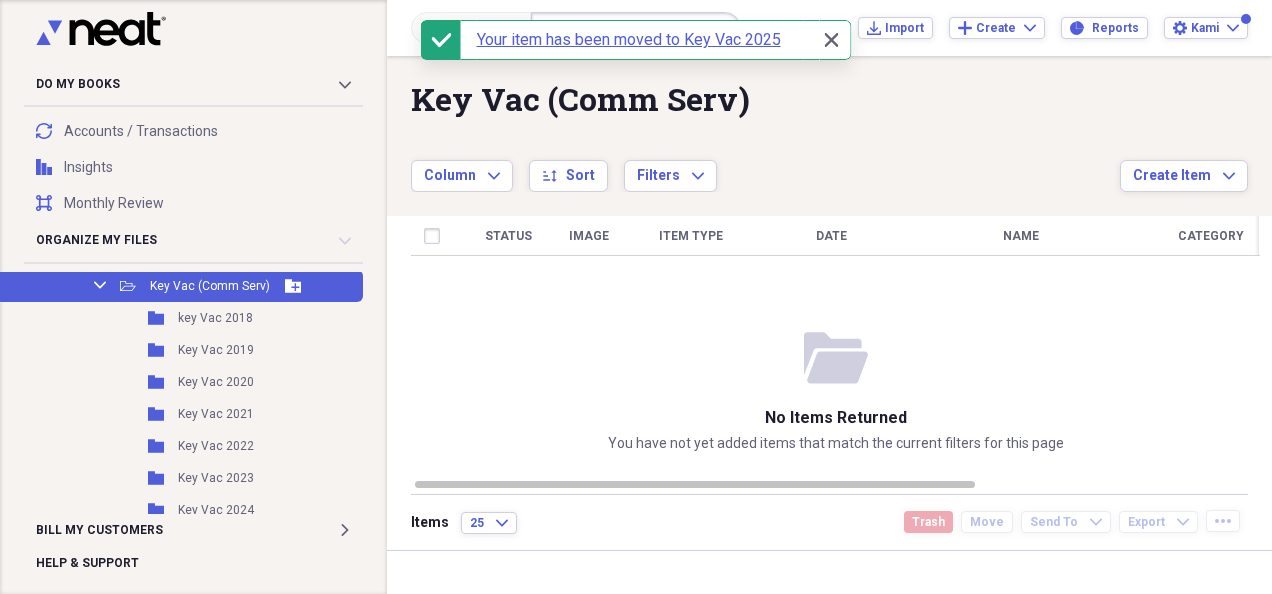 click on "Collapse" 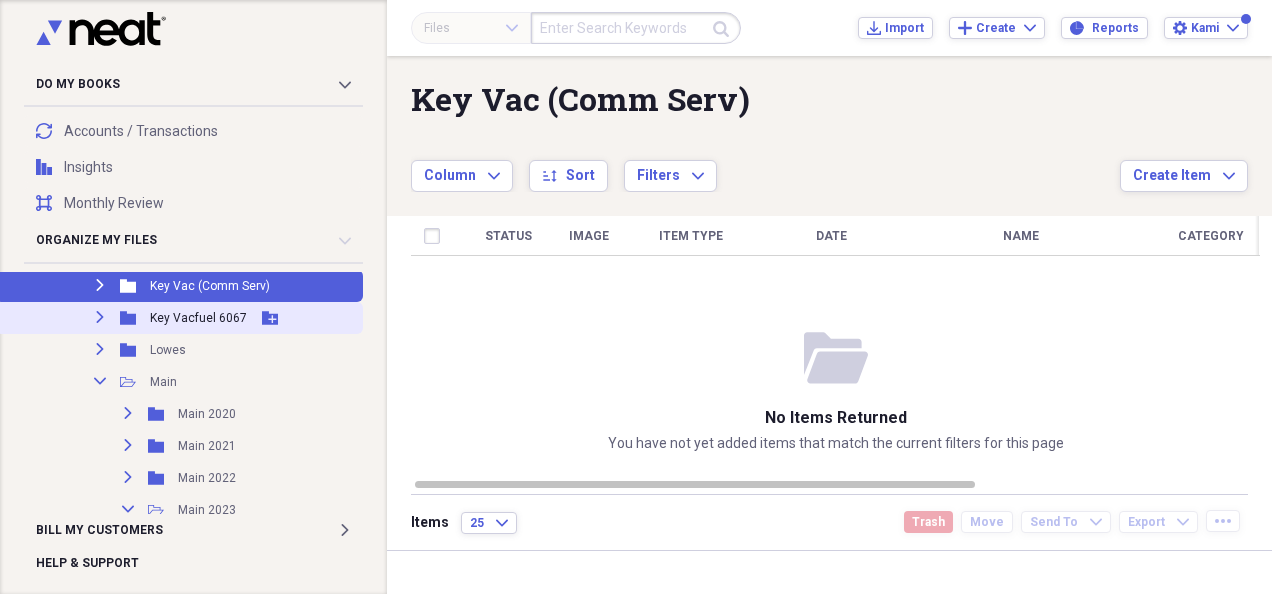 click on "Expand Folder Key Vacfuel [NUMBER] Add Folder" at bounding box center (179, 318) 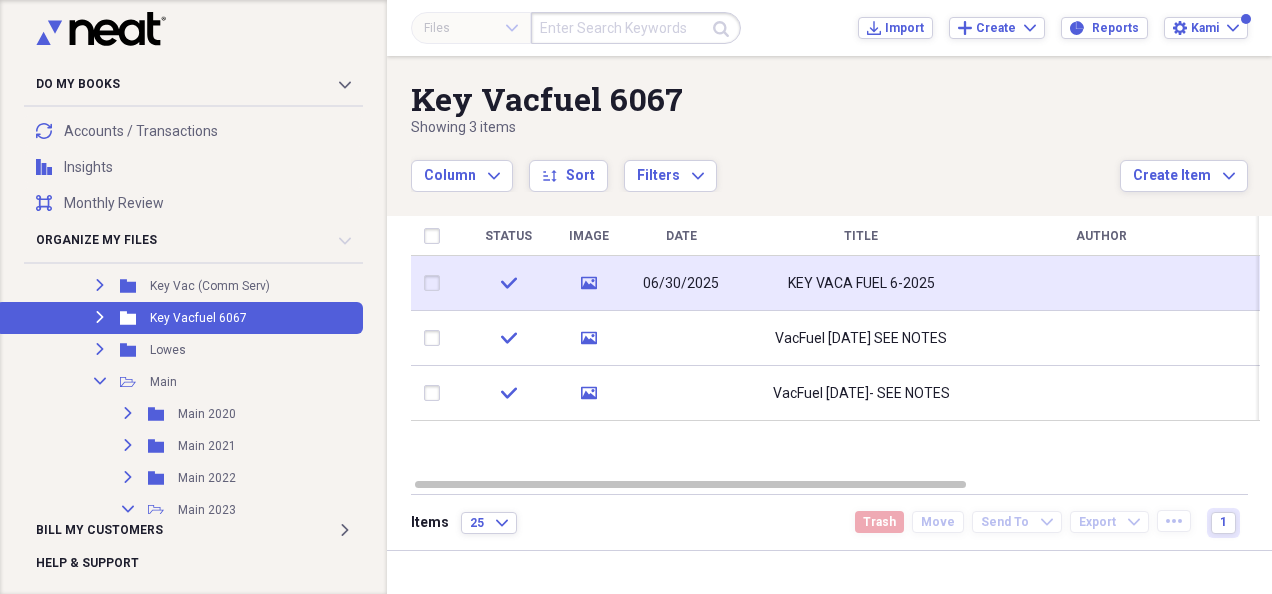 click on "KEY VACA FUEL 6-2025" at bounding box center [861, 284] 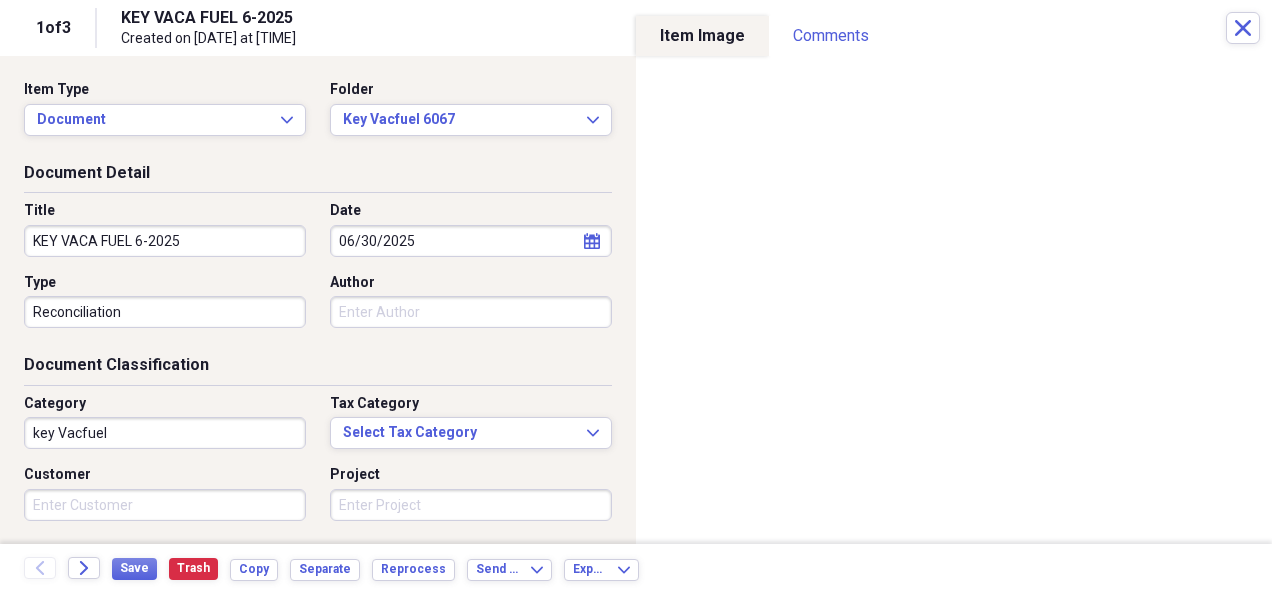 scroll, scrollTop: 245, scrollLeft: 0, axis: vertical 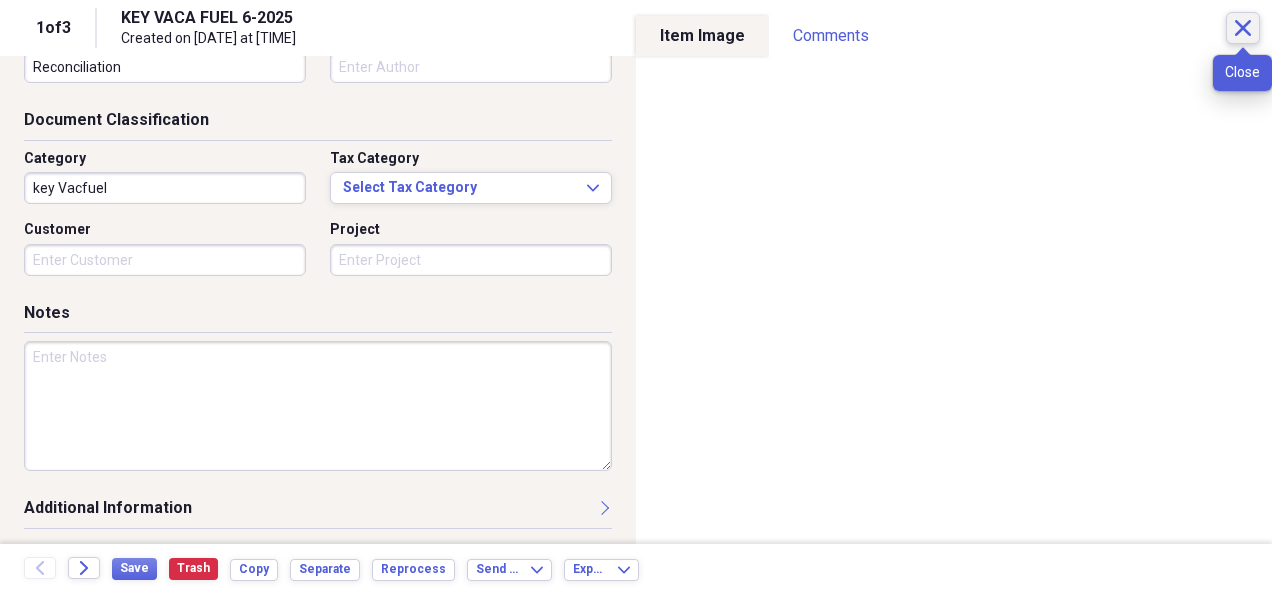 click on "Close" at bounding box center [1243, 28] 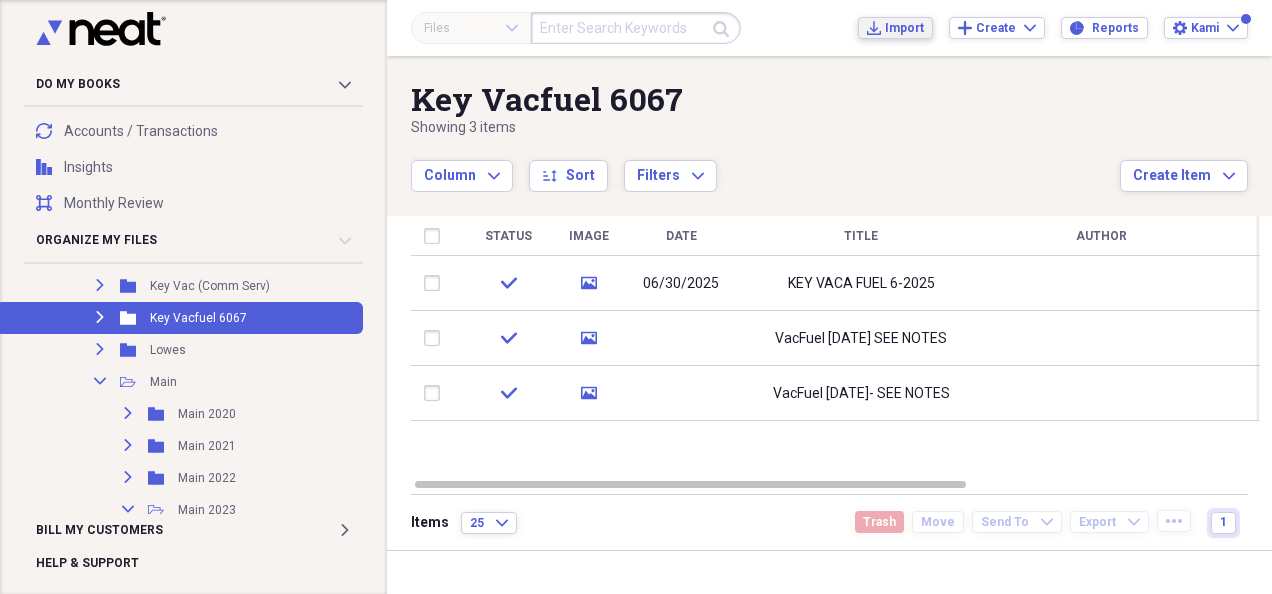click on "Import Import" at bounding box center [895, 28] 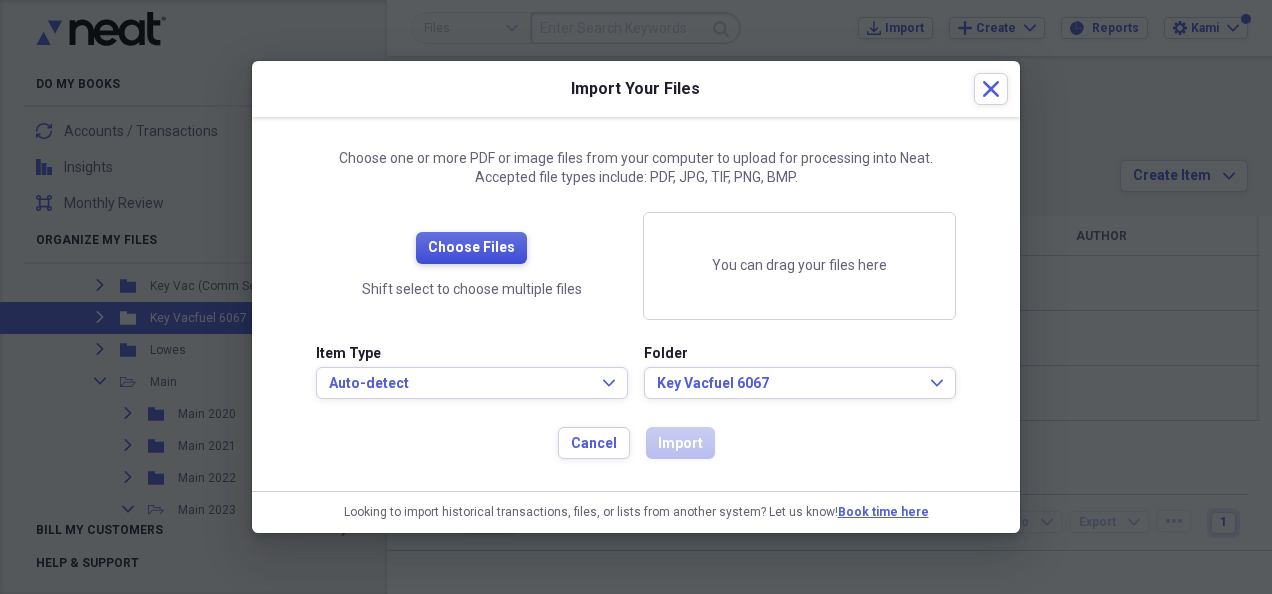 click on "Choose Files" at bounding box center (471, 248) 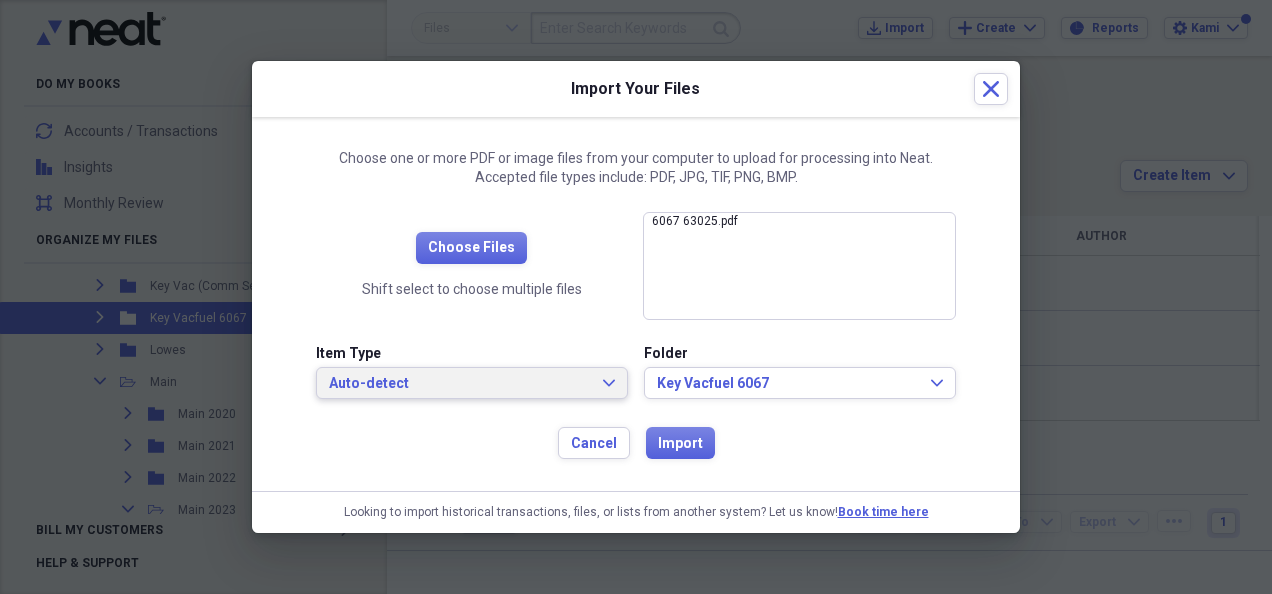 click on "Auto-detect" at bounding box center (460, 384) 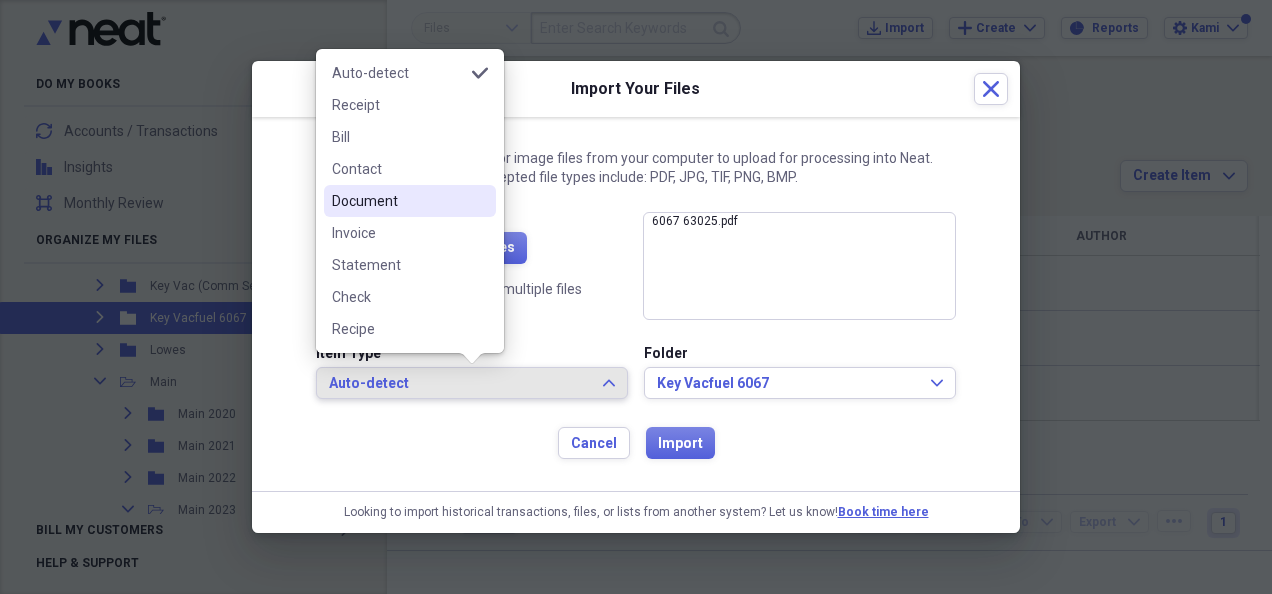 click on "Document" at bounding box center [398, 201] 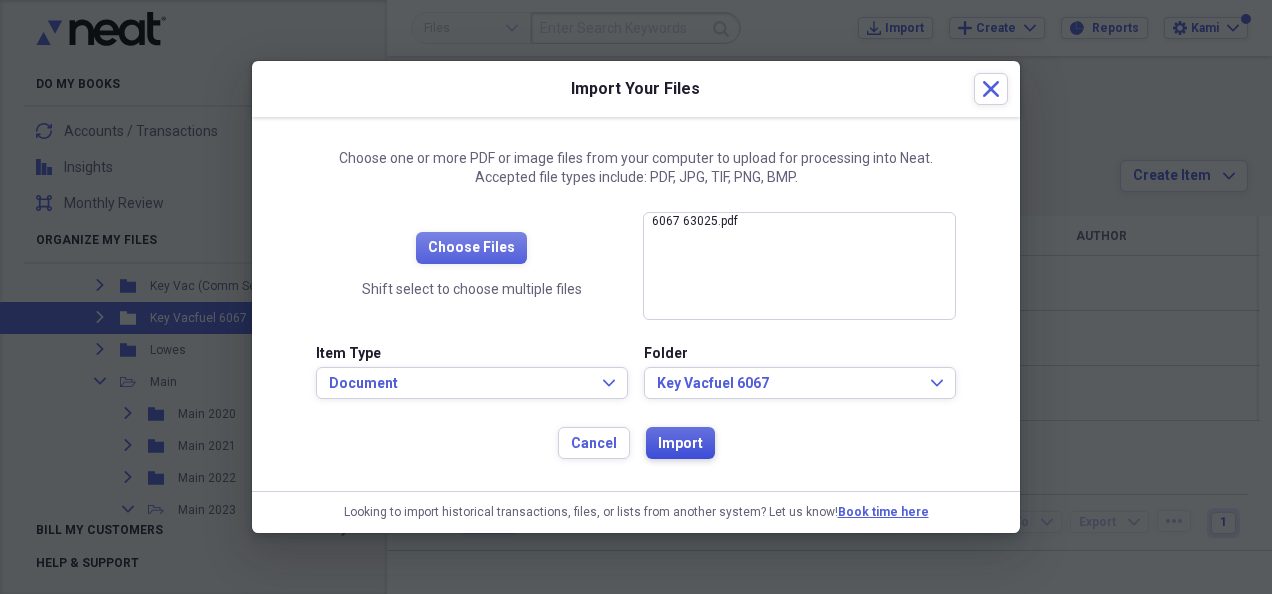 click on "Import" at bounding box center [680, 443] 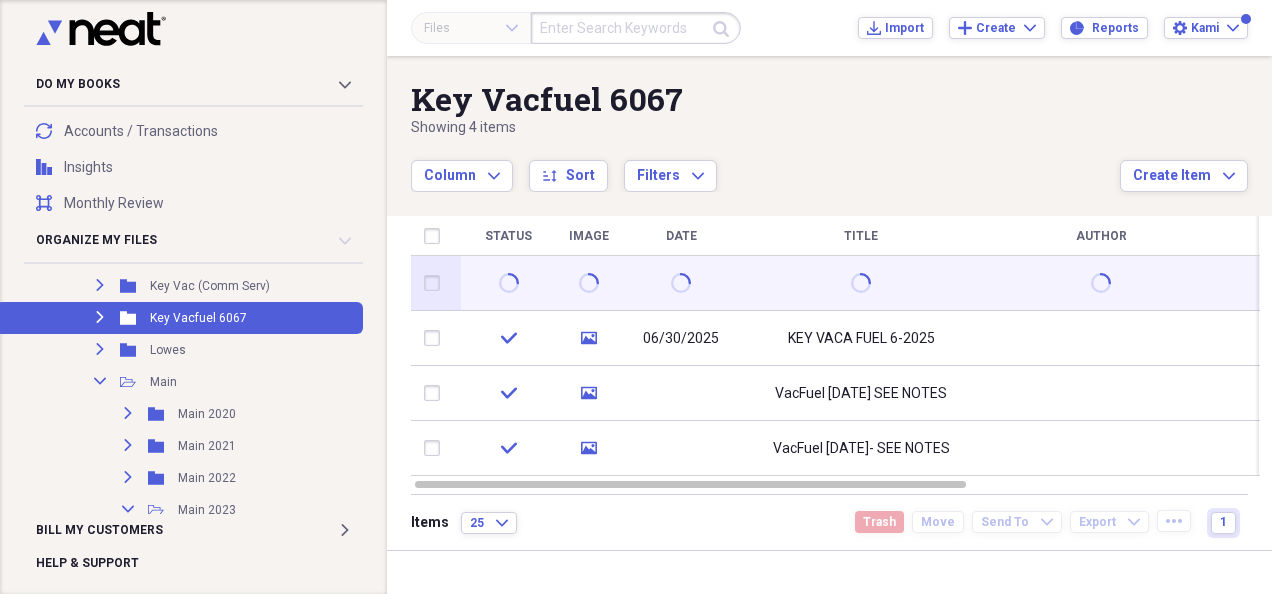 click at bounding box center (436, 283) 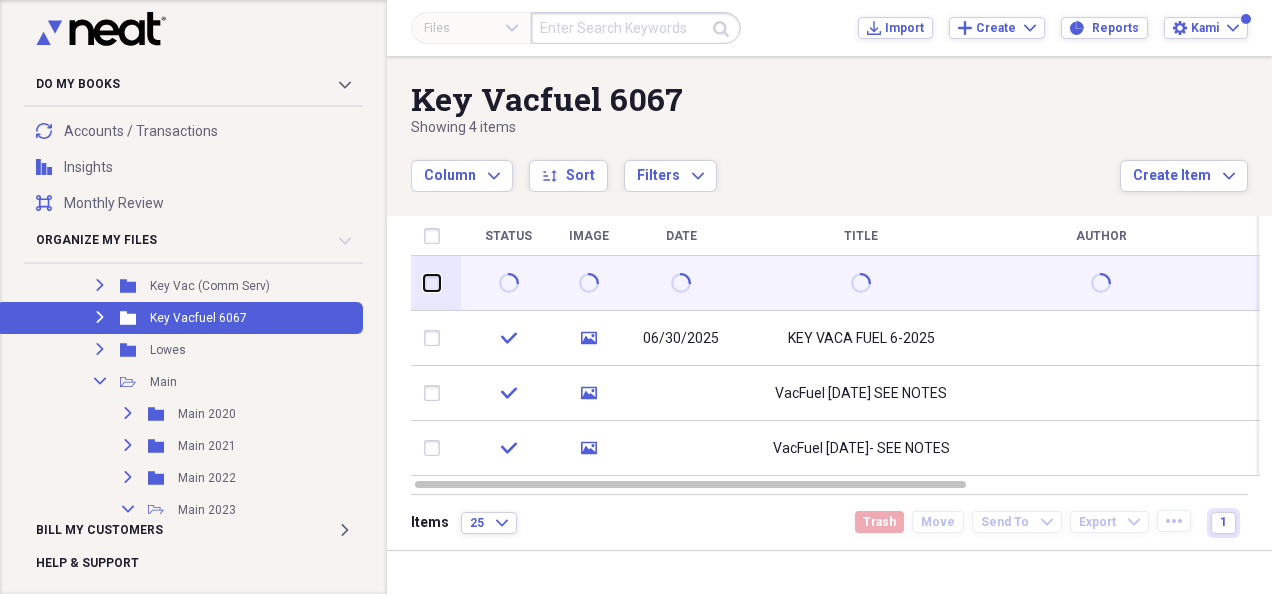 click at bounding box center (424, 283) 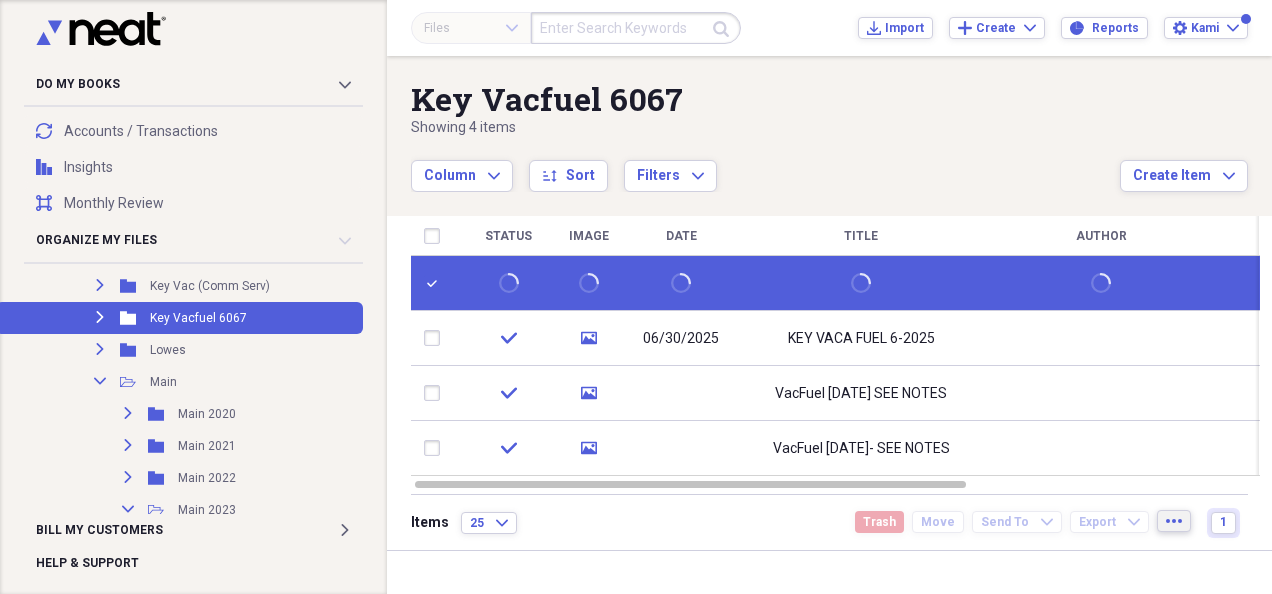 drag, startPoint x: 441, startPoint y: 283, endPoint x: 1180, endPoint y: 530, distance: 779.1855 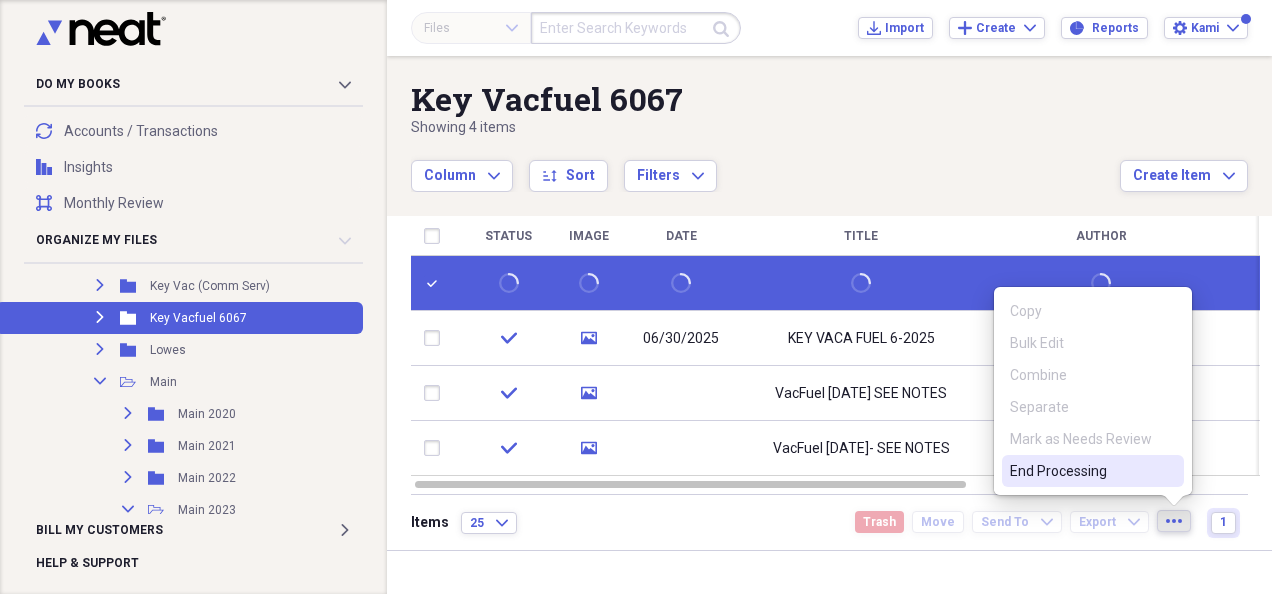 click on "End Processing" at bounding box center [1081, 471] 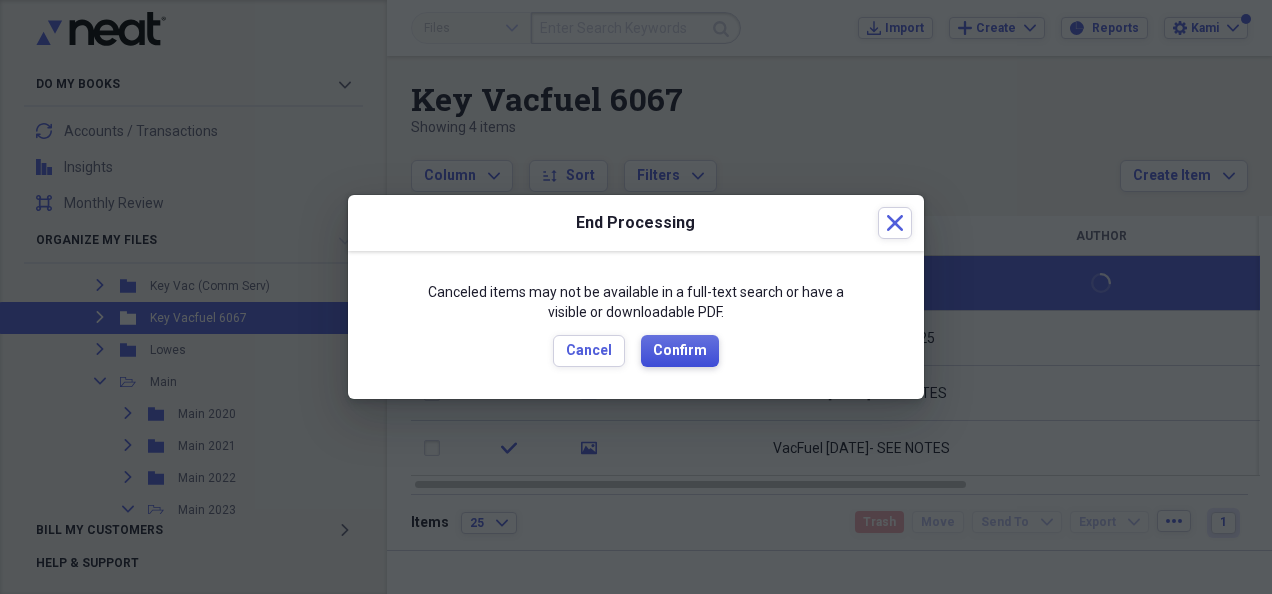 click on "Confirm" at bounding box center [680, 351] 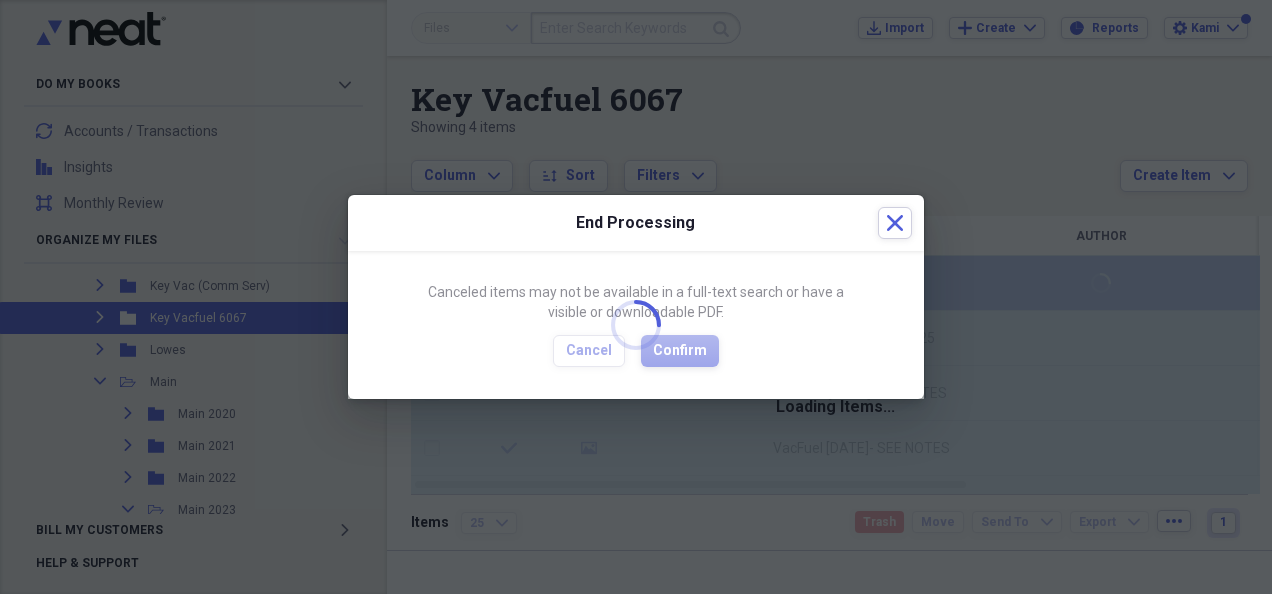 checkbox on "false" 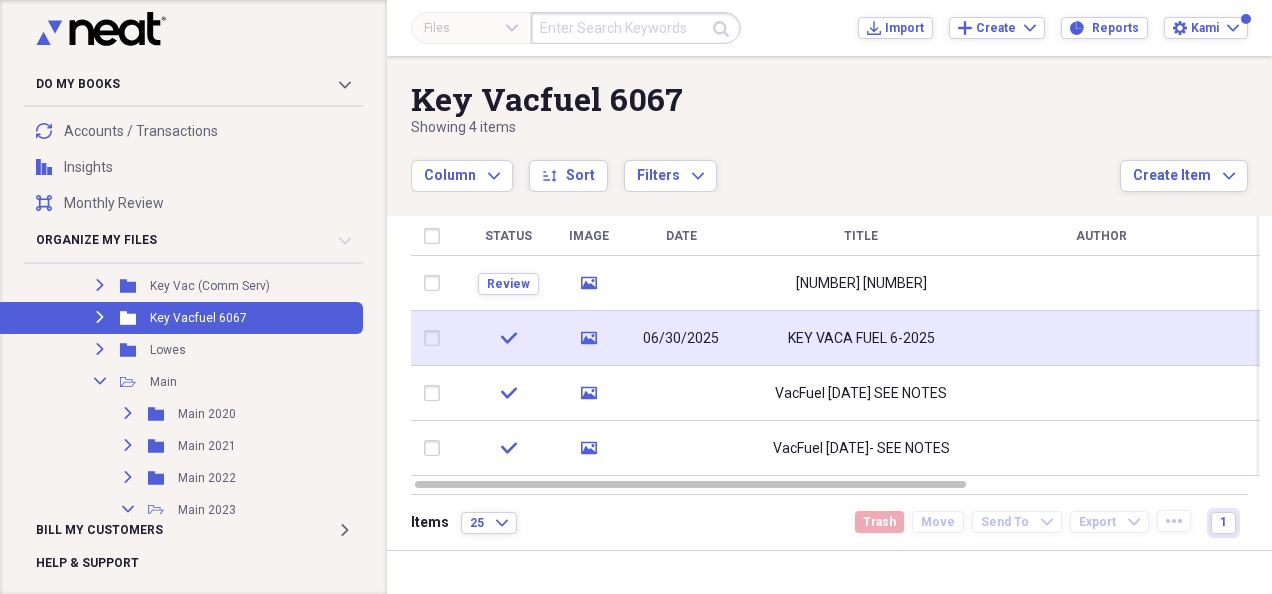 click at bounding box center (436, 338) 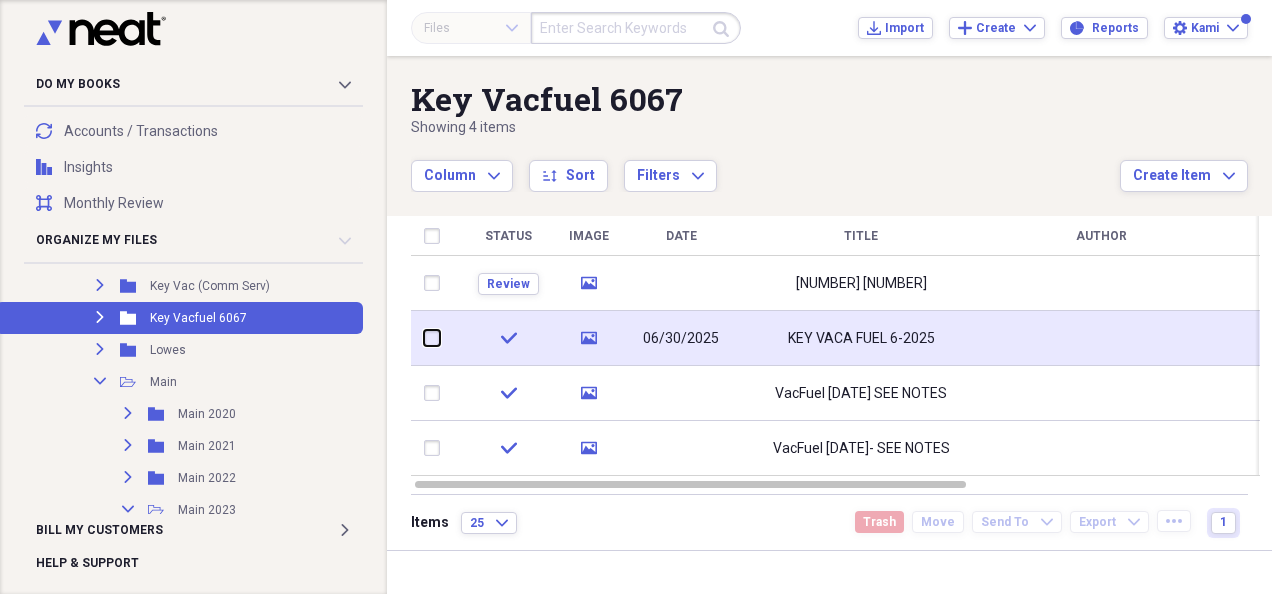 click at bounding box center [424, 338] 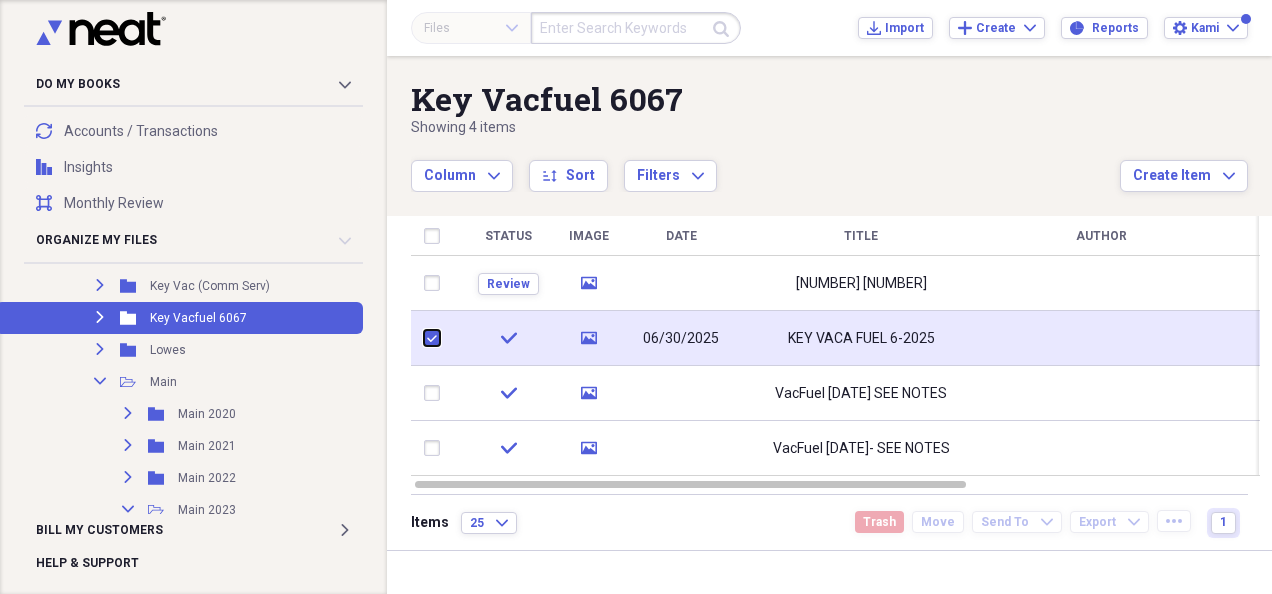 checkbox on "true" 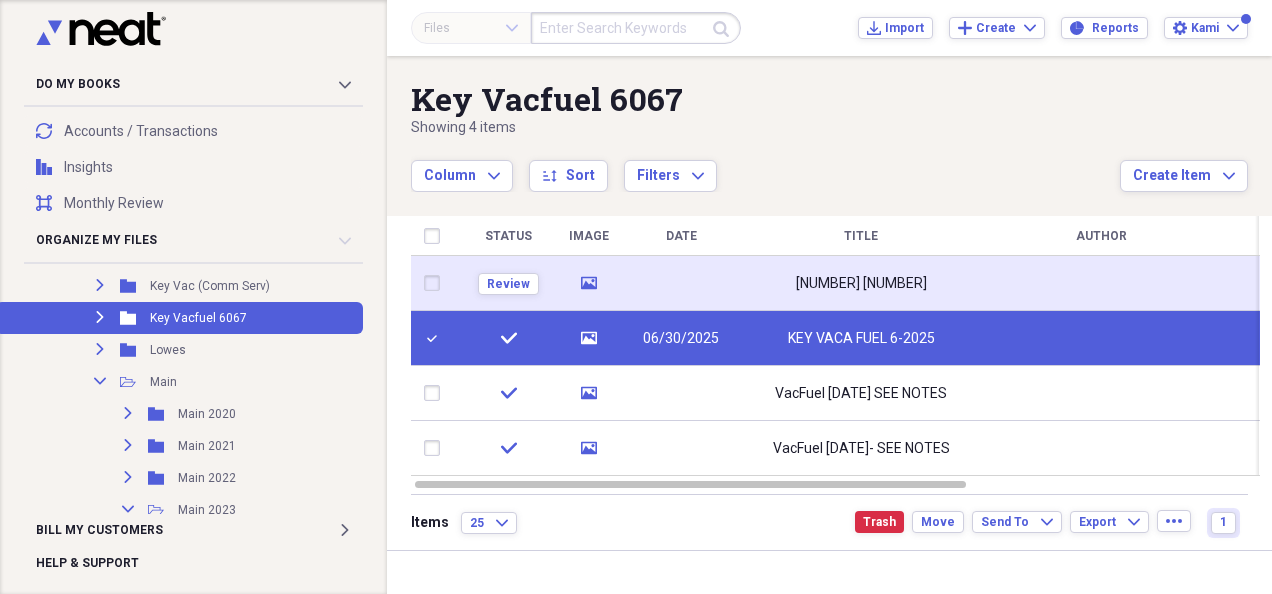 click at bounding box center (436, 283) 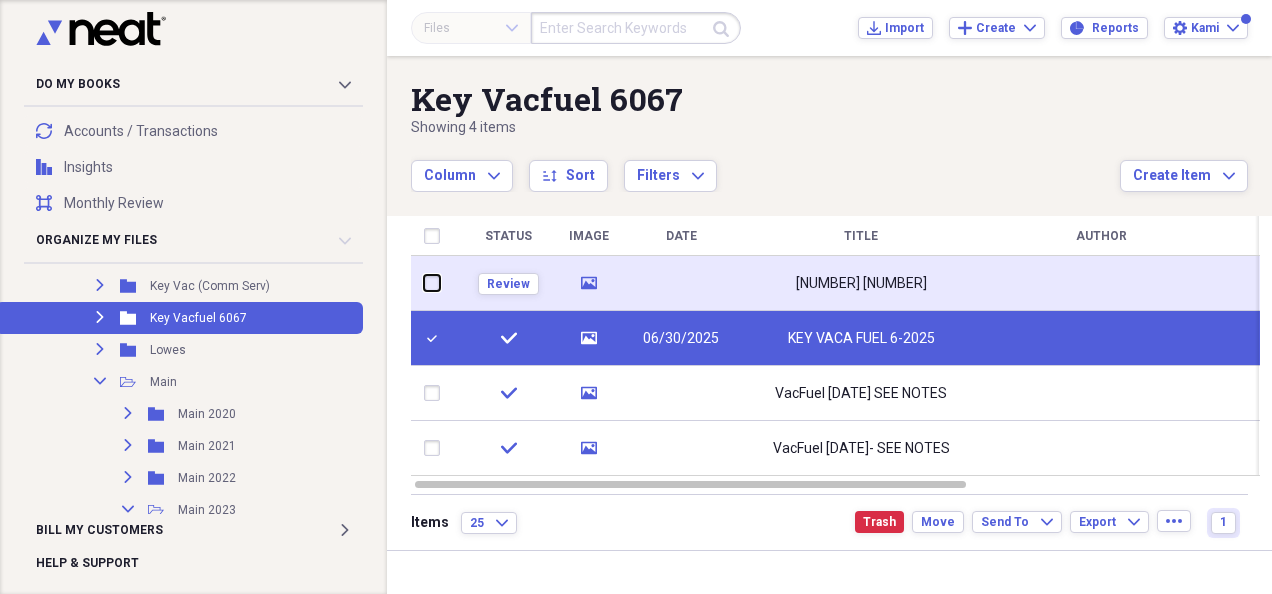 click at bounding box center [424, 283] 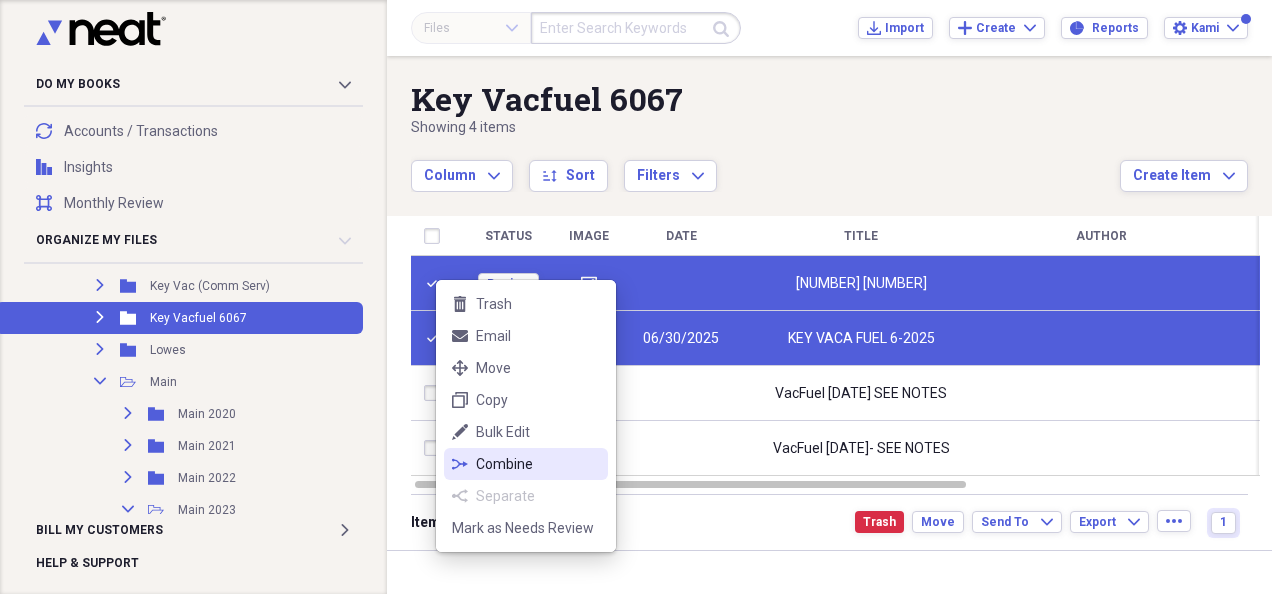 click on "Combine" at bounding box center (538, 464) 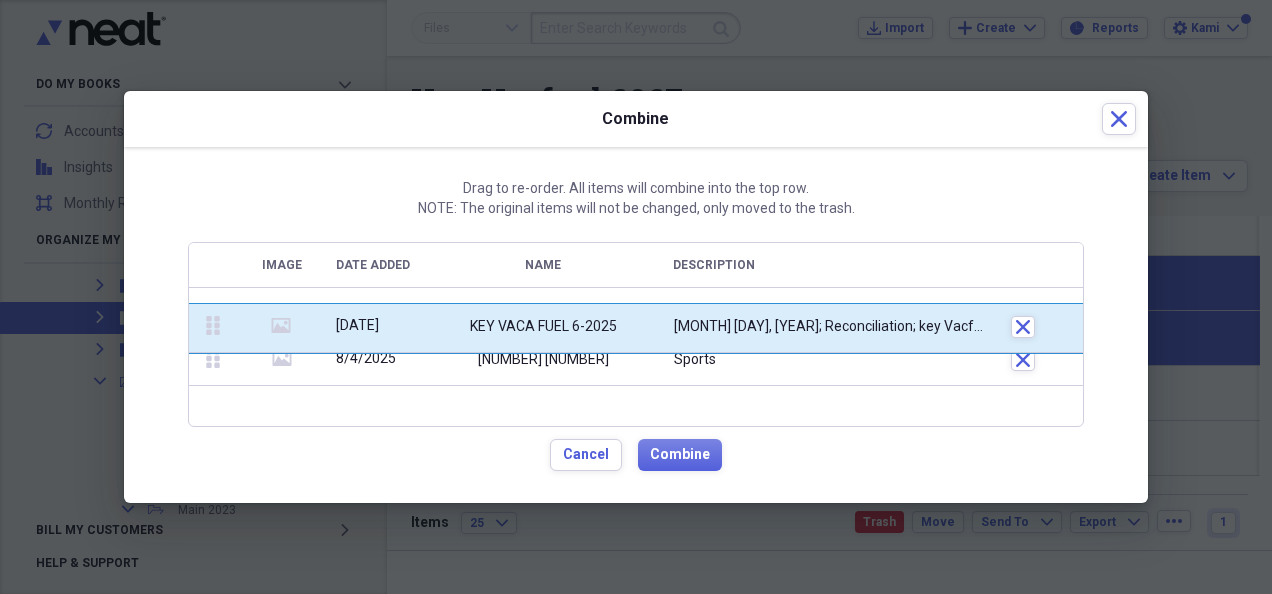 drag, startPoint x: 202, startPoint y: 362, endPoint x: 200, endPoint y: 324, distance: 38.052597 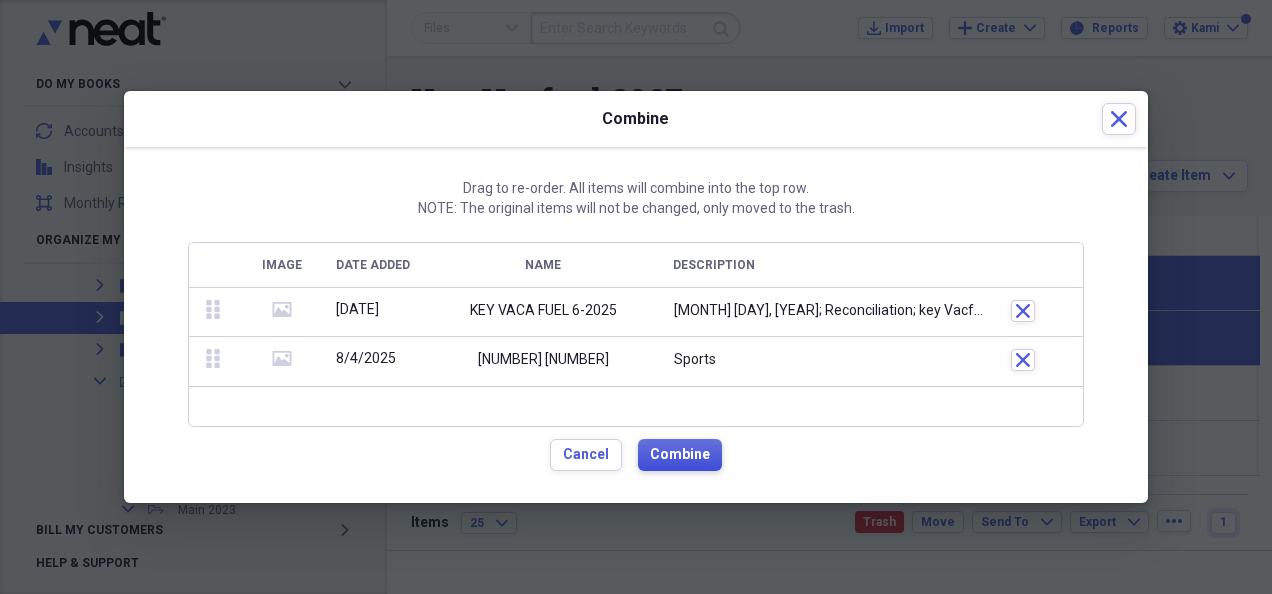 click on "Combine" at bounding box center (680, 455) 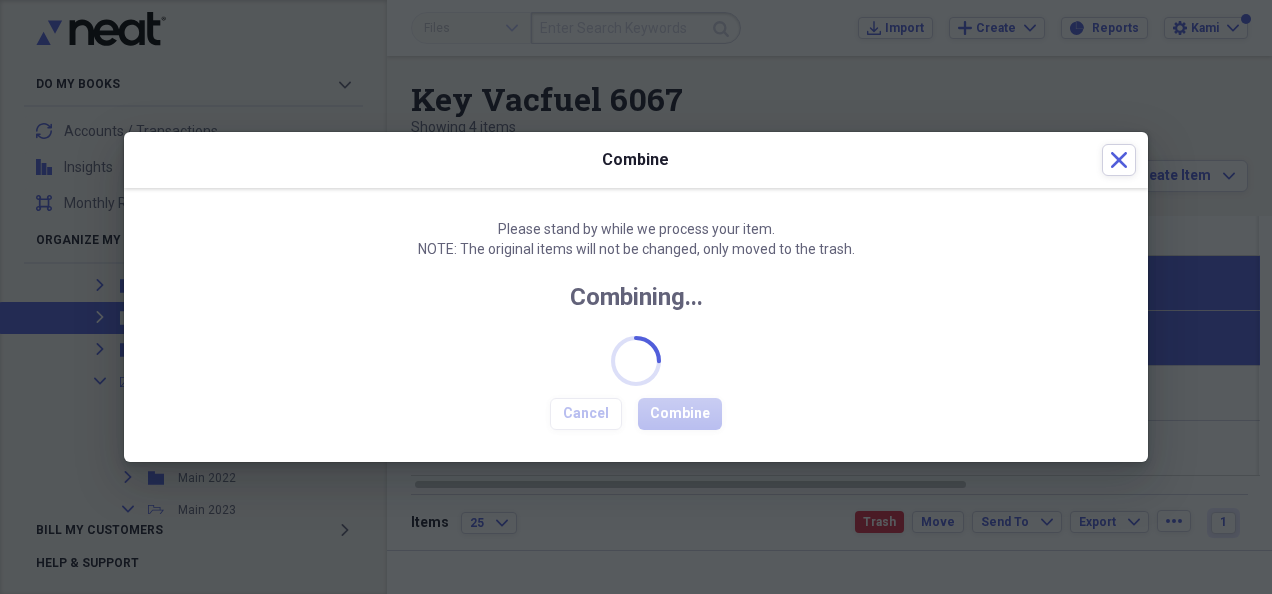checkbox on "false" 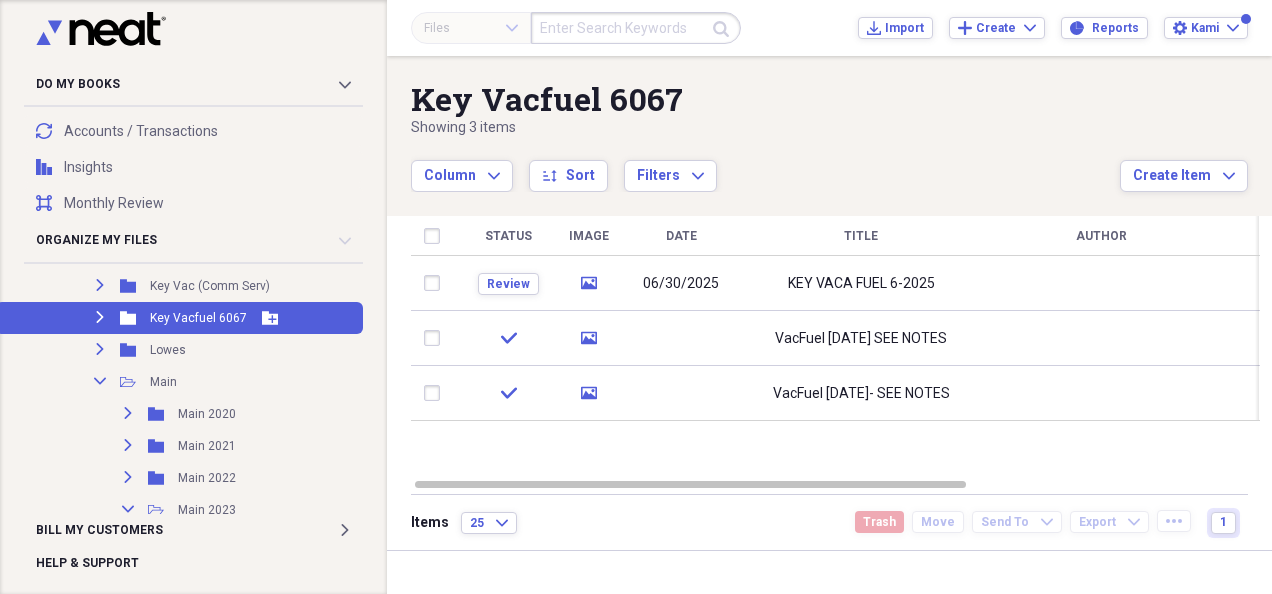 click 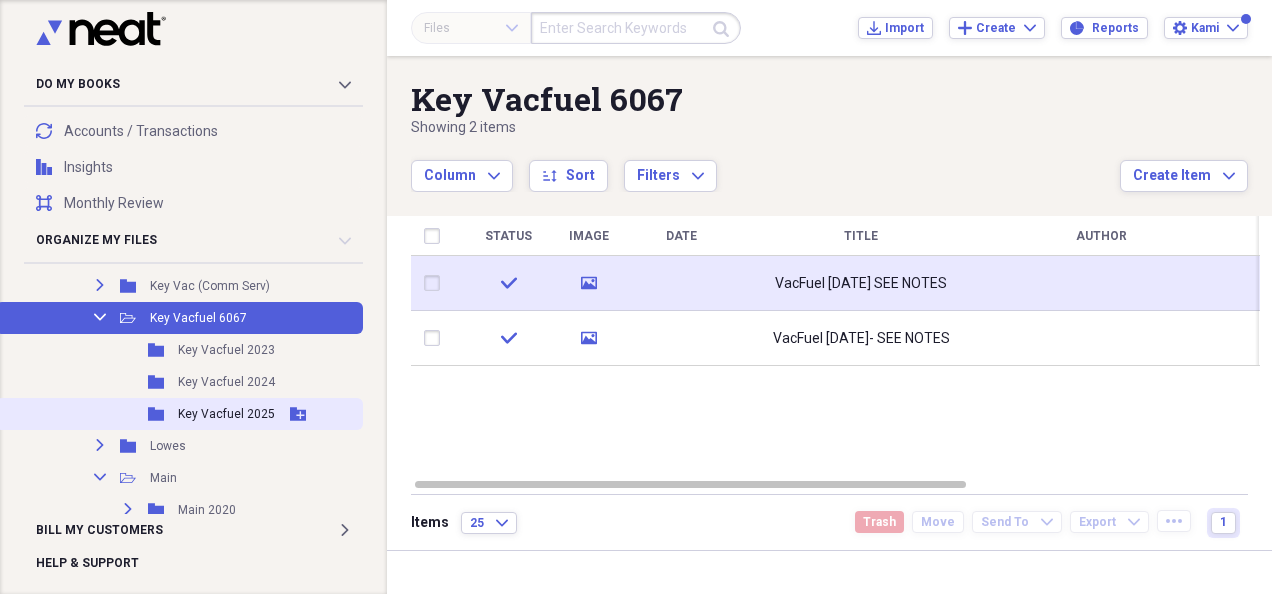click on "Key Vacfuel 2025" at bounding box center (226, 414) 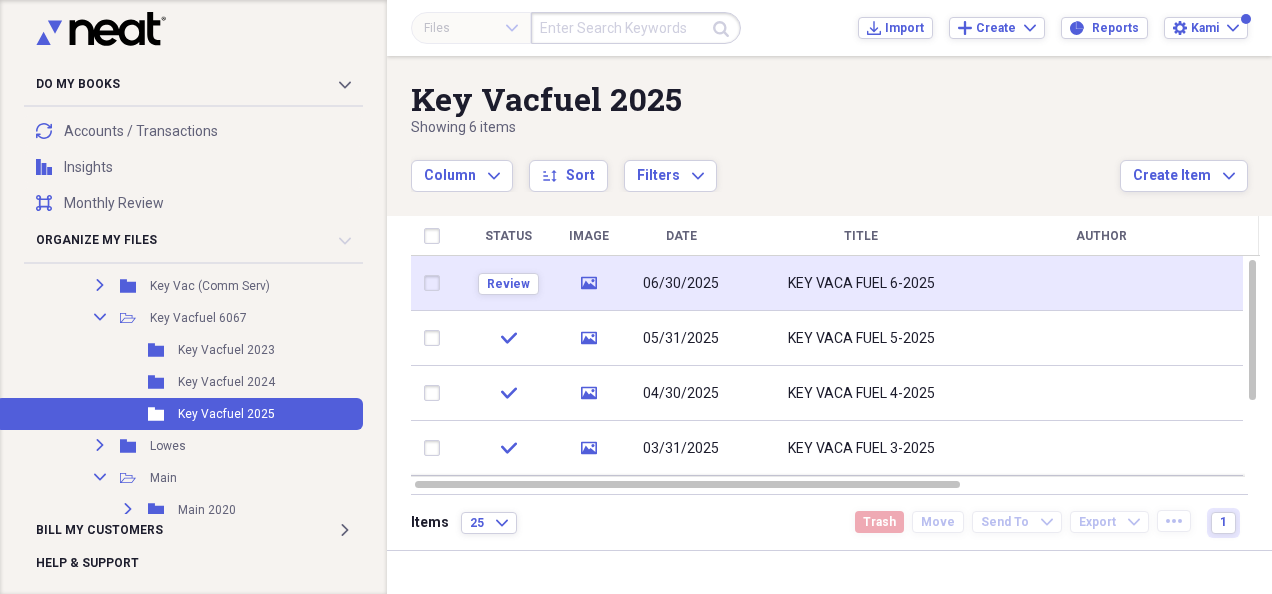 click on "KEY VACA FUEL 6-2025" at bounding box center (861, 283) 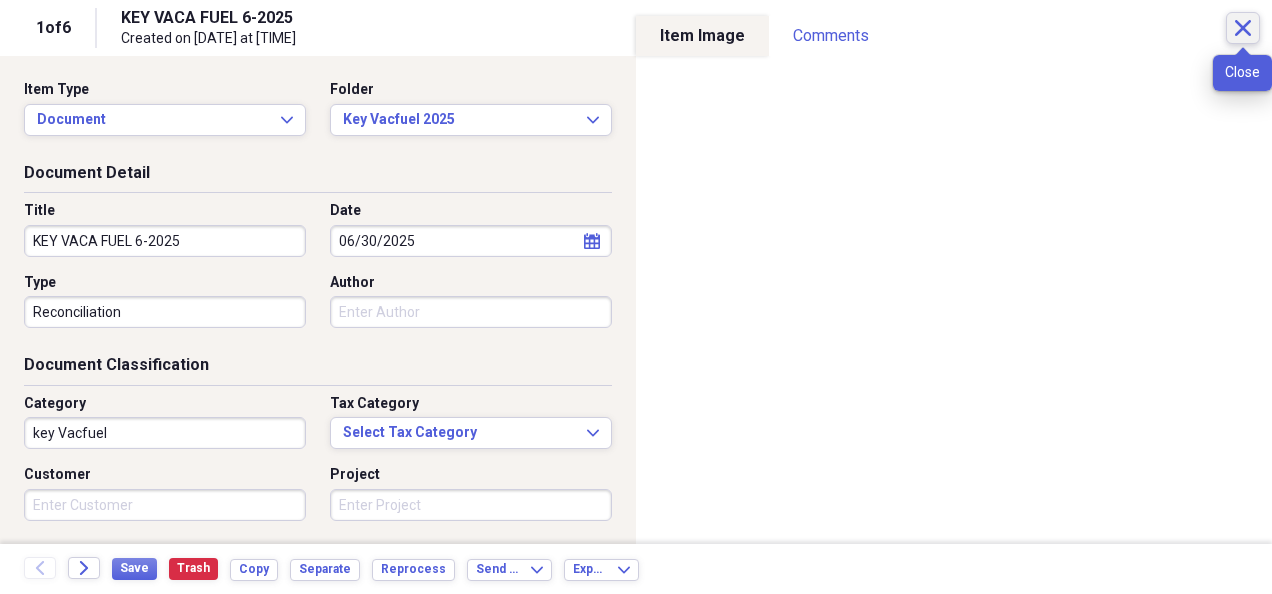 click 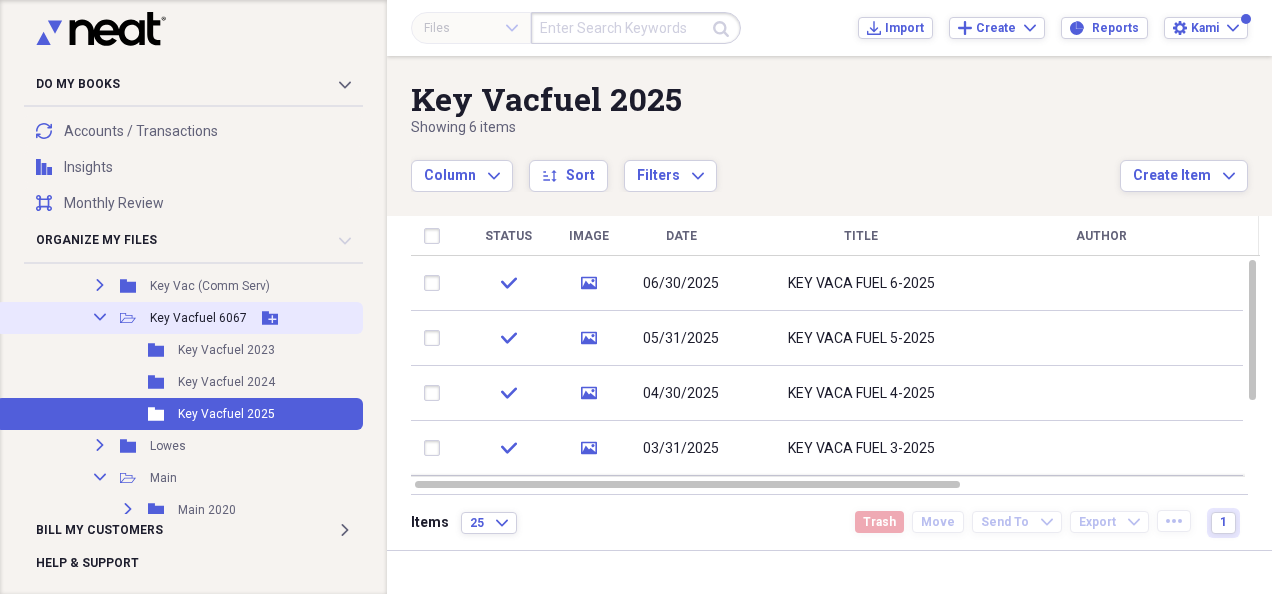 click on "Collapse" 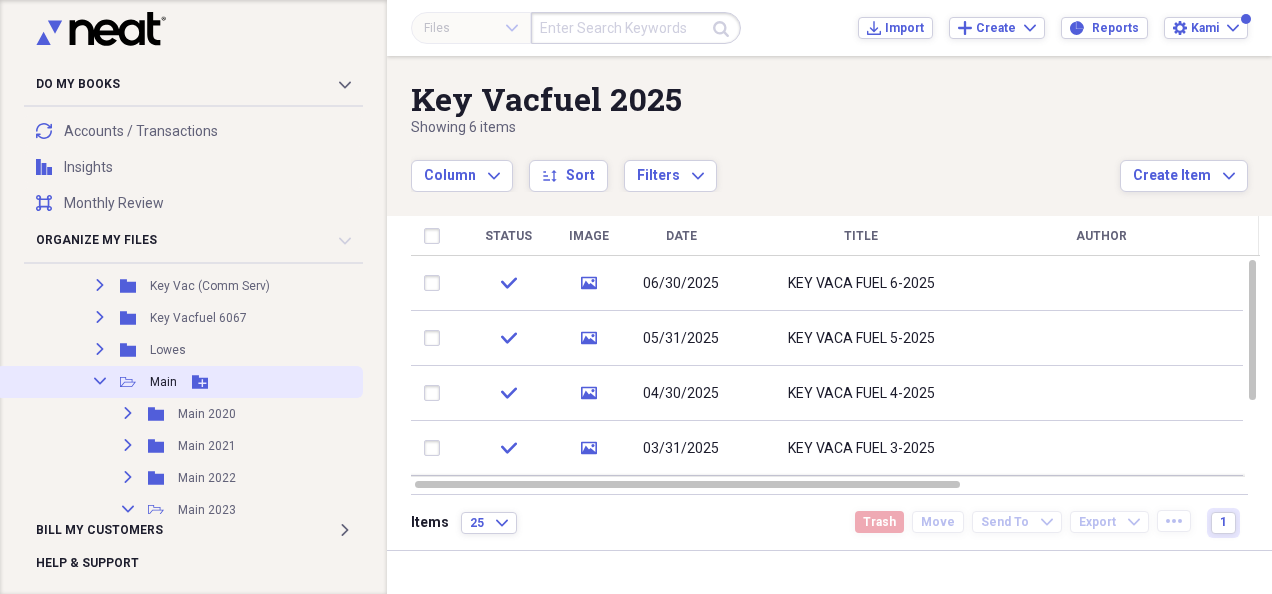 click on "Collapse" 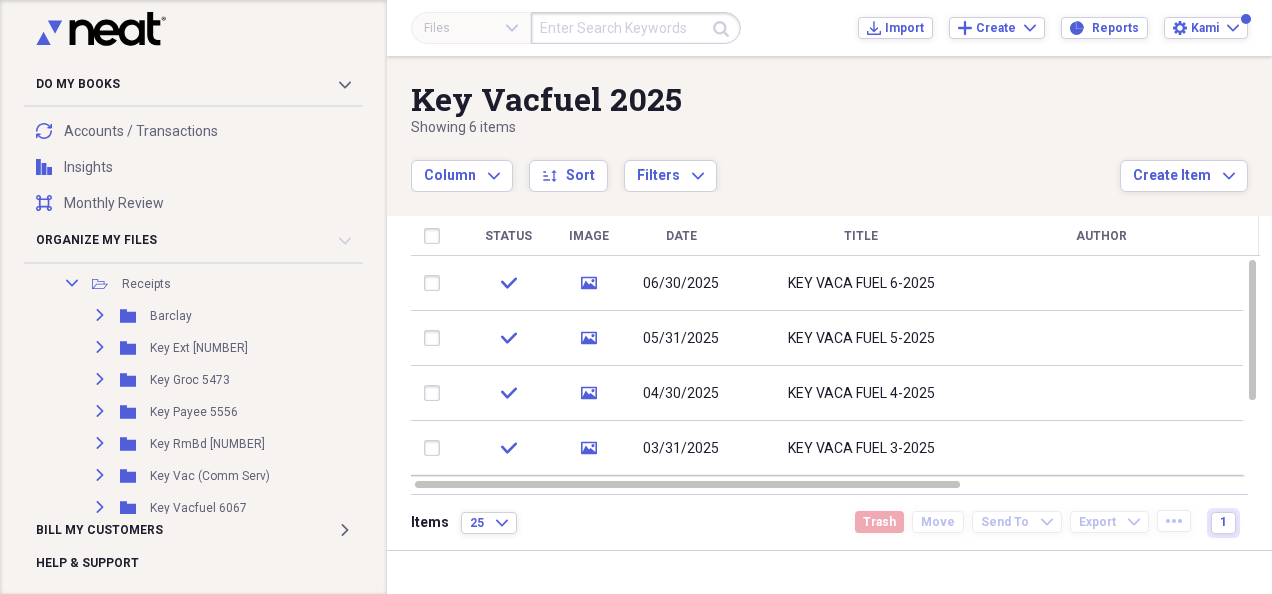 scroll, scrollTop: 1240, scrollLeft: 0, axis: vertical 